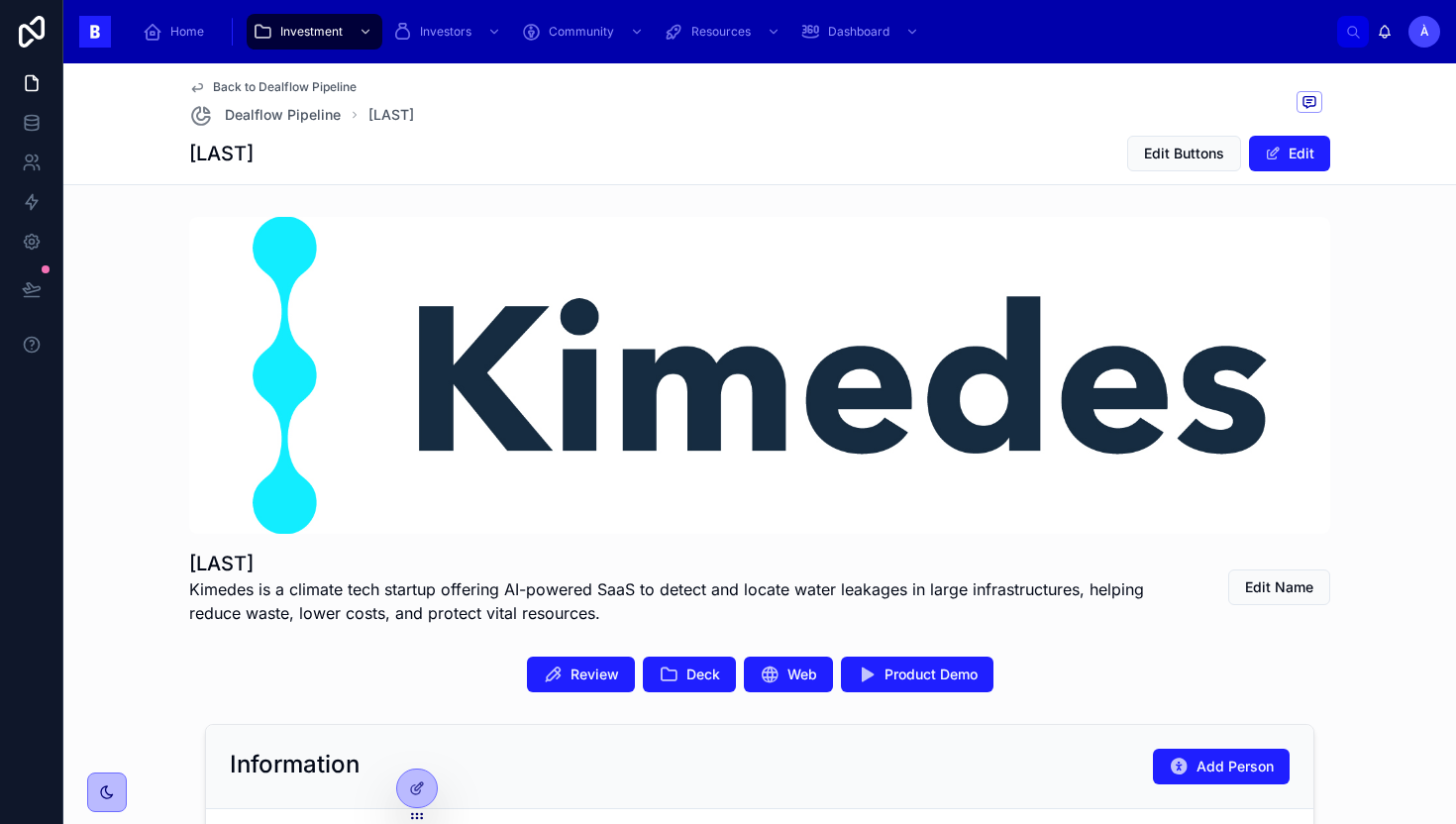 scroll, scrollTop: 0, scrollLeft: 0, axis: both 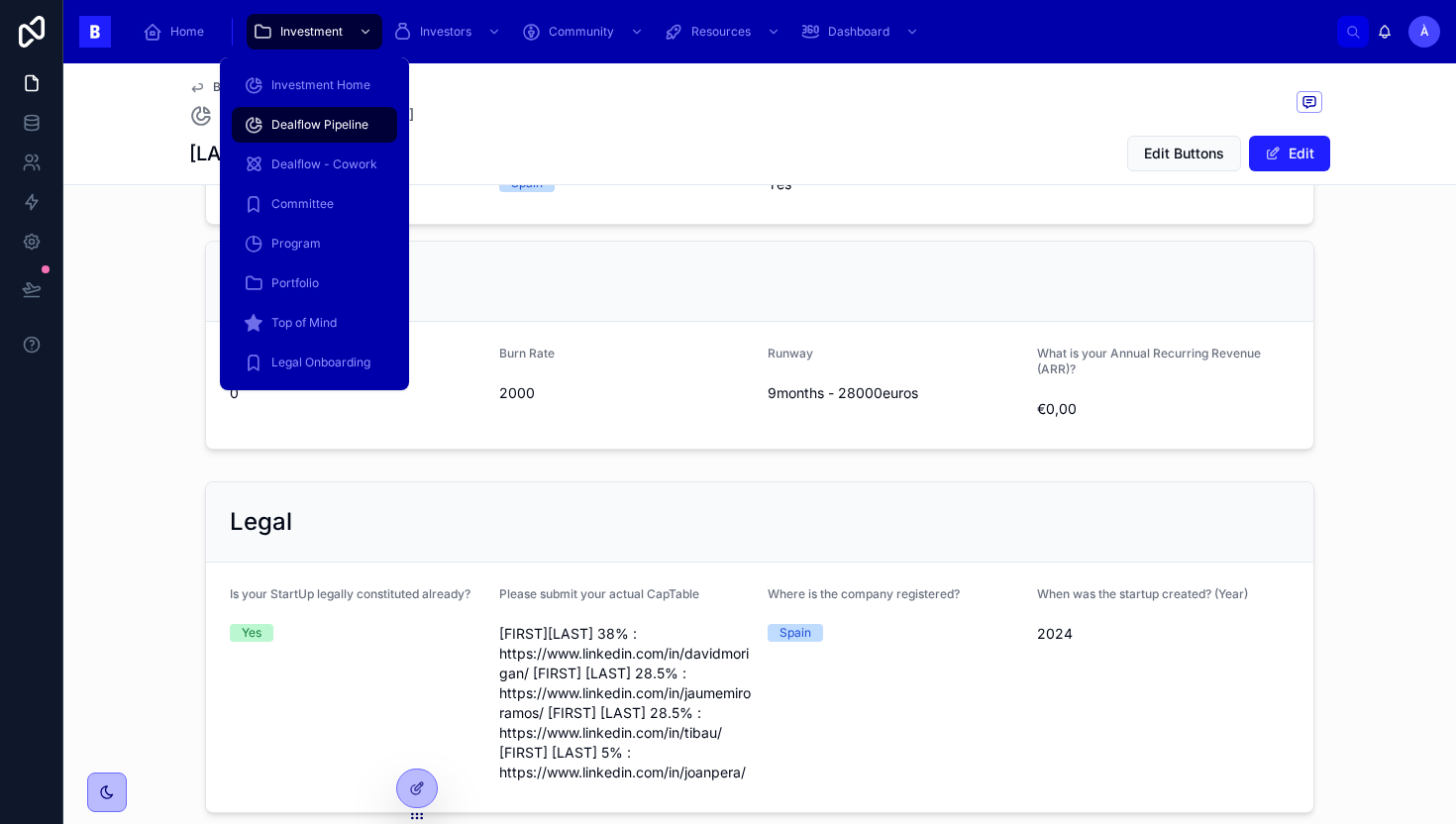 click on "Dealflow Pipeline" at bounding box center (320, 125) 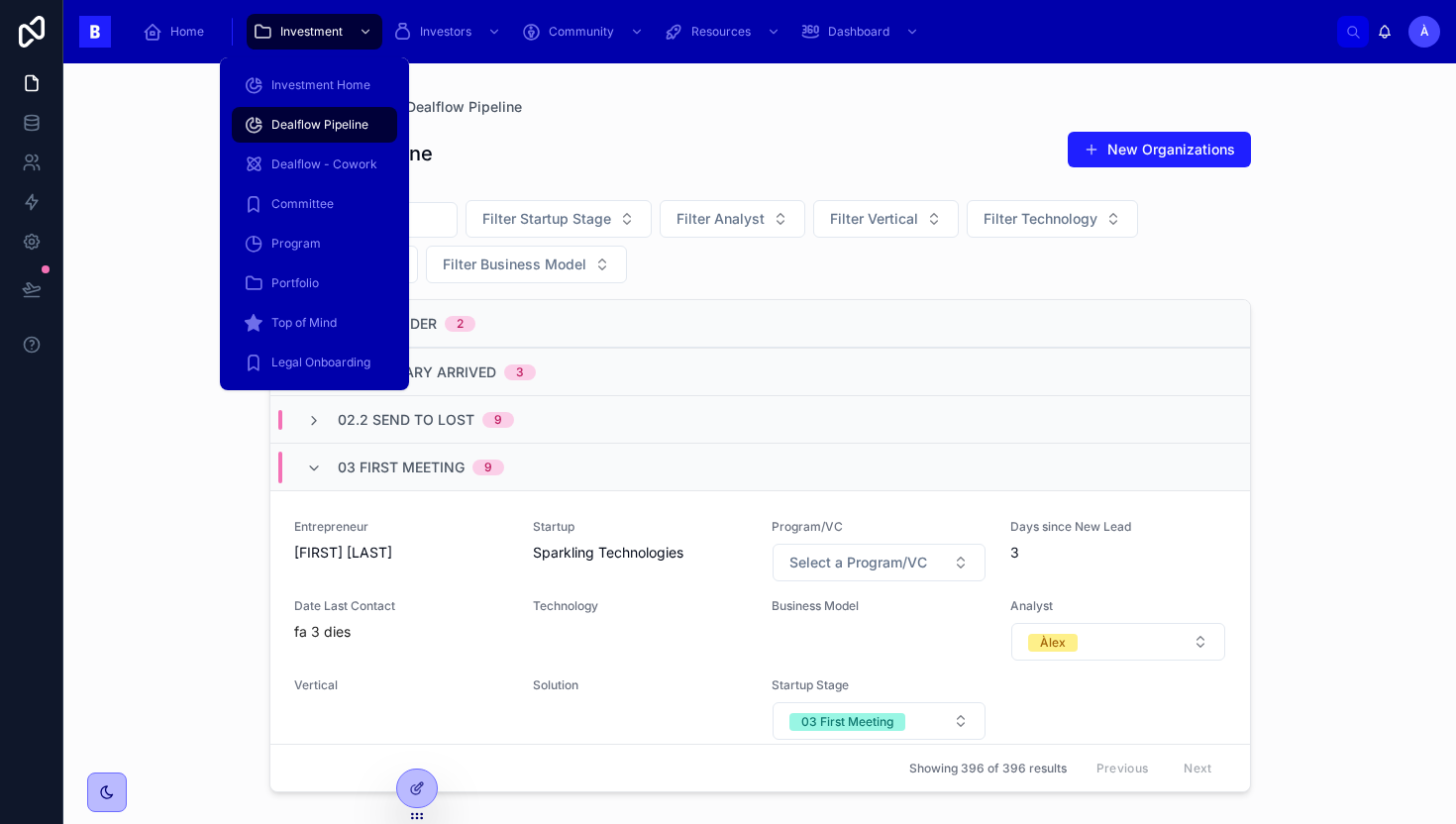 scroll, scrollTop: 0, scrollLeft: 0, axis: both 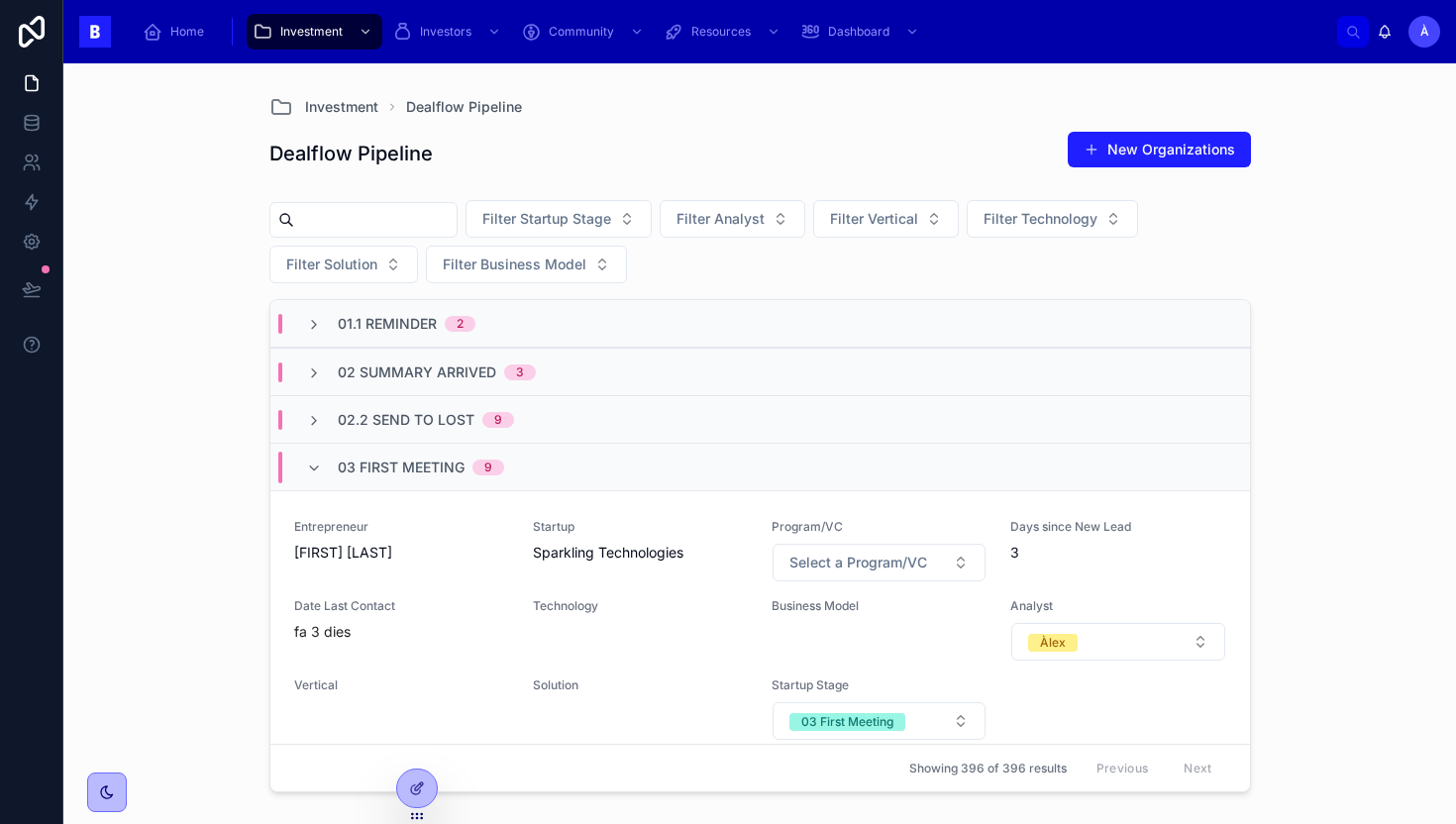 click at bounding box center [375, 220] 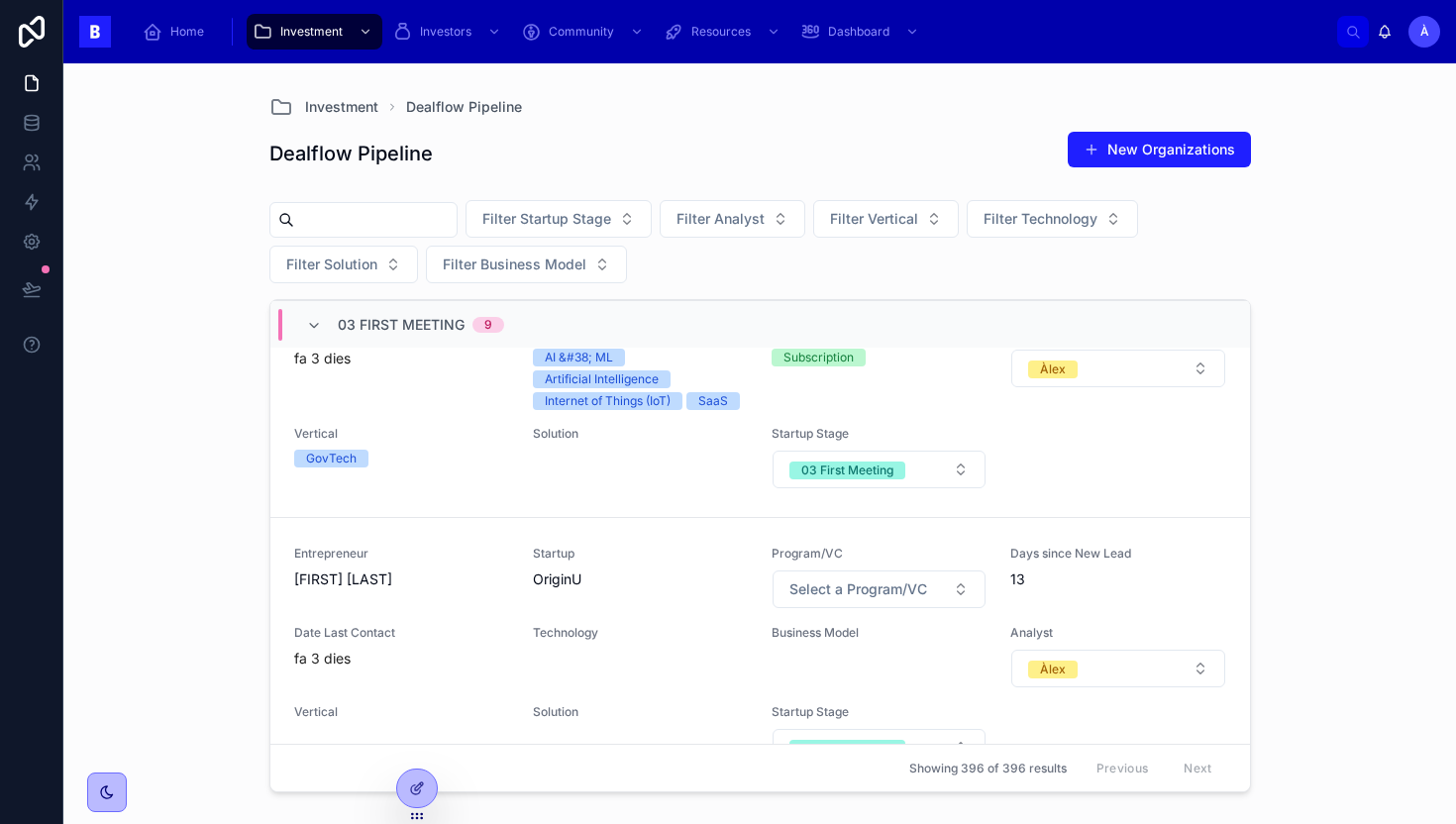 scroll, scrollTop: 833, scrollLeft: 0, axis: vertical 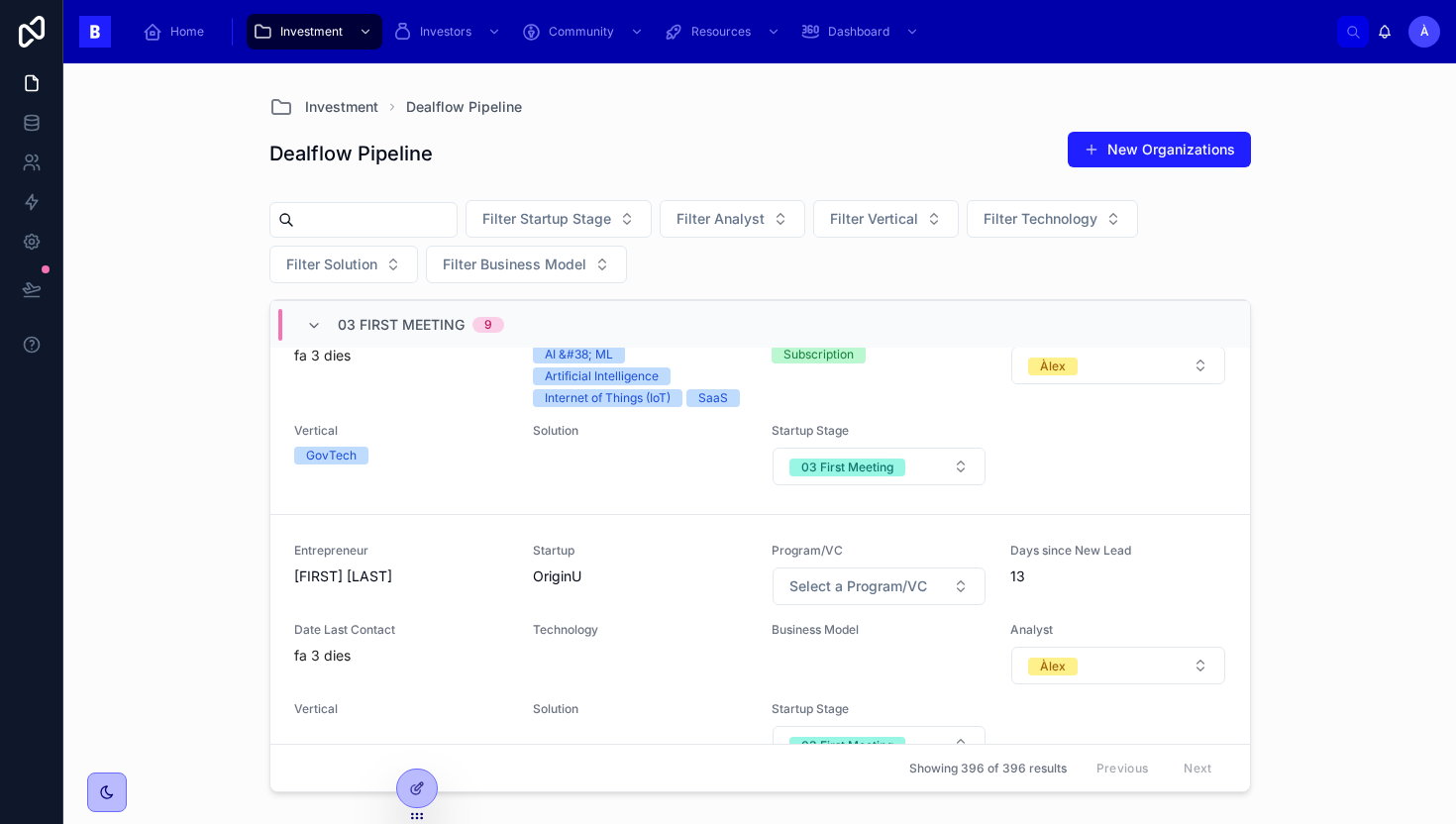 click on "[FIRST] [LAST]" at bounding box center [401, 576] 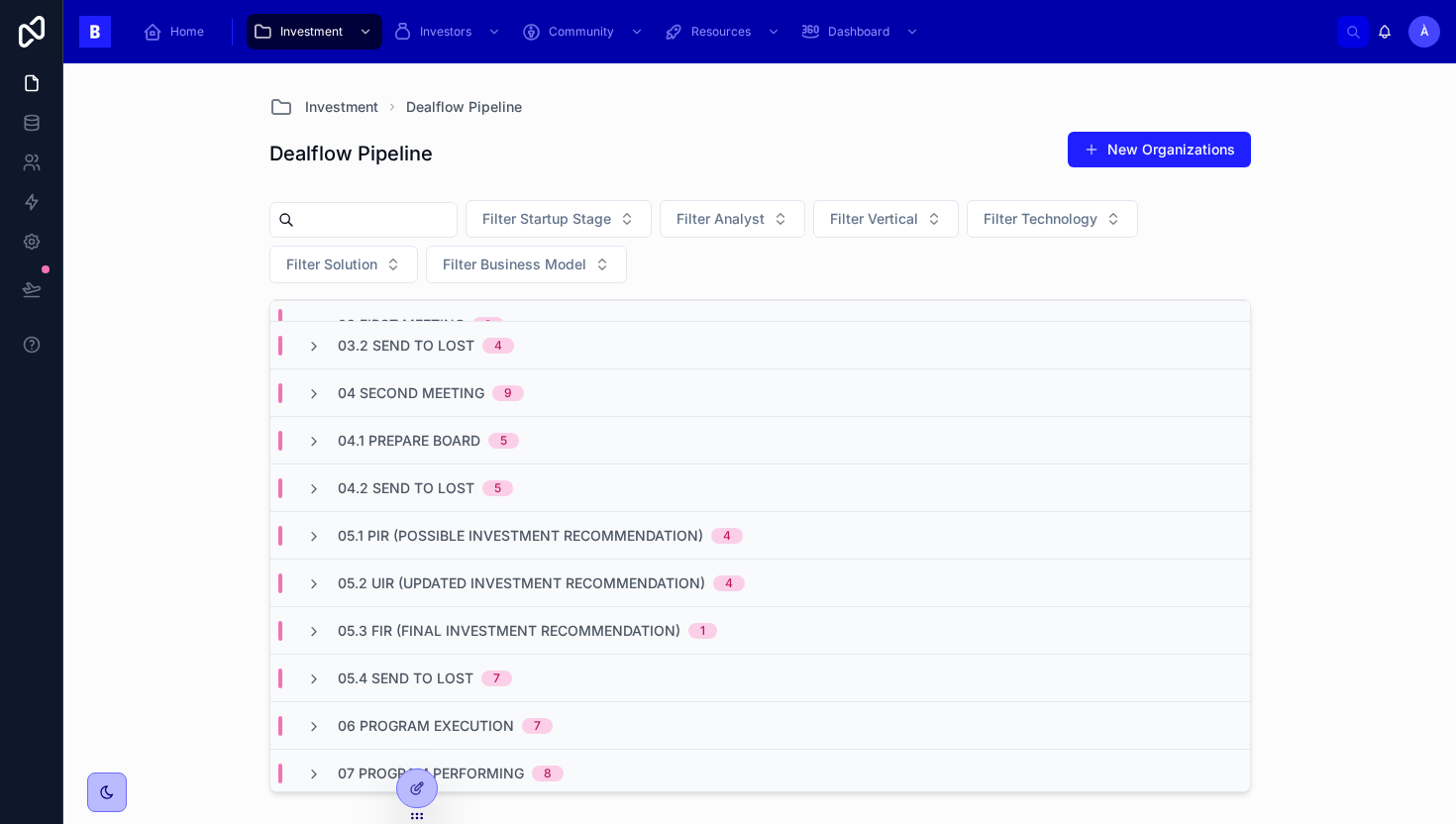 scroll, scrollTop: 2774, scrollLeft: 0, axis: vertical 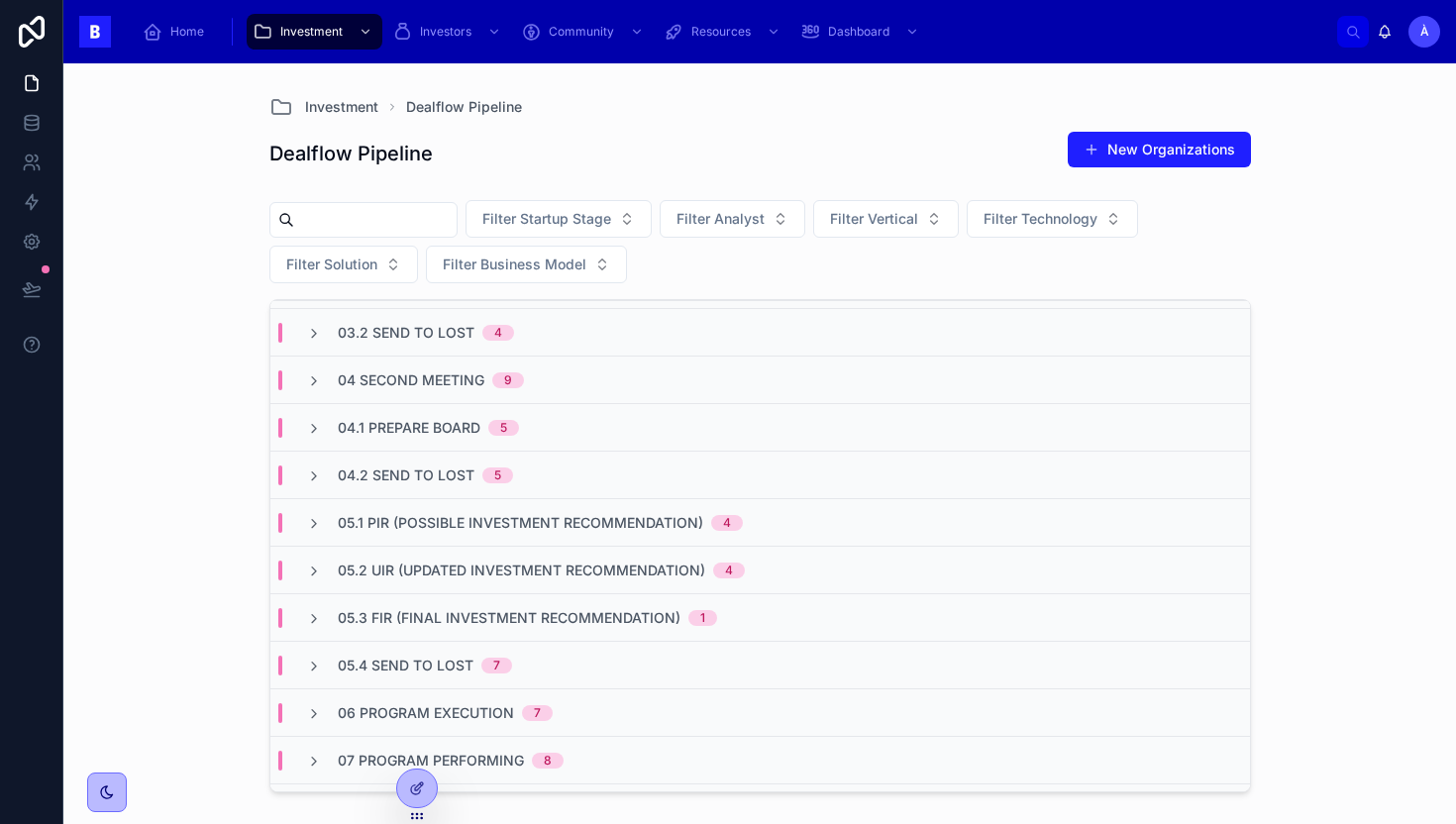 click at bounding box center [375, 220] 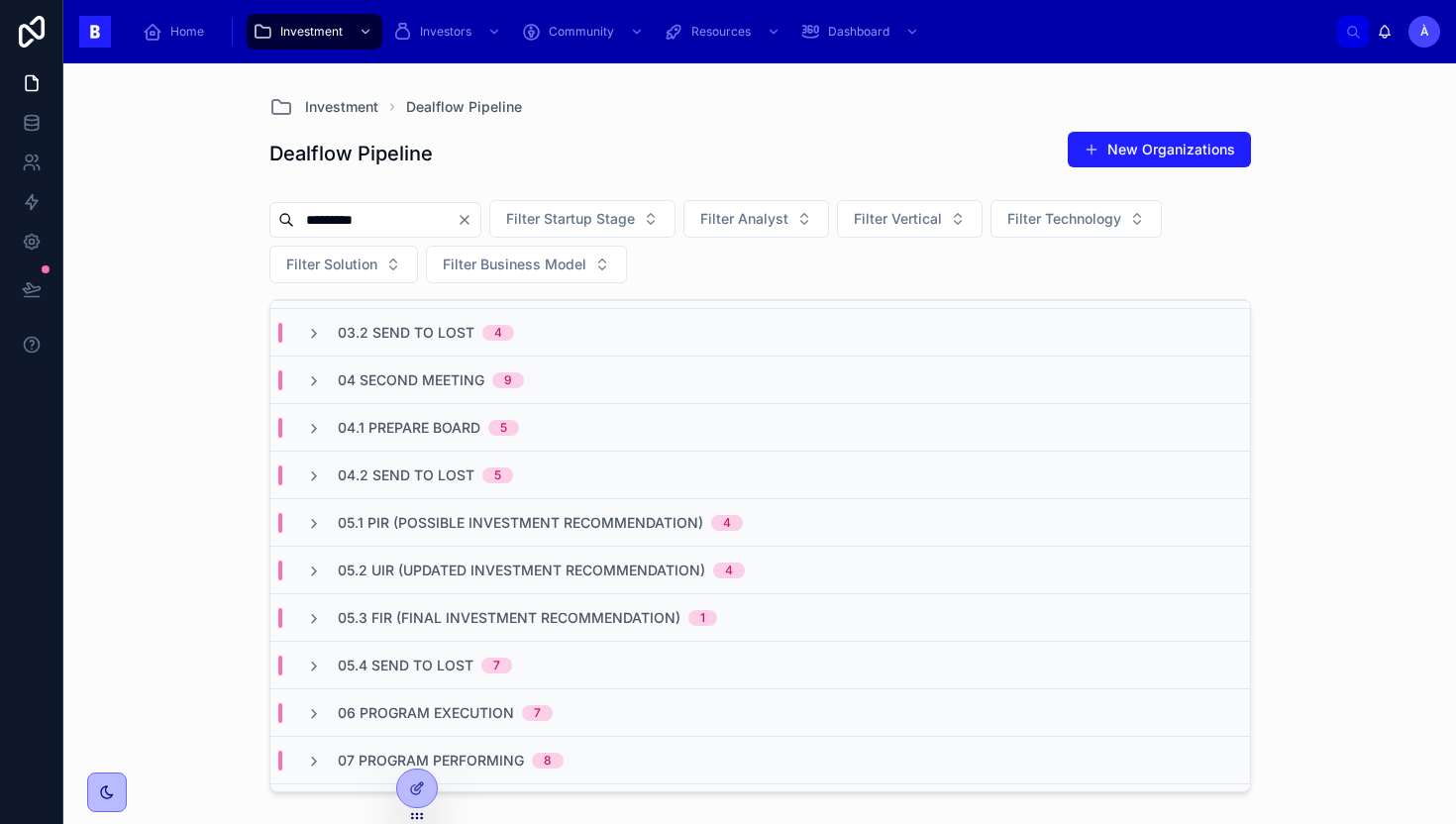 type on "*********" 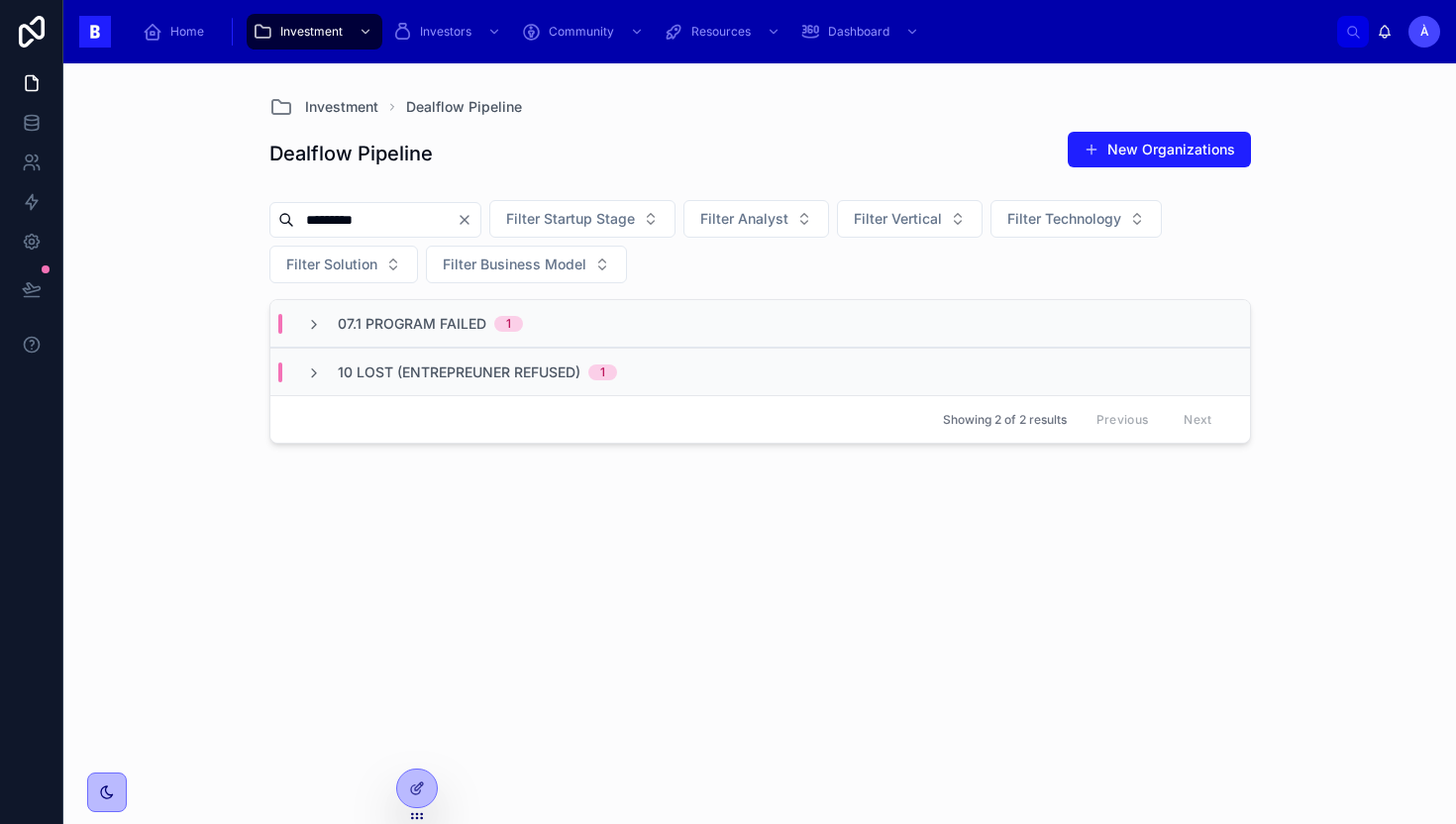 click on "10 Lost (Entrepreuner Refused)" at bounding box center (459, 372) 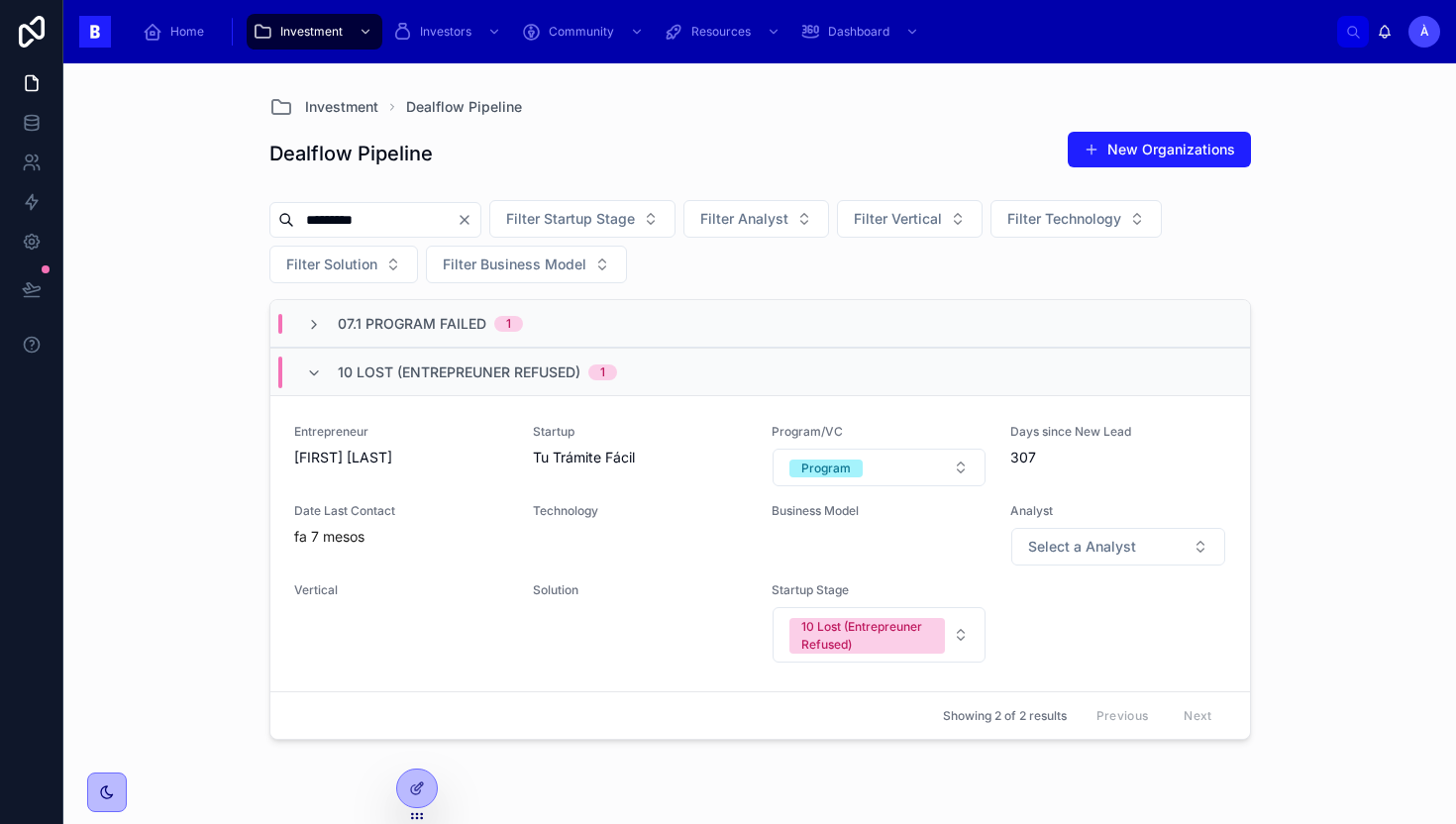 click on "10 Lost (Entrepreuner Refused)" at bounding box center (459, 372) 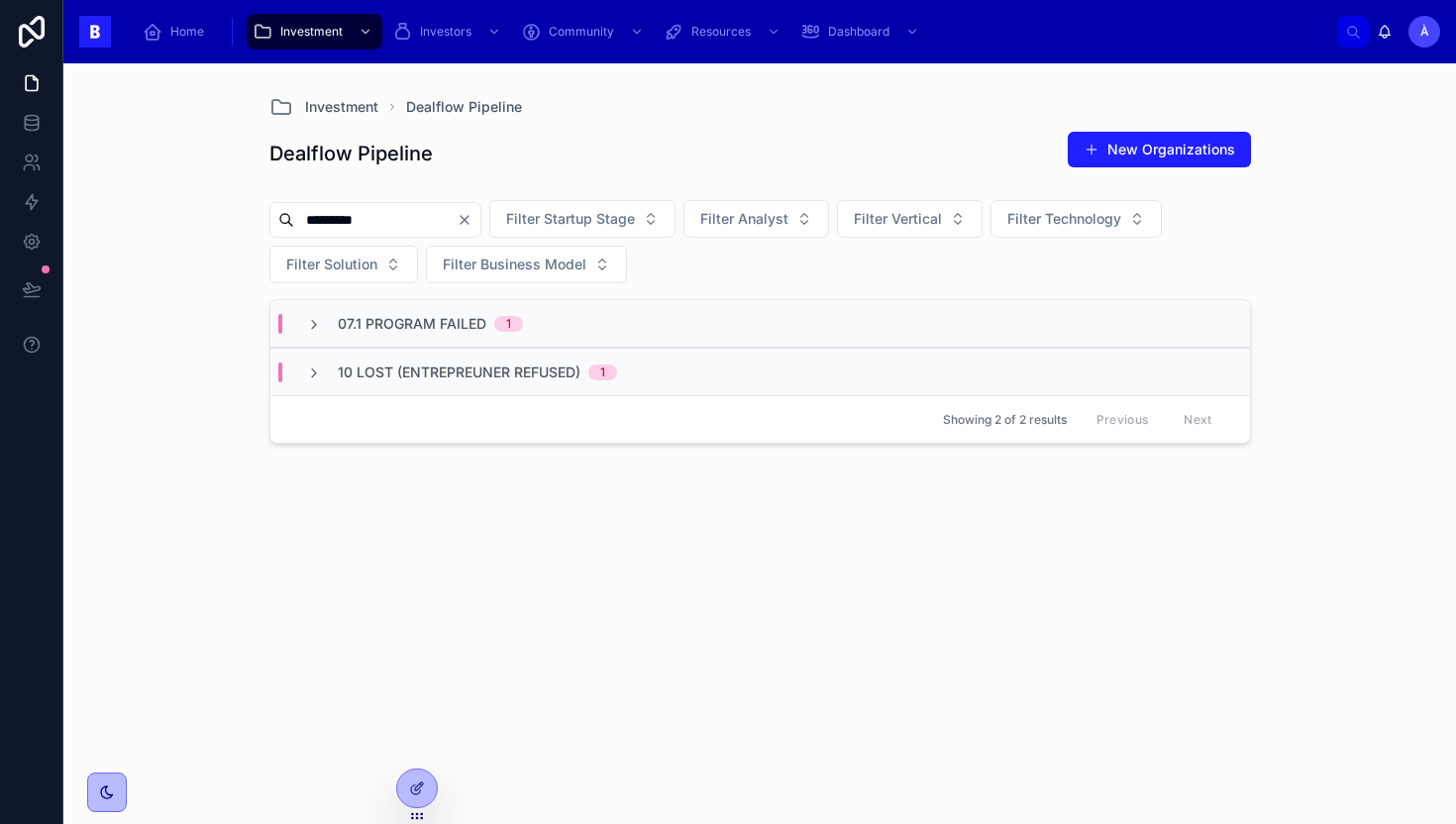 click on "07.1 Program Failed 1" at bounding box center [760, 324] 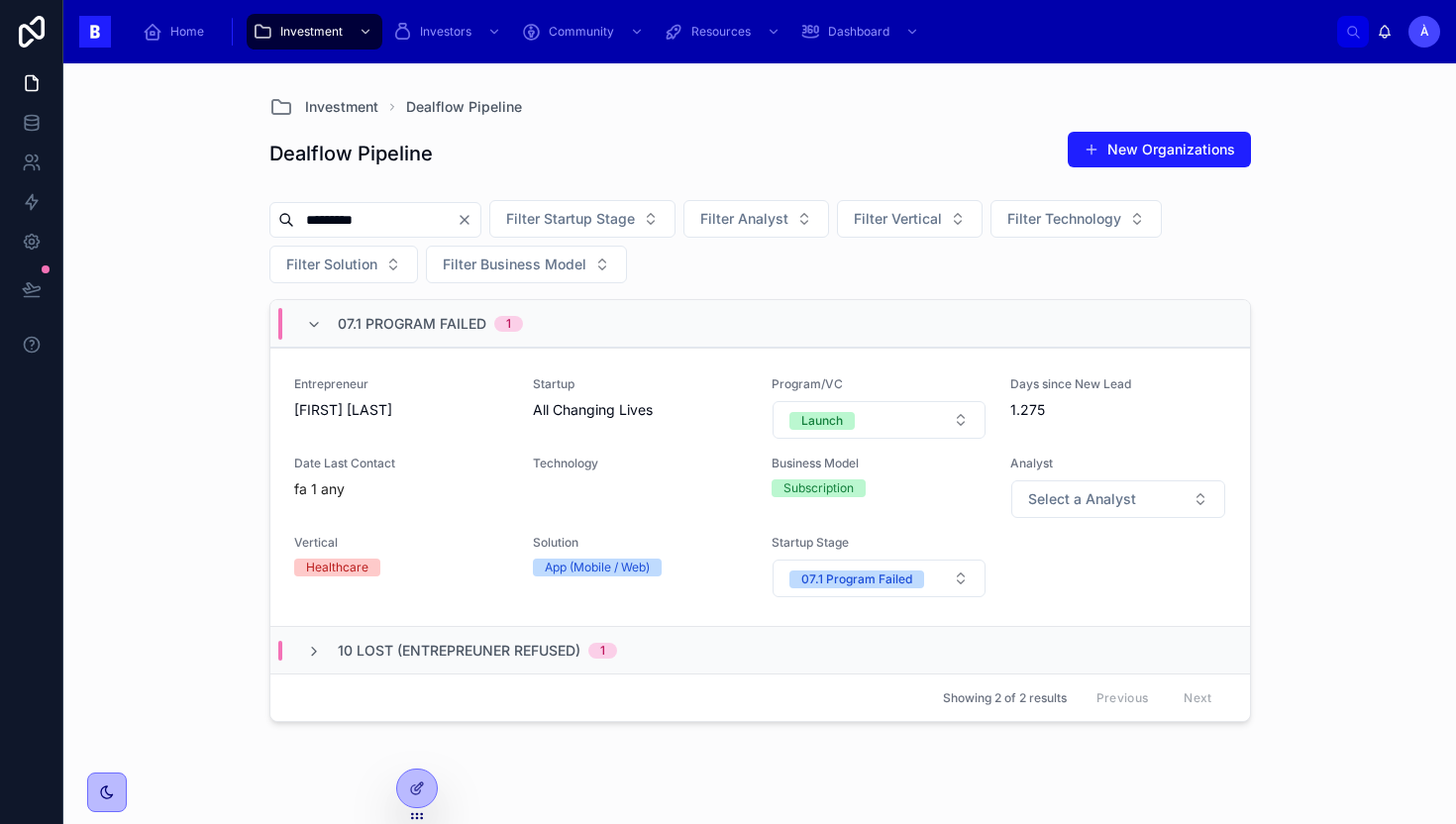 click on "07.1 Program Failed" at bounding box center [412, 324] 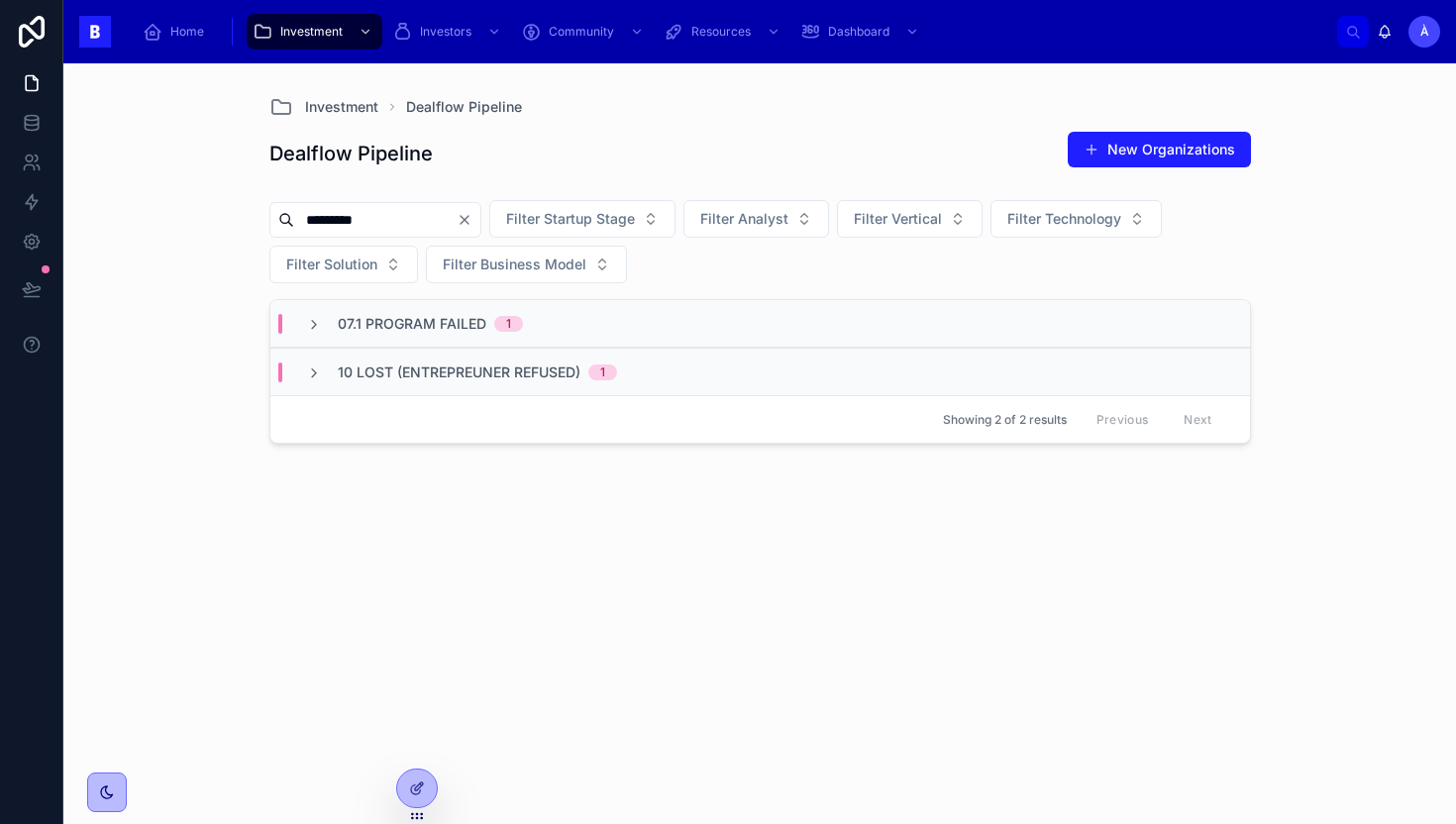 click 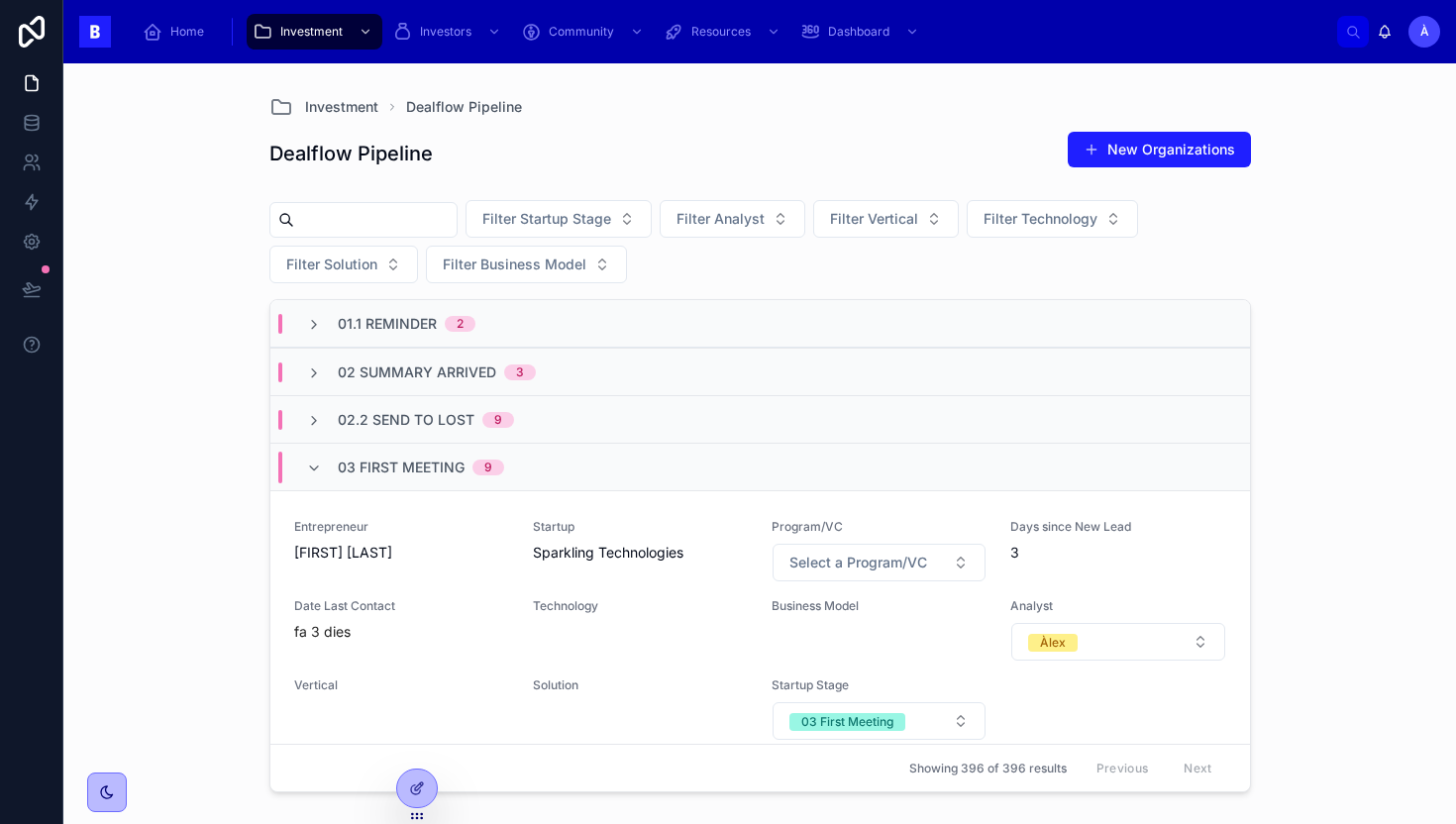 click at bounding box center [375, 220] 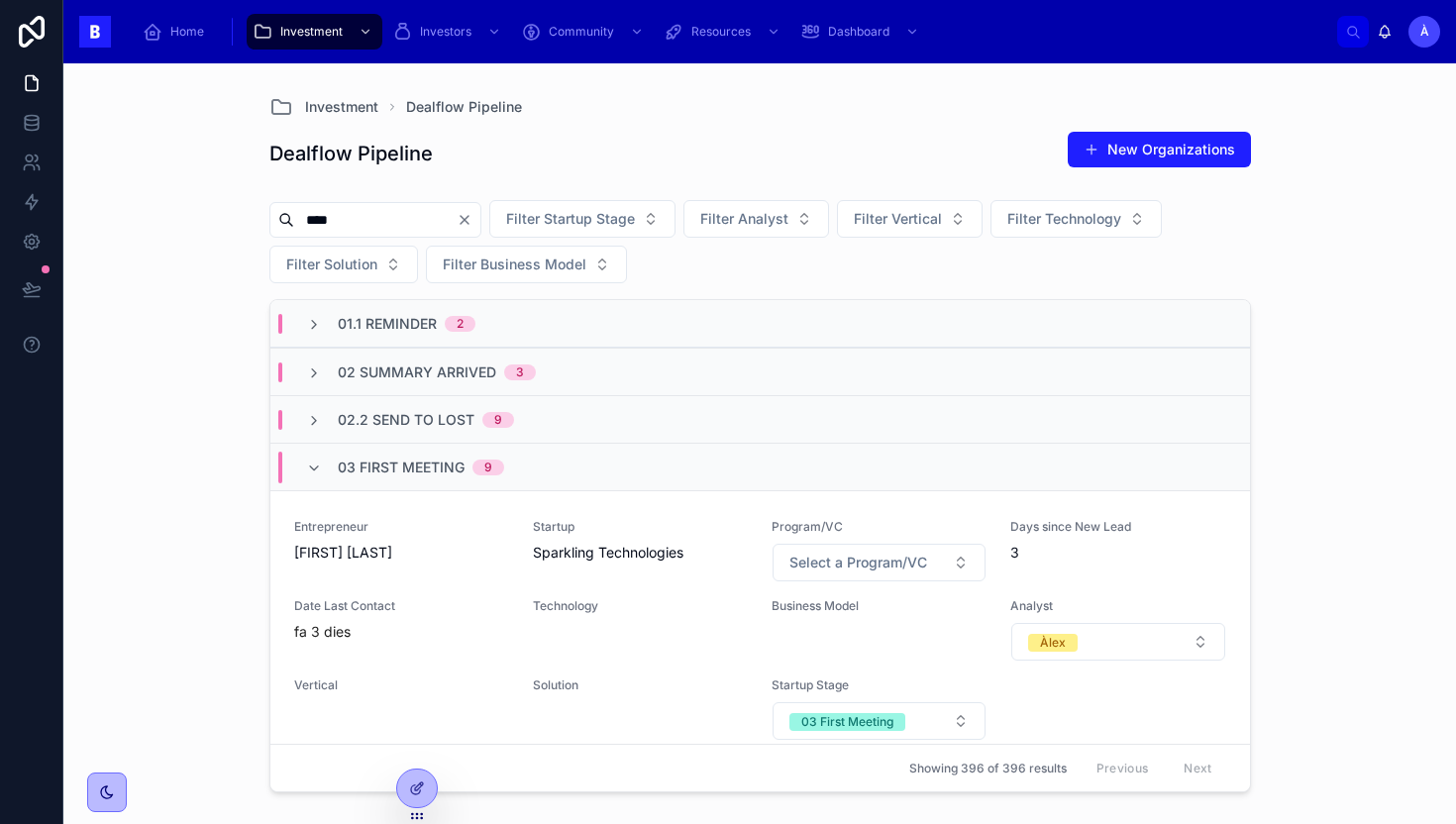 type on "****" 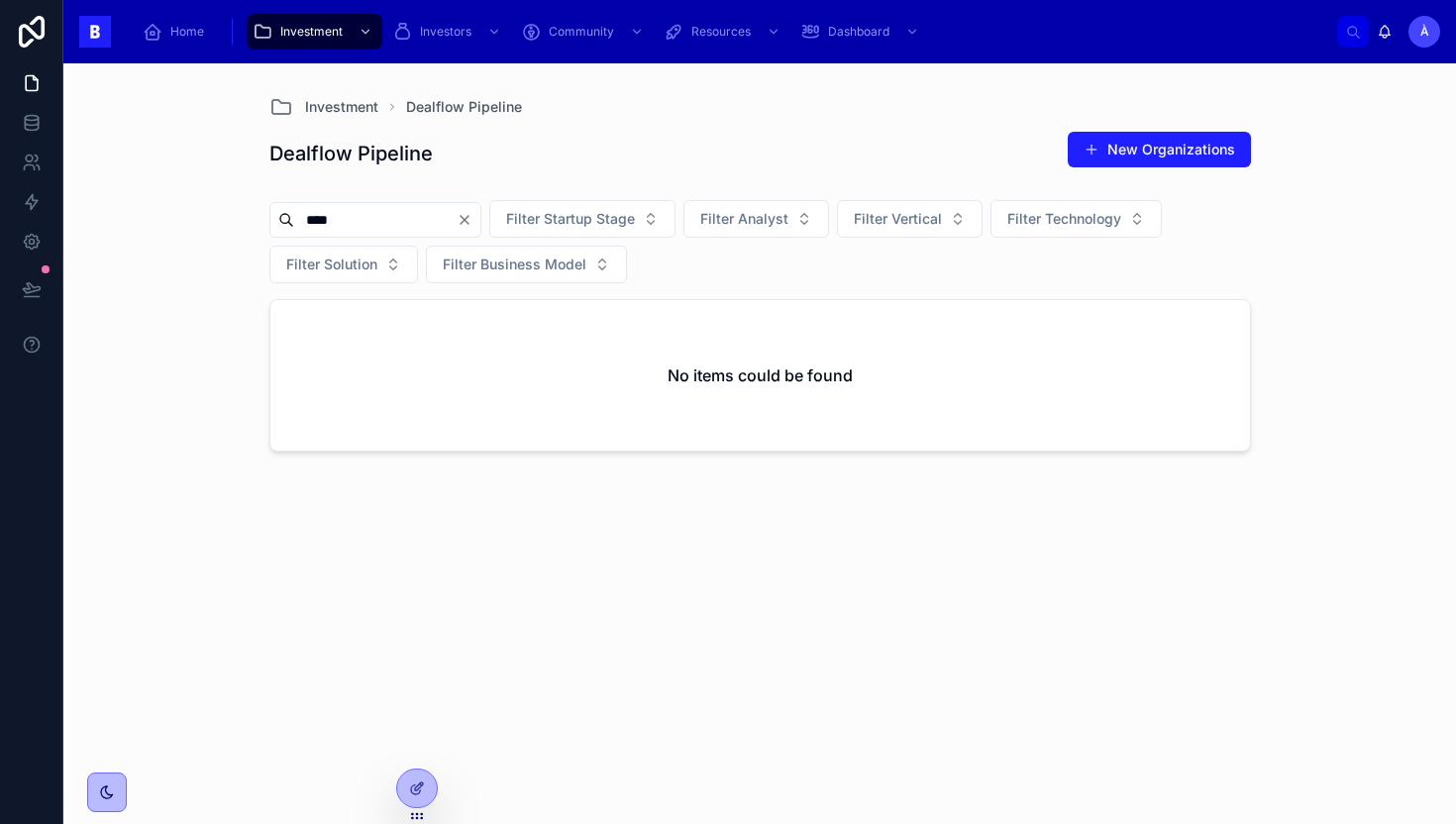 click on "****" at bounding box center (375, 220) 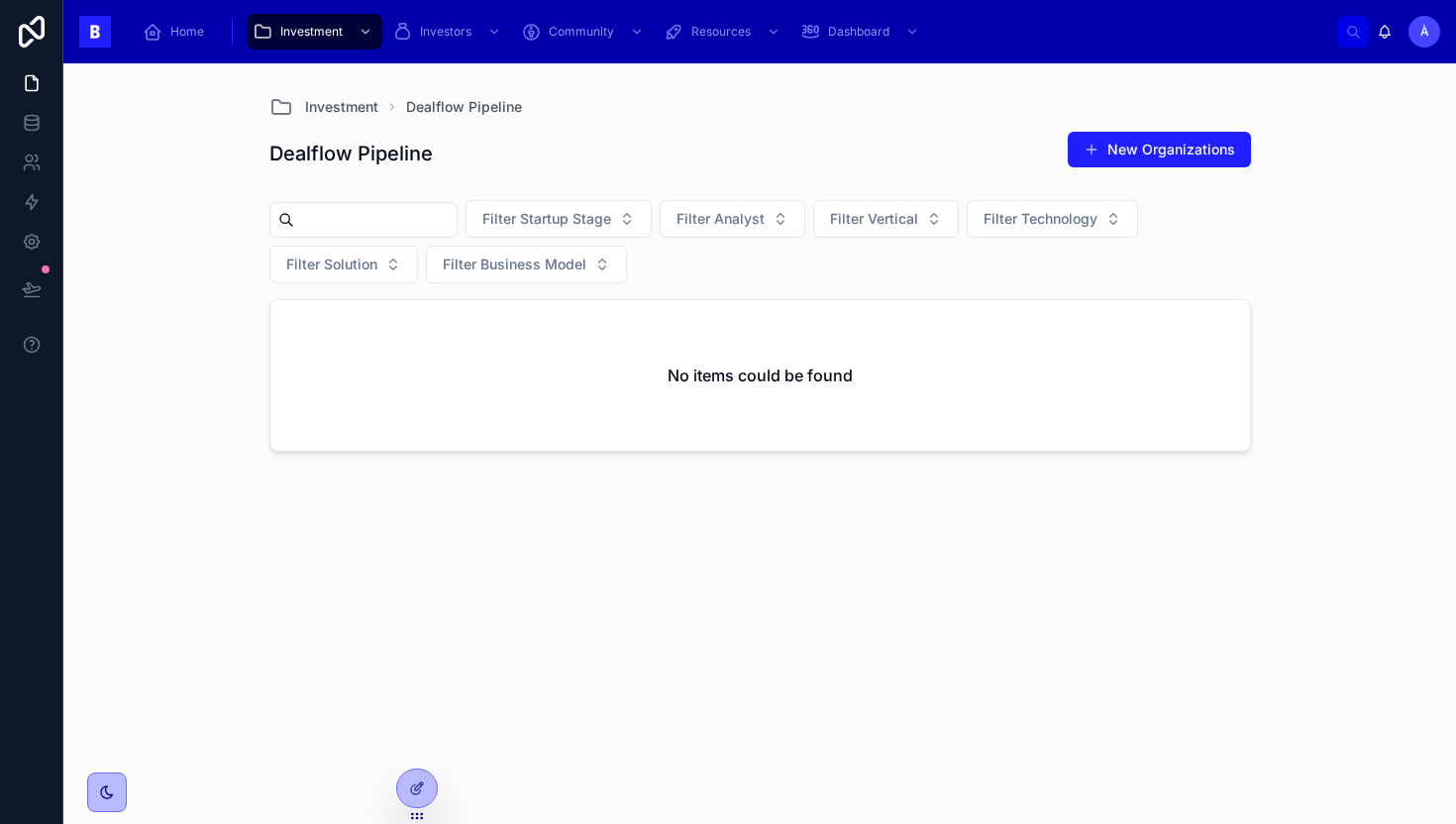 click on "Dealflow Pipeline New Organizations" at bounding box center [760, 154] 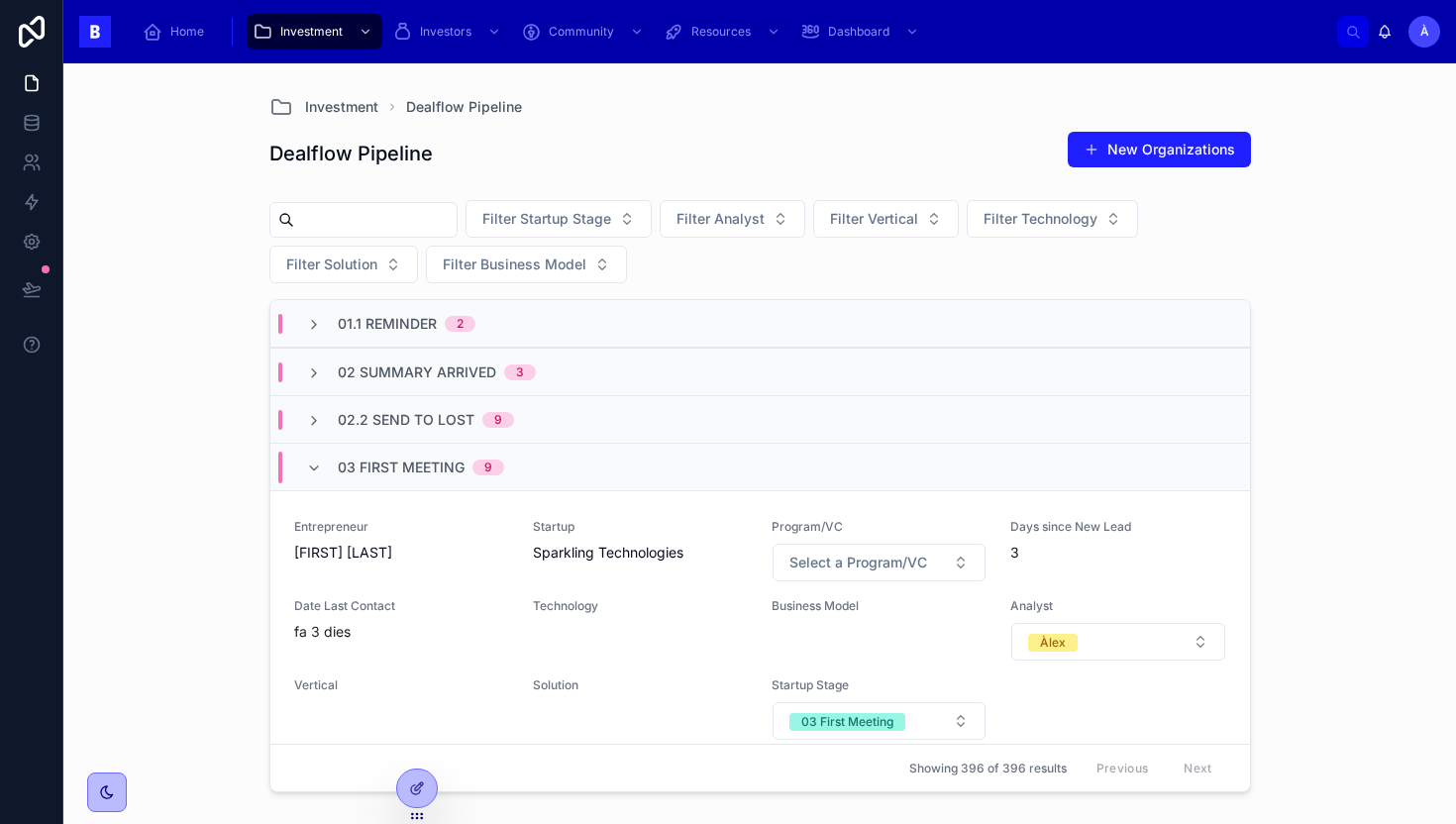 click at bounding box center [375, 220] 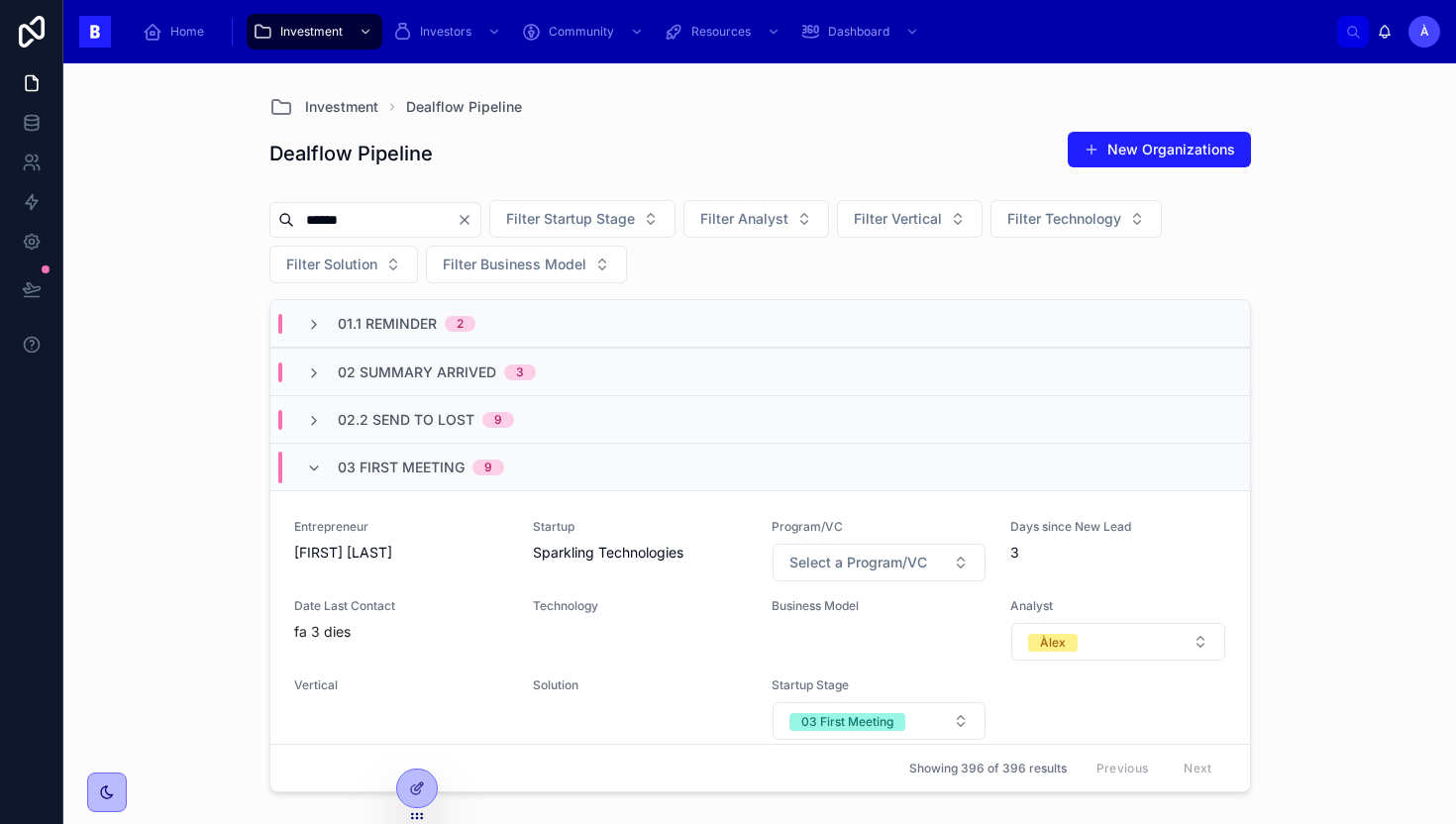 type on "******" 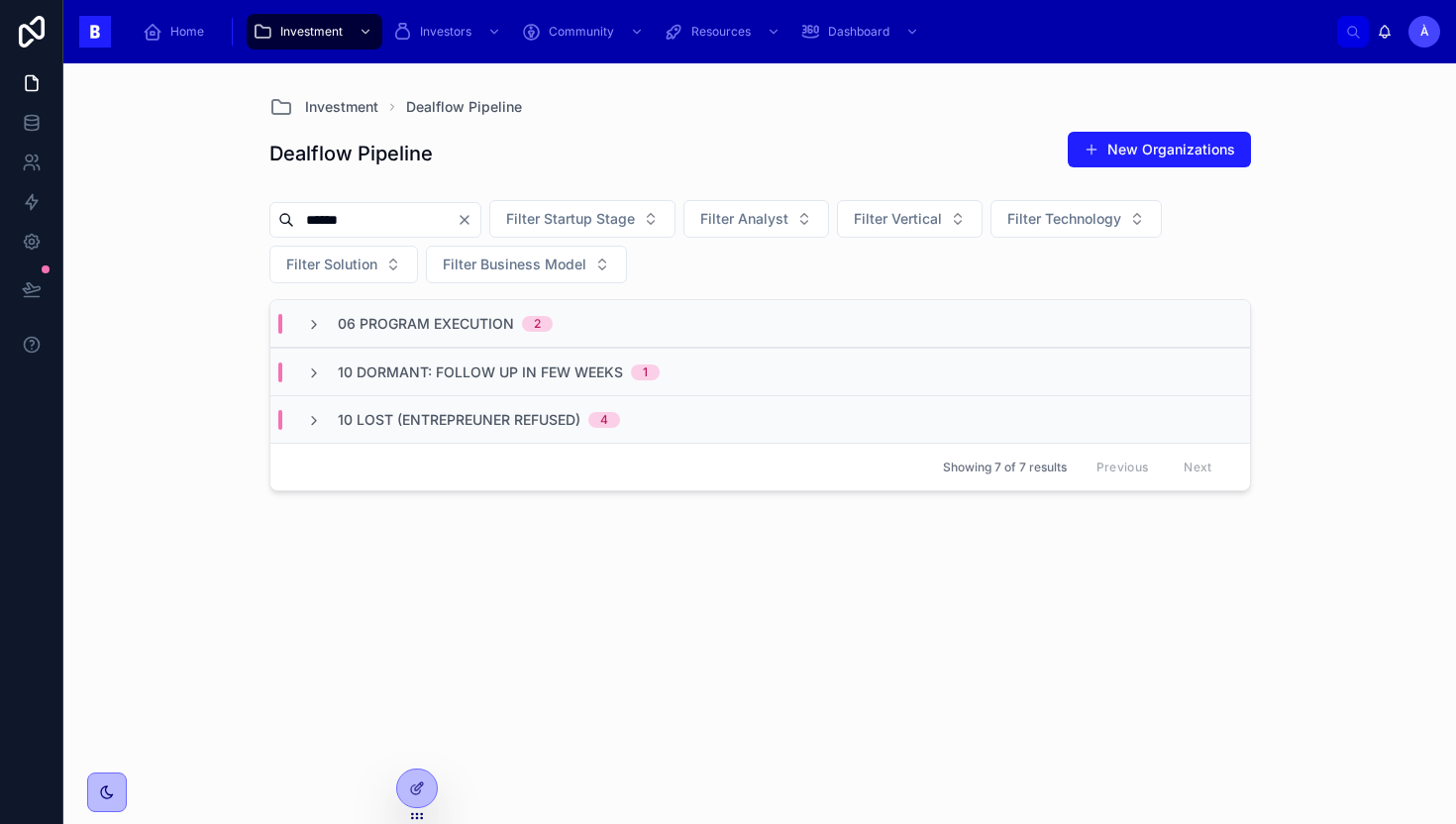 click on "******" at bounding box center [375, 220] 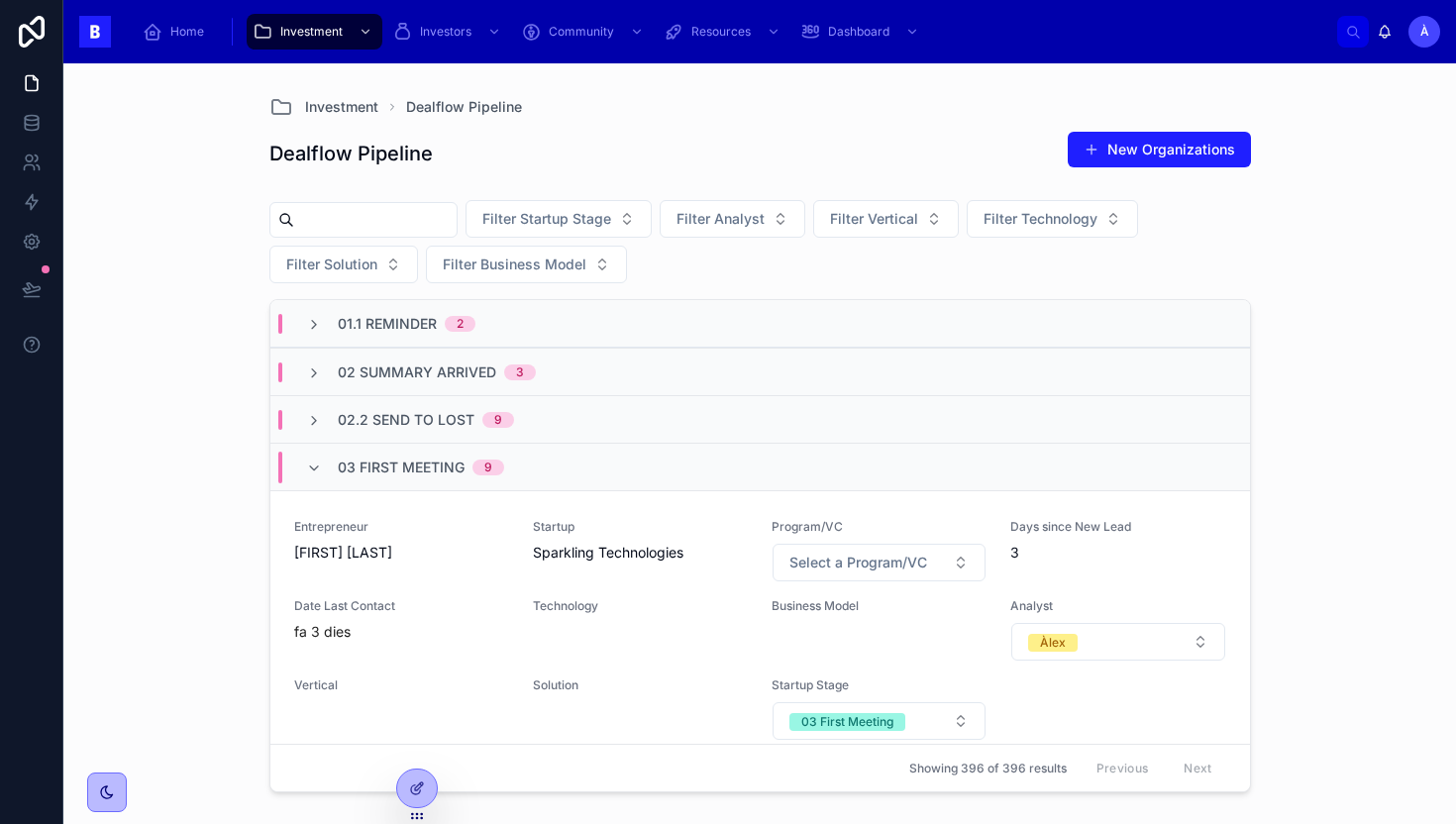 click on "03 First Meeting" at bounding box center [401, 467] 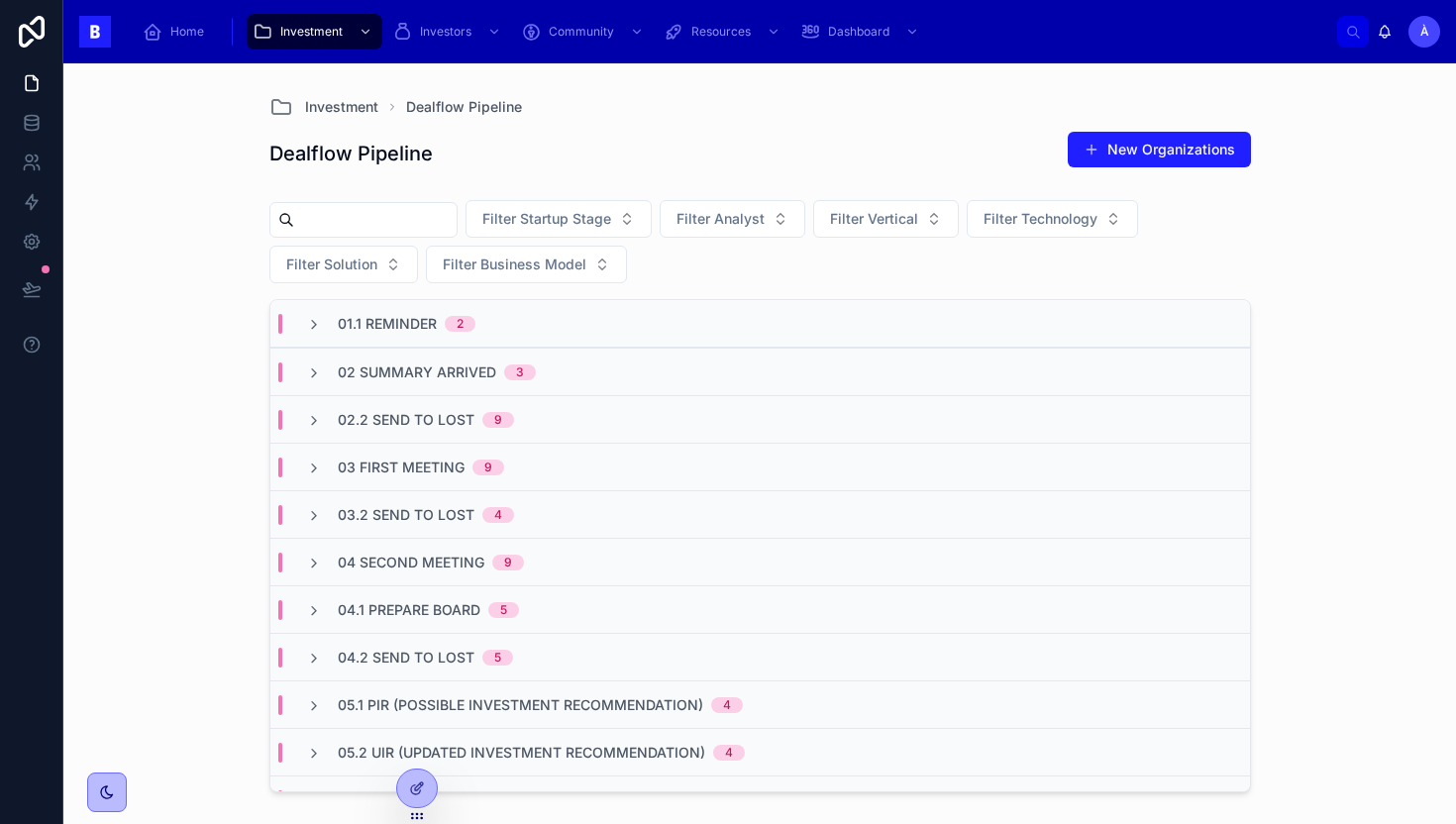 click on "03 First Meeting" at bounding box center (401, 467) 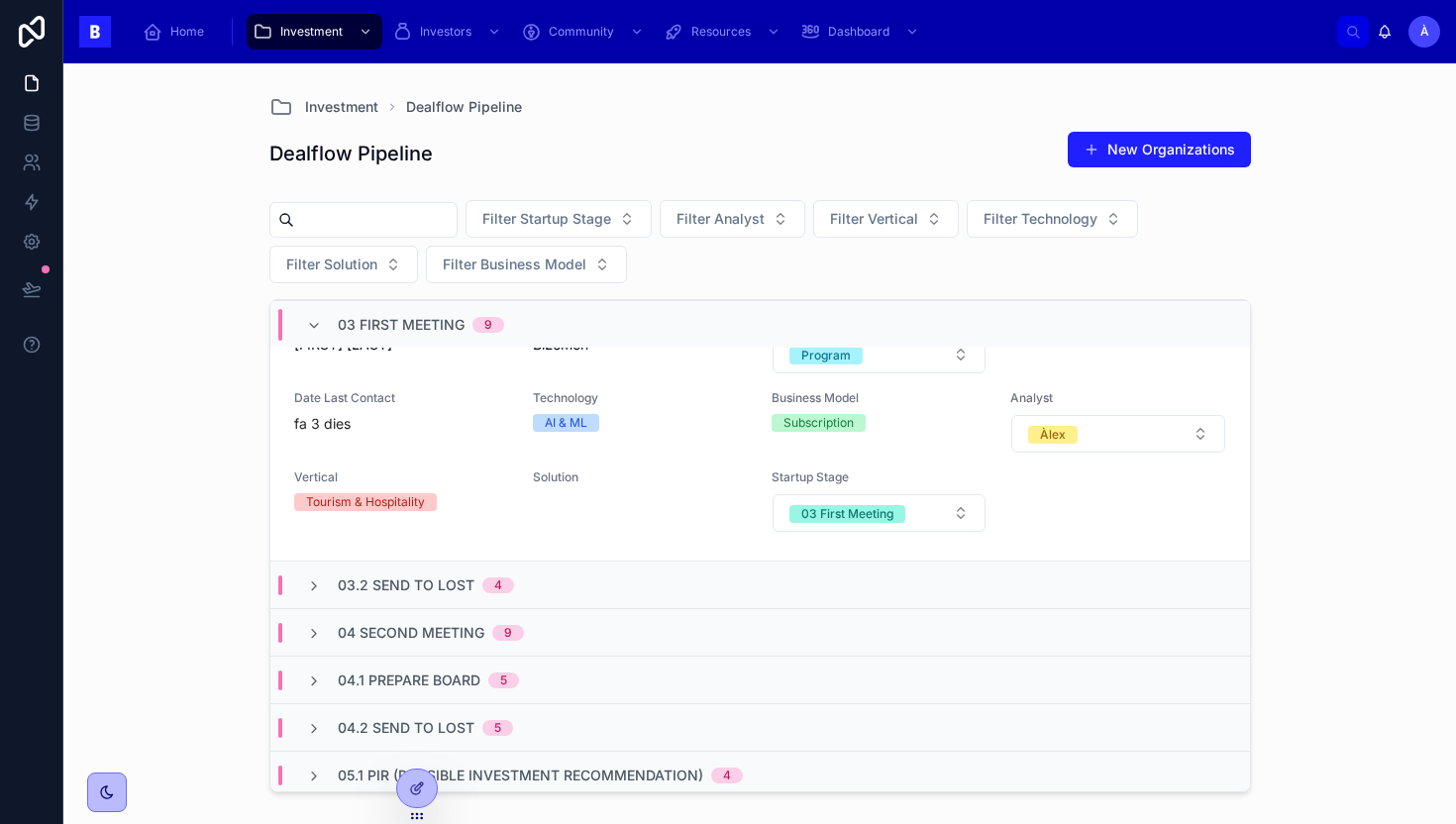 scroll, scrollTop: 2566, scrollLeft: 0, axis: vertical 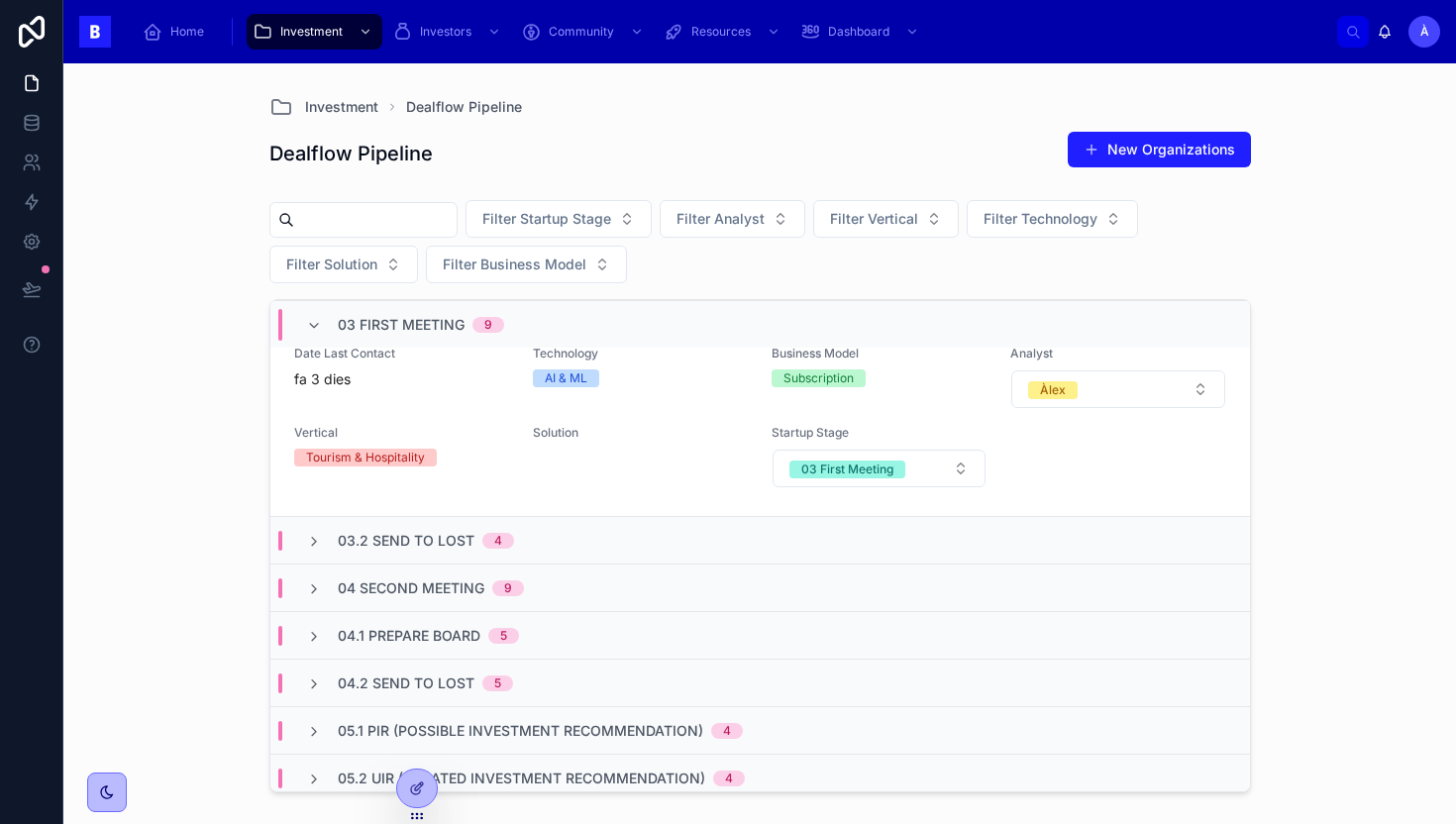 click on "03.2 Send to Lost" at bounding box center [406, 541] 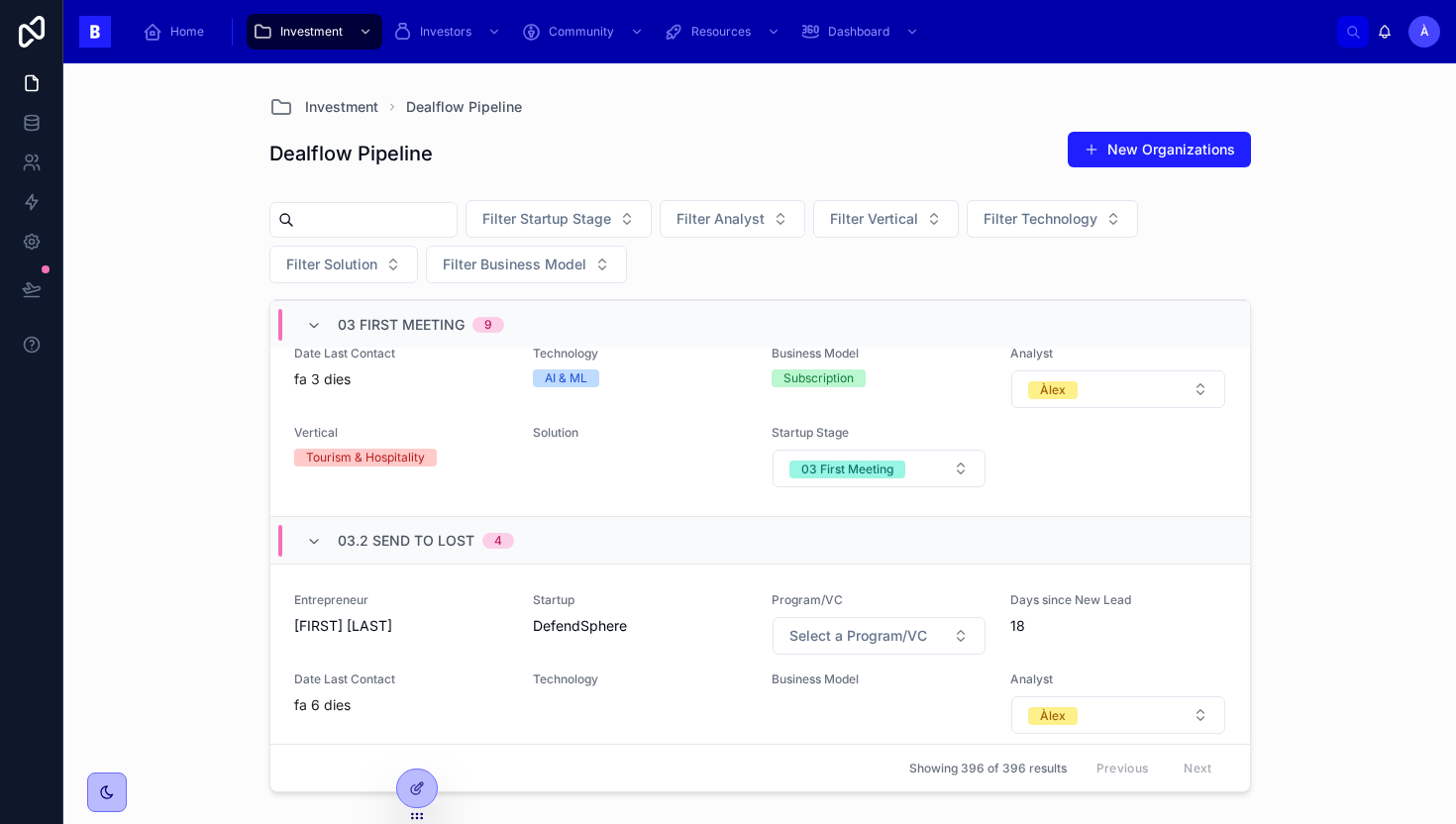 click on "03.2 Send to Lost" at bounding box center [406, 541] 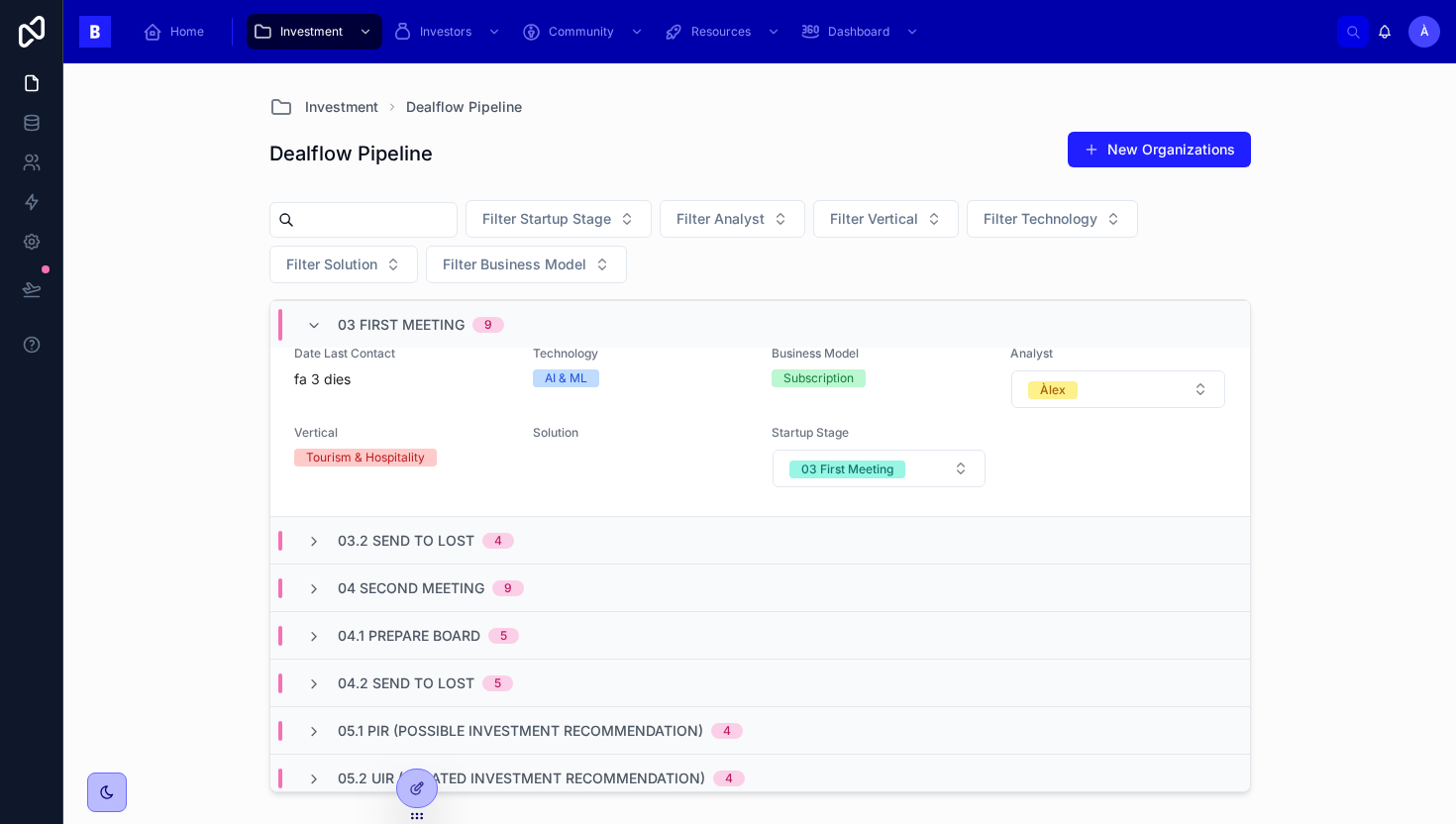 click on "03 First Meeting" at bounding box center [401, 325] 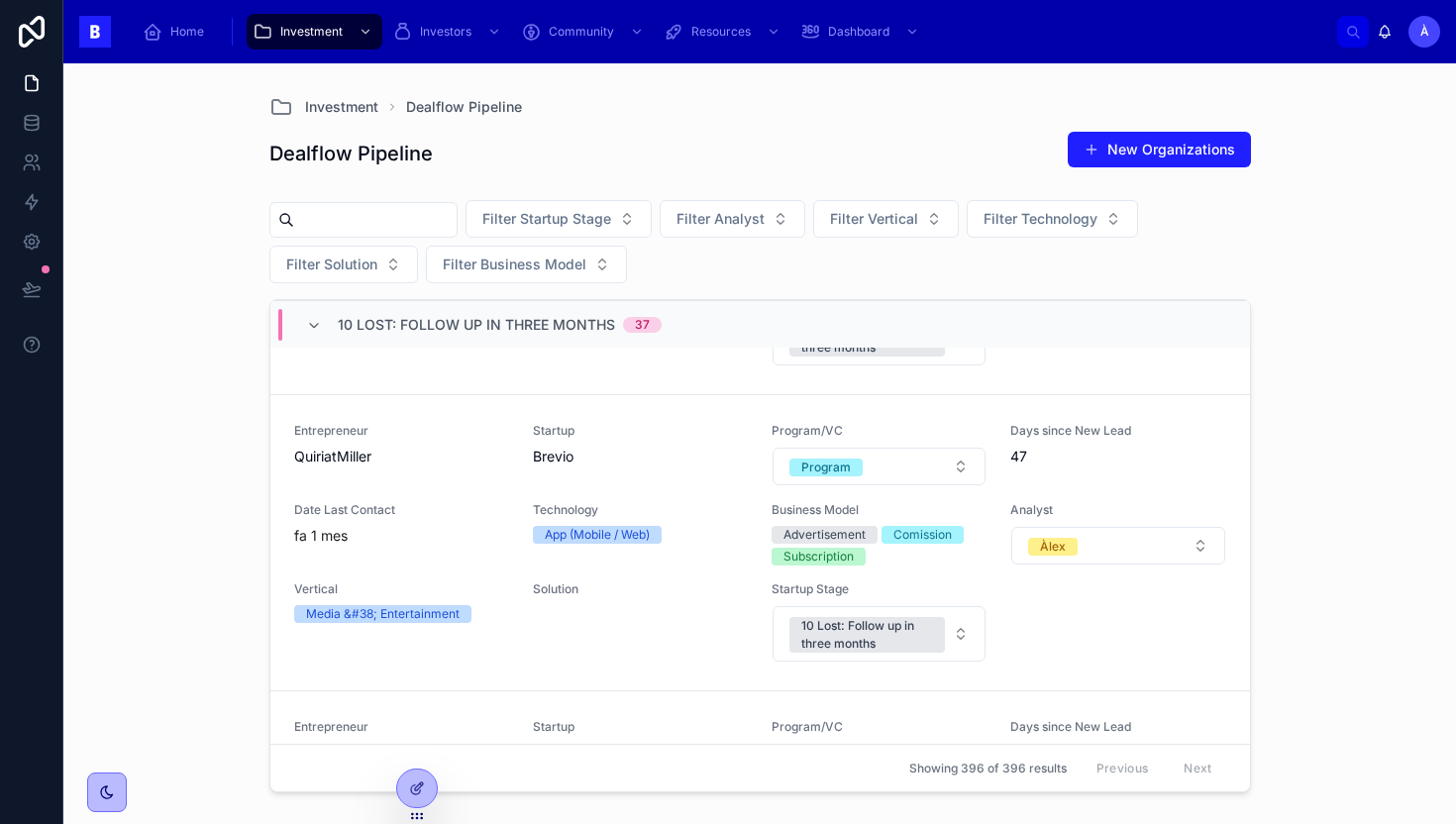 click on "10 Lost: Follow up in three months" at bounding box center (476, 325) 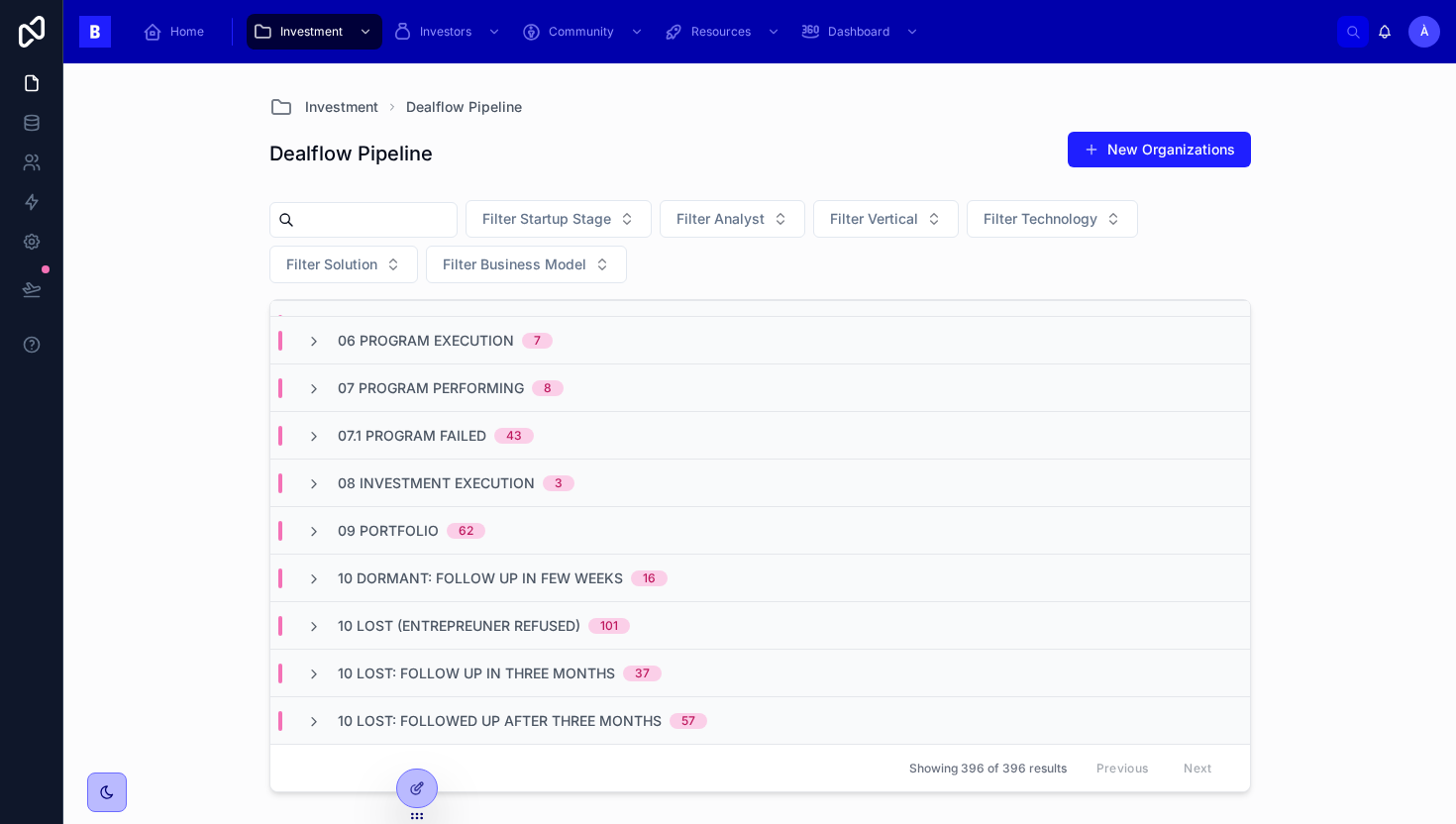scroll, scrollTop: 0, scrollLeft: 0, axis: both 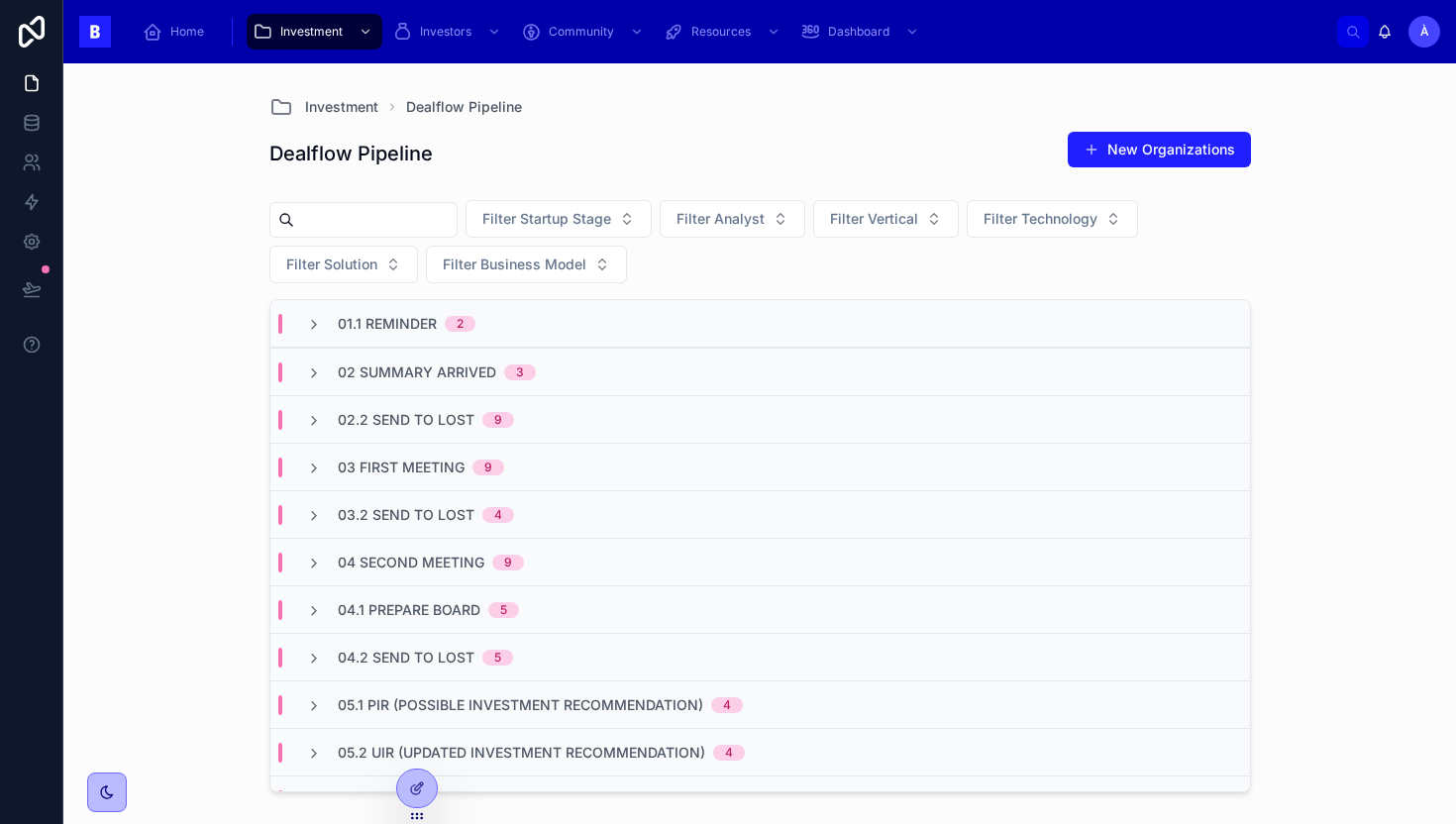 click on "02.2 Send To Lost 9" at bounding box center [760, 419] 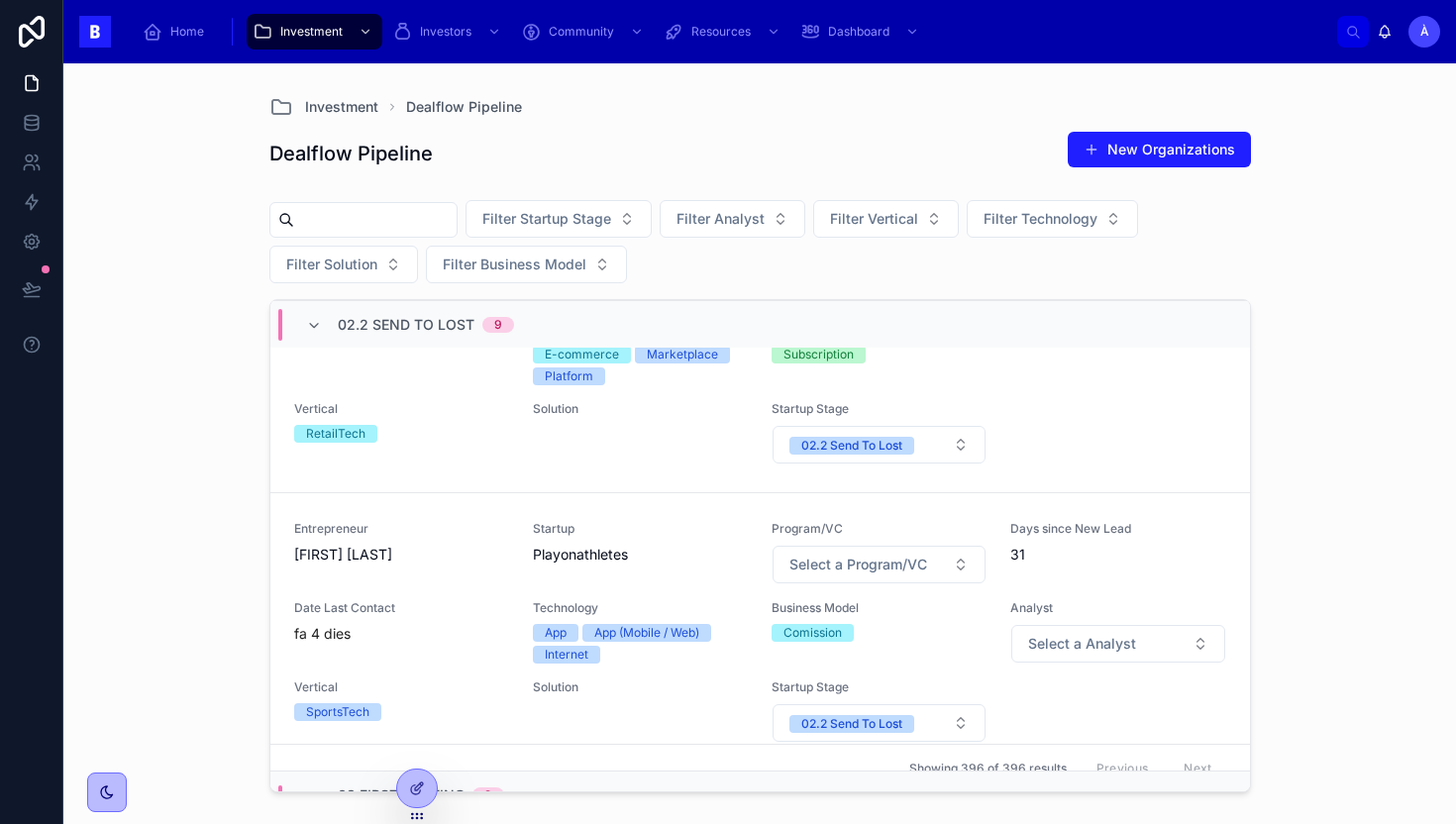 click on "02.2 Send To Lost" at bounding box center (406, 325) 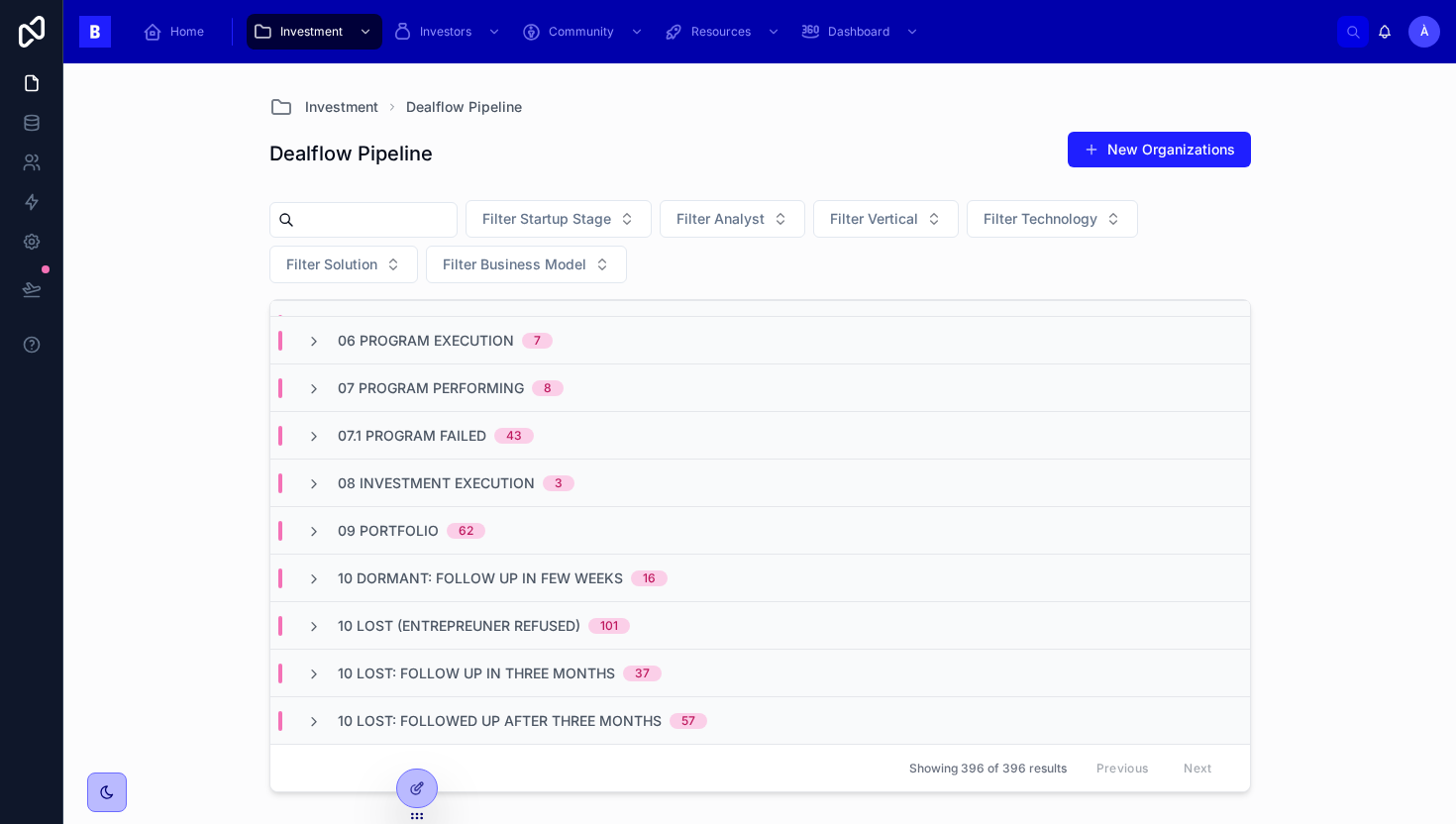 scroll, scrollTop: 0, scrollLeft: 0, axis: both 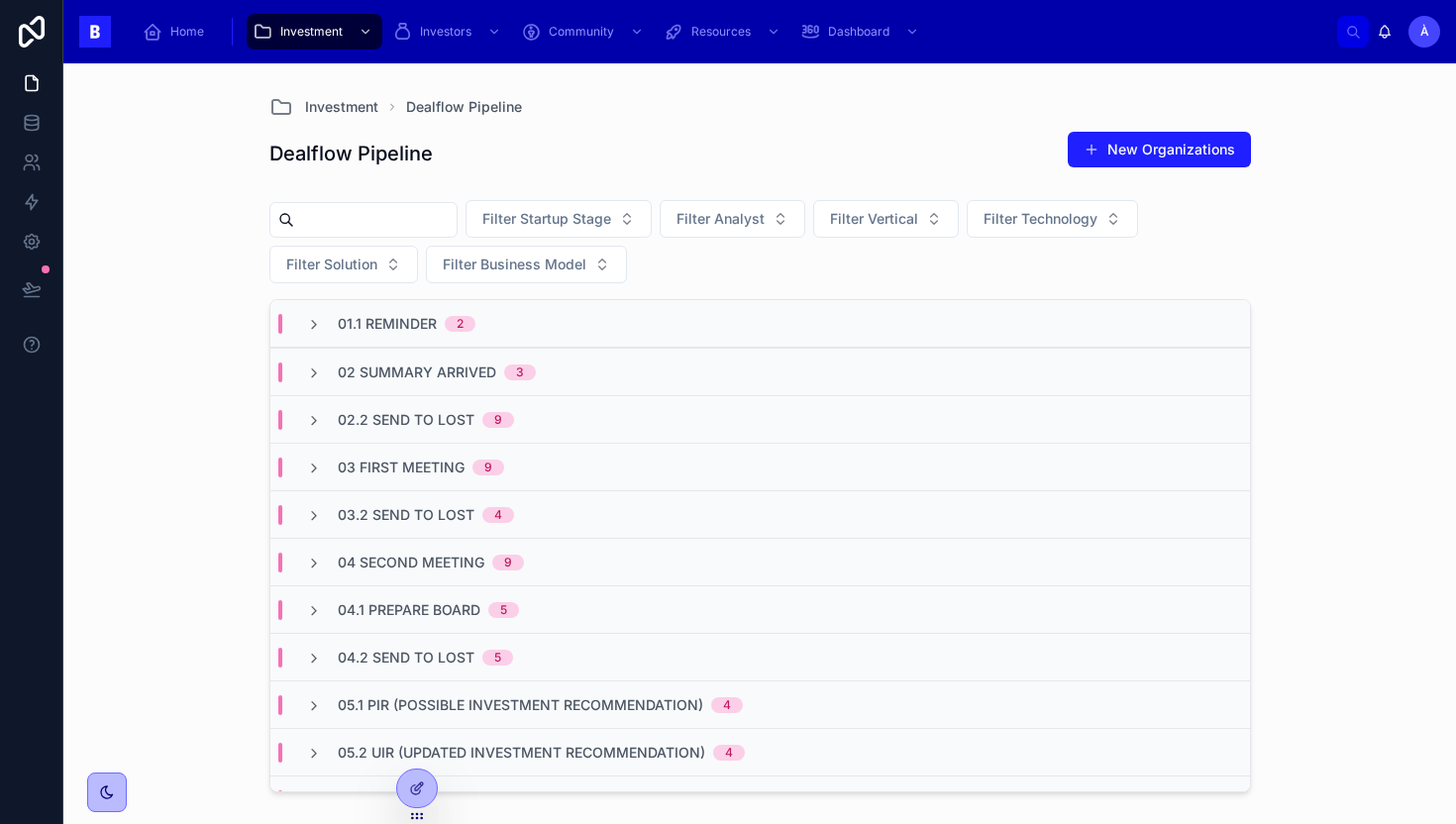 click at bounding box center (375, 220) 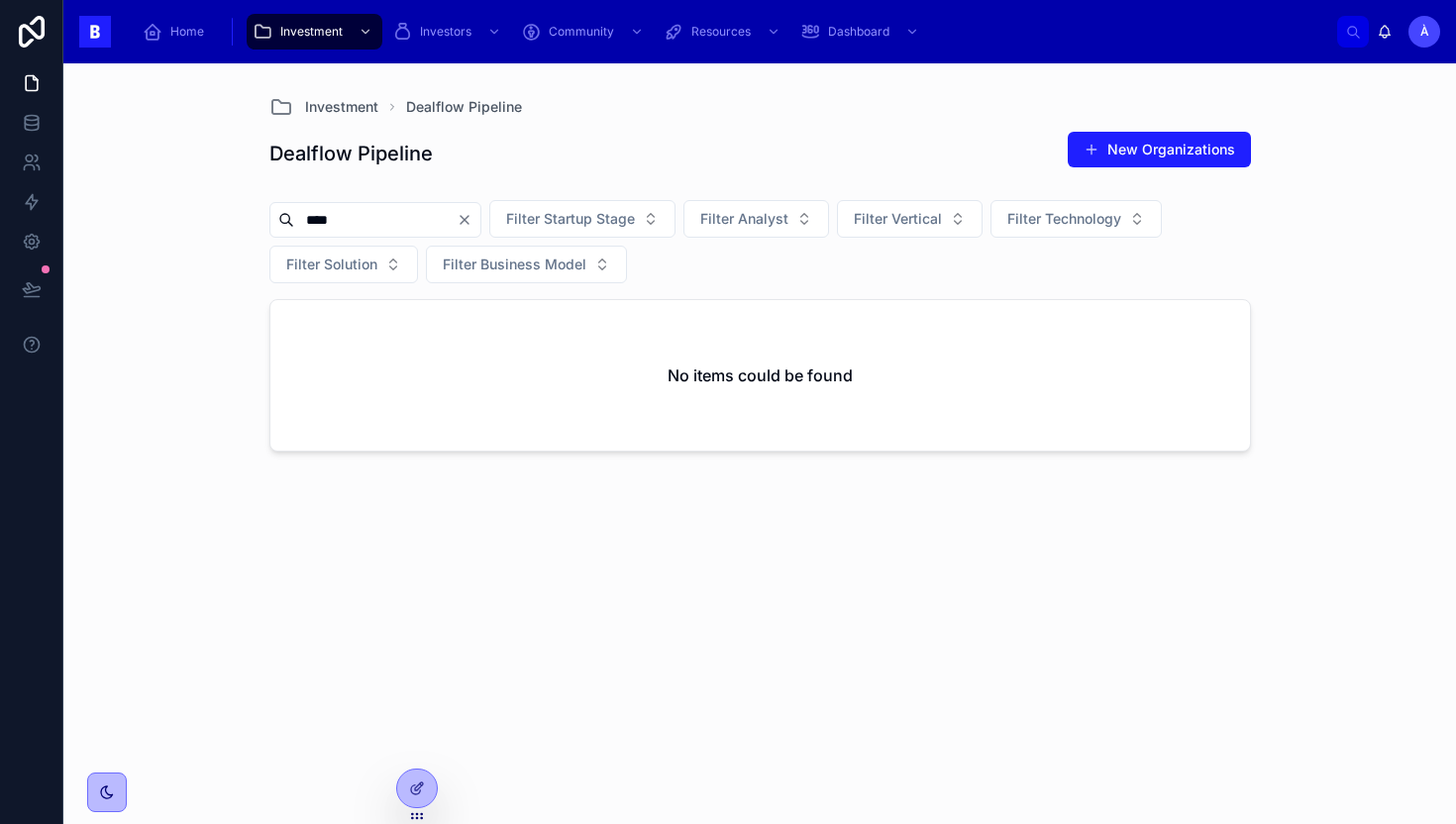 type on "****" 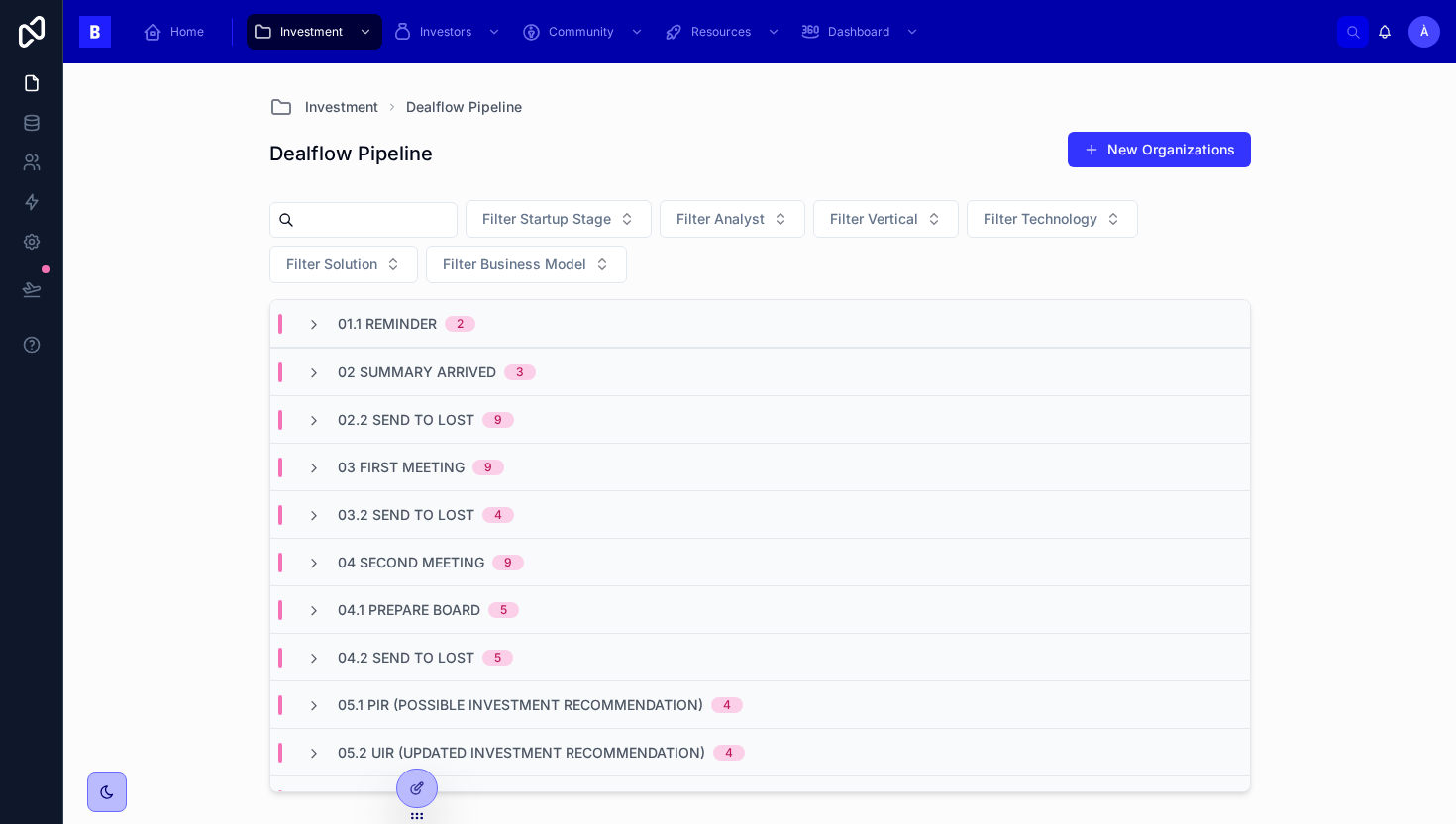 click on "New Organizations" at bounding box center (1159, 150) 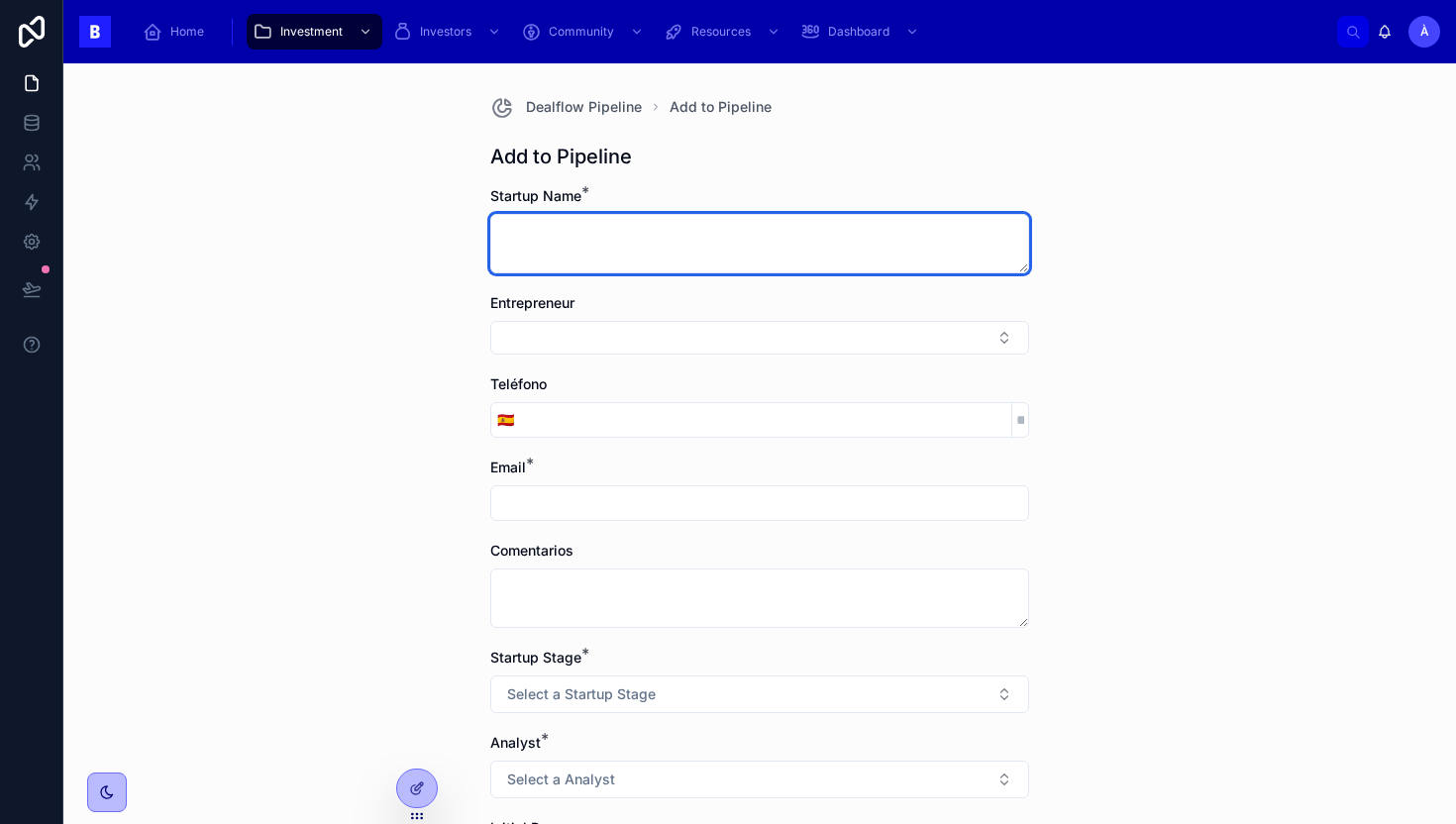 click at bounding box center (760, 244) 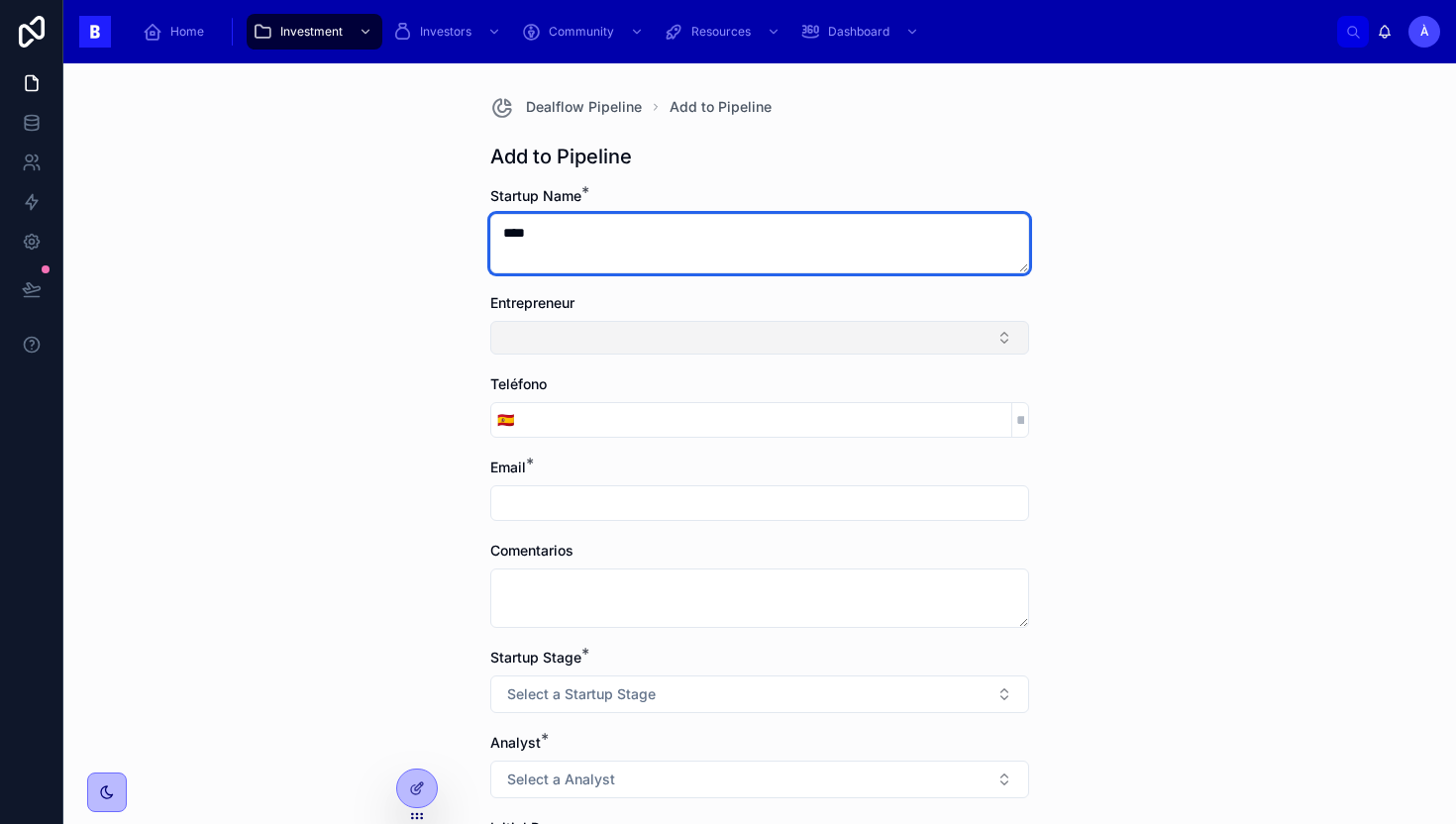 type on "****" 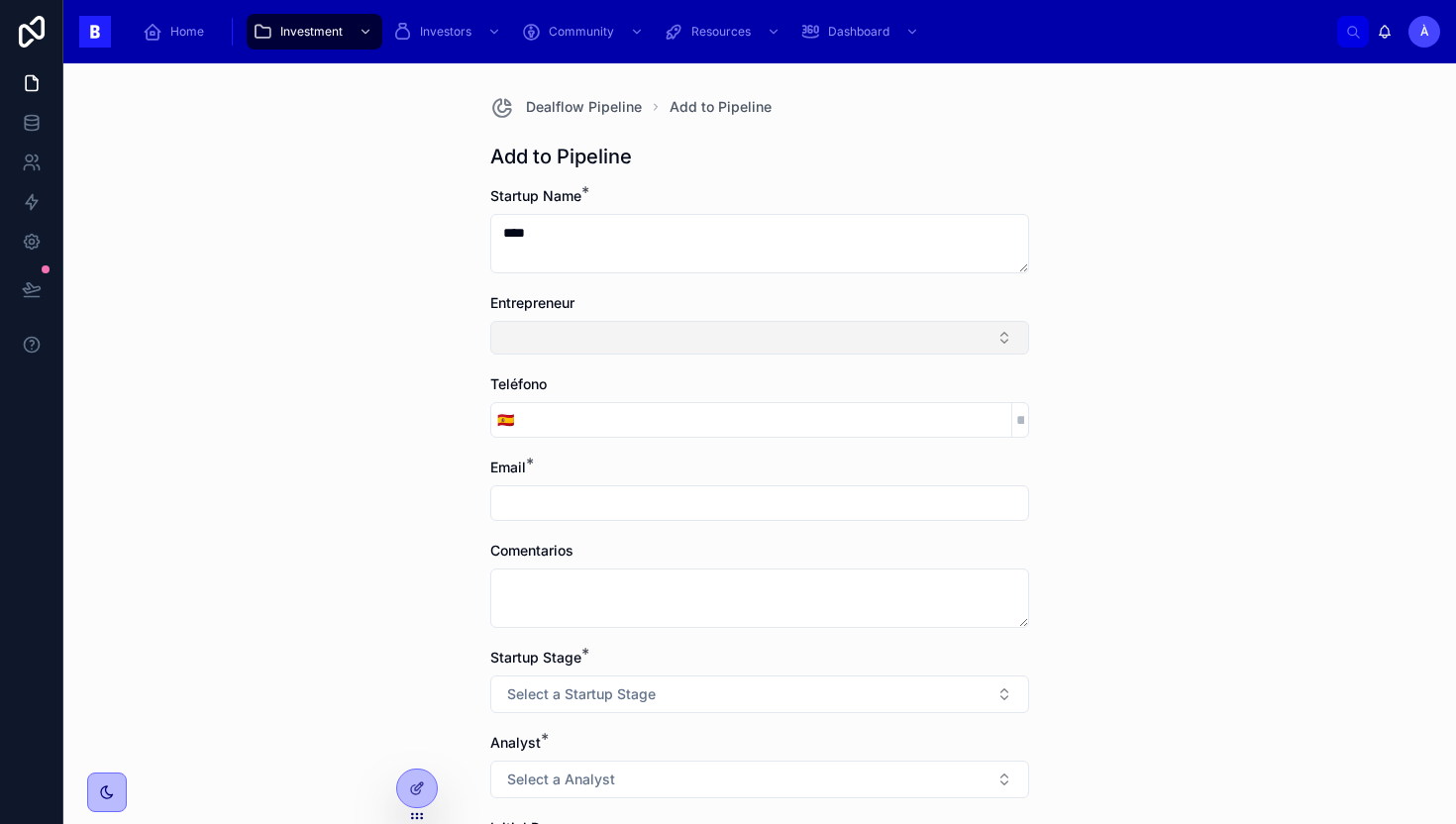 click at bounding box center [760, 338] 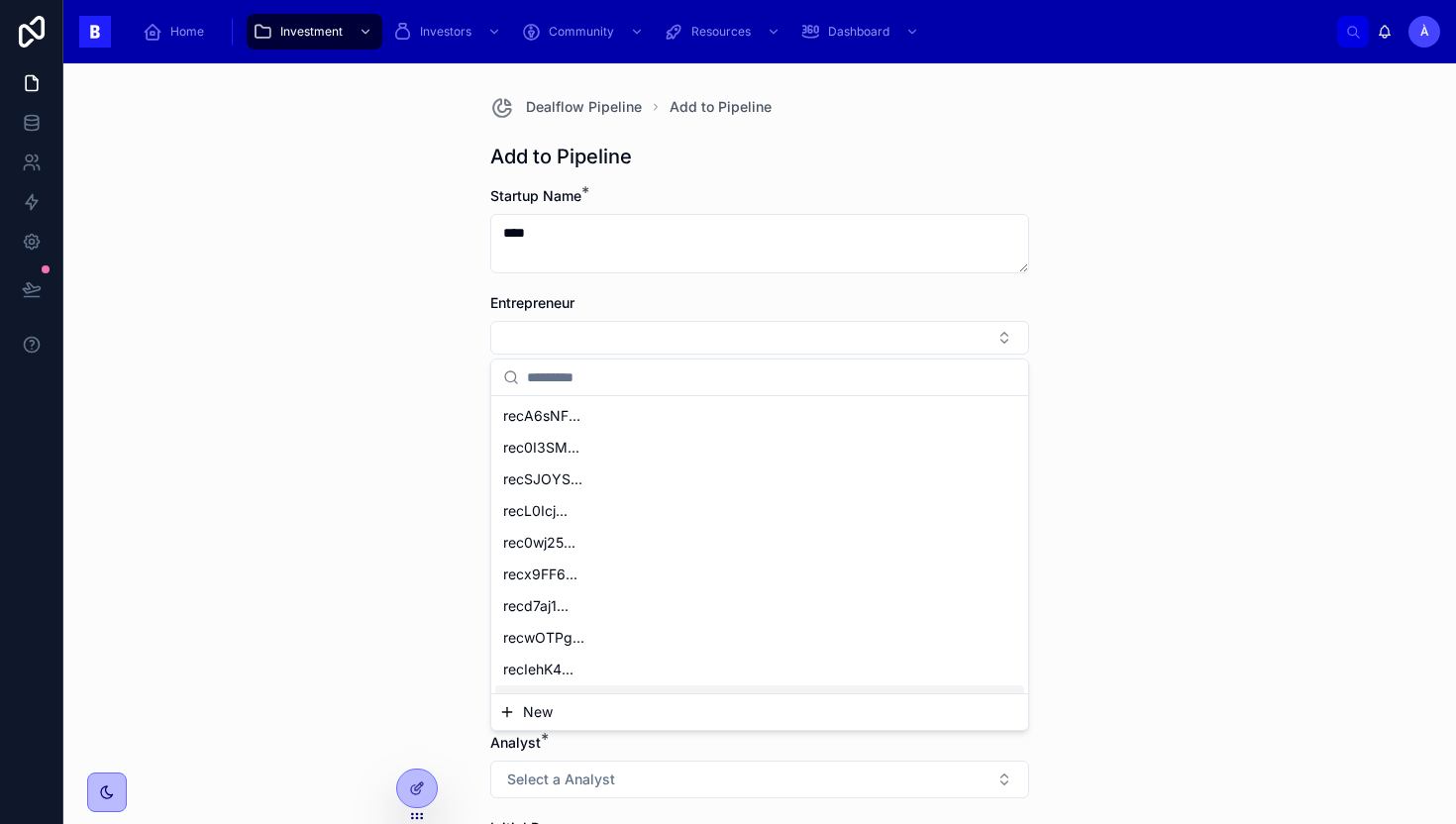 click on "New" at bounding box center [760, 712] 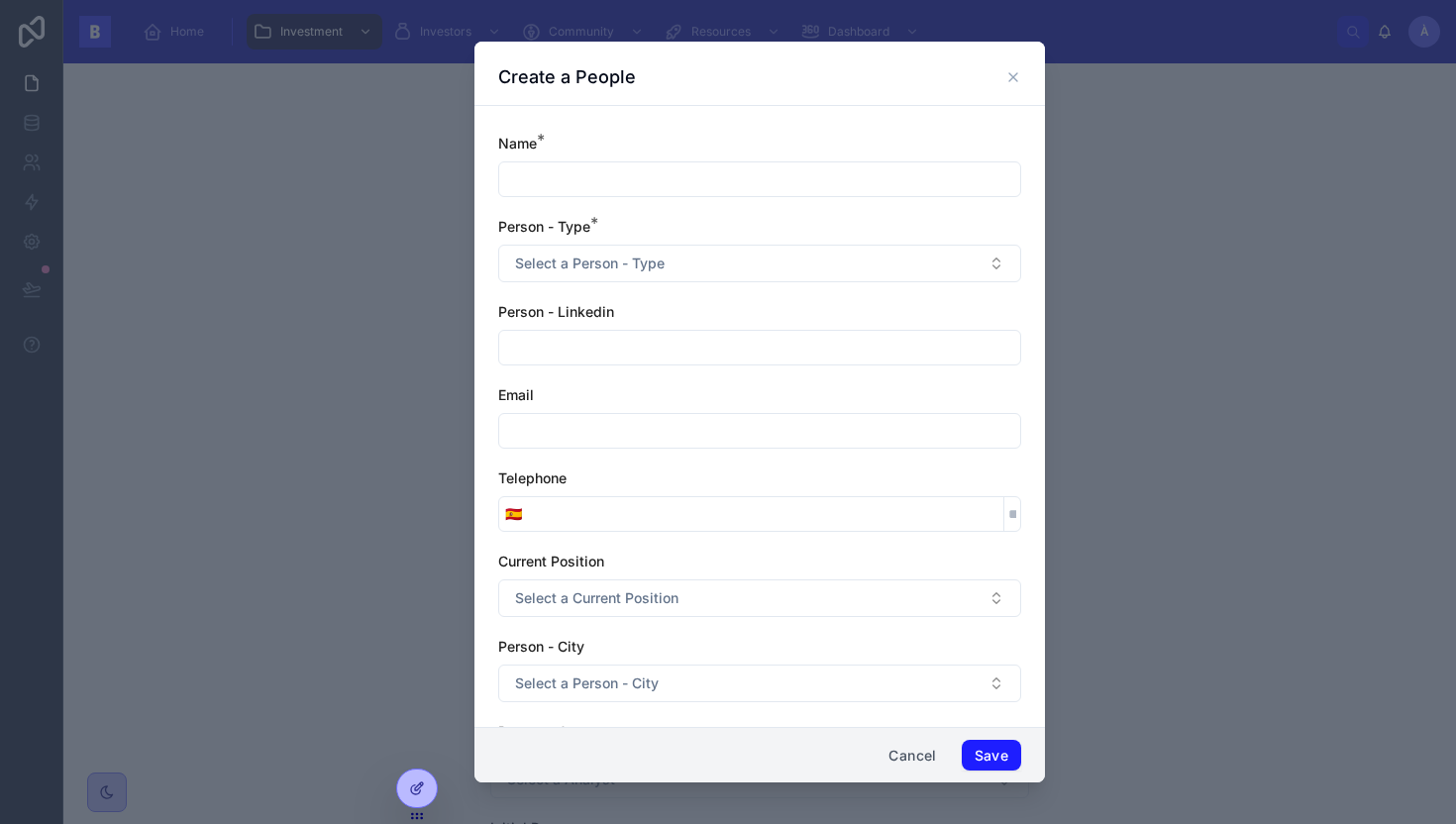 click at bounding box center (760, 179) 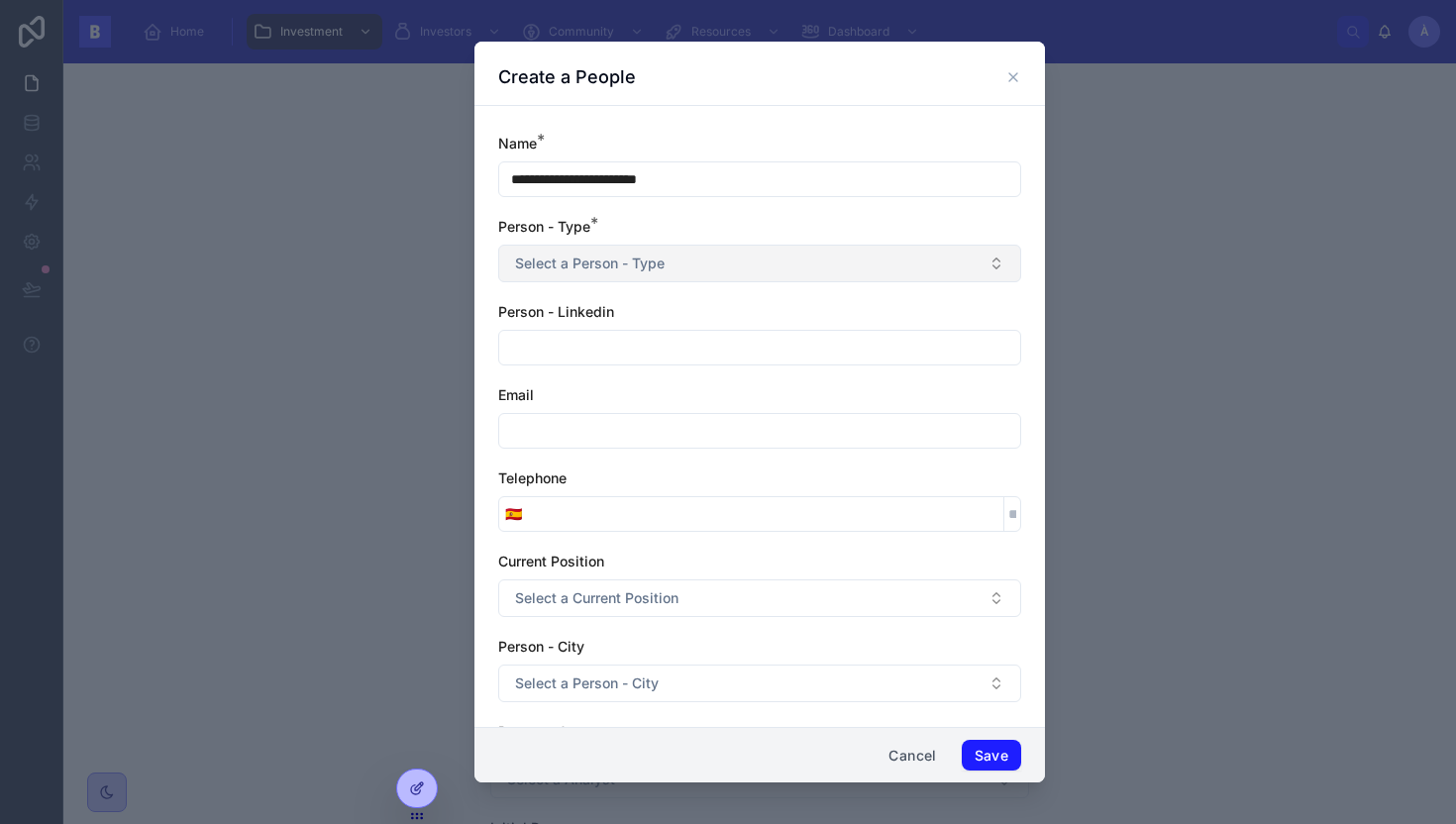 type on "**********" 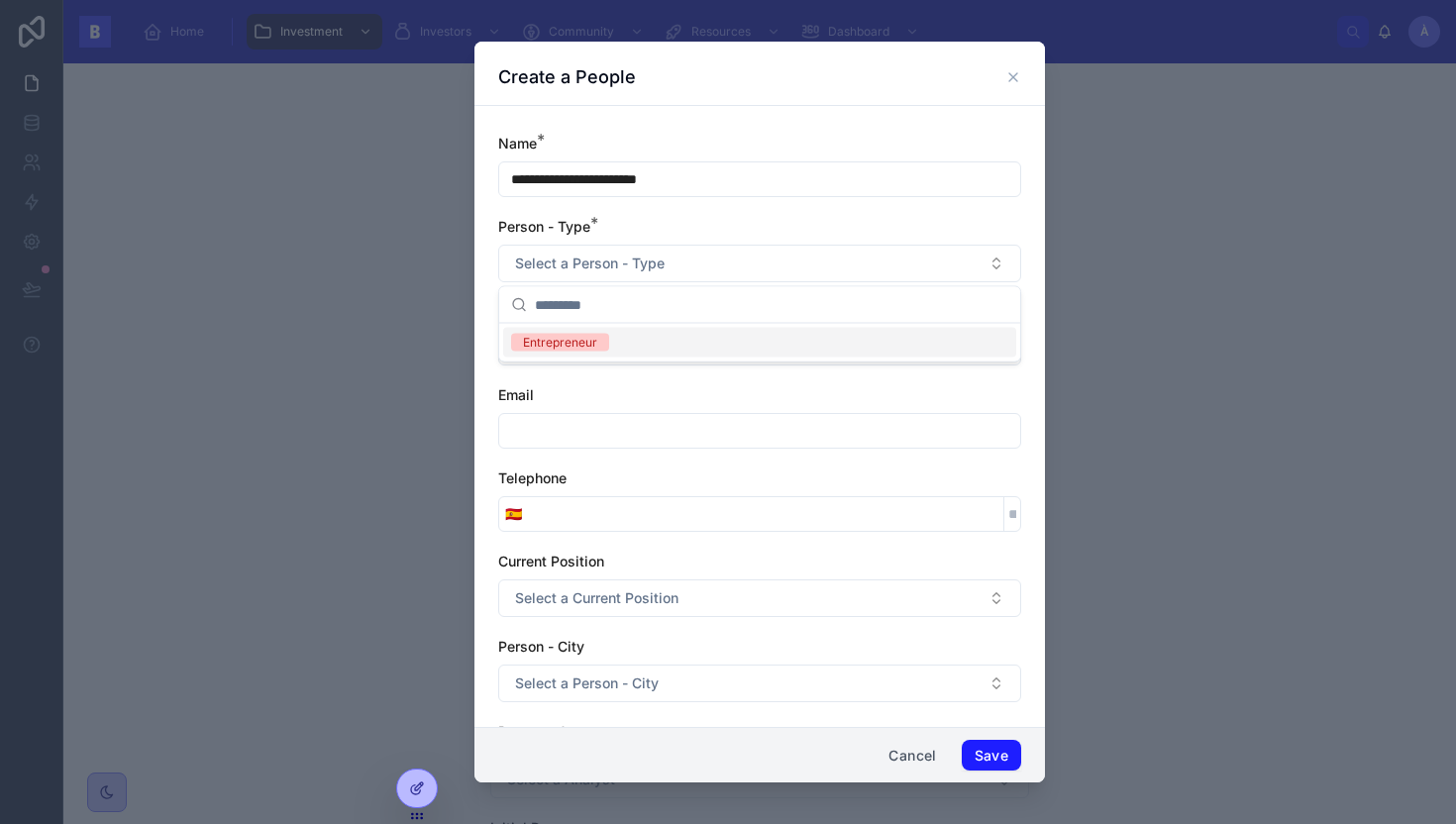 click on "Entrepreneur" at bounding box center [560, 343] 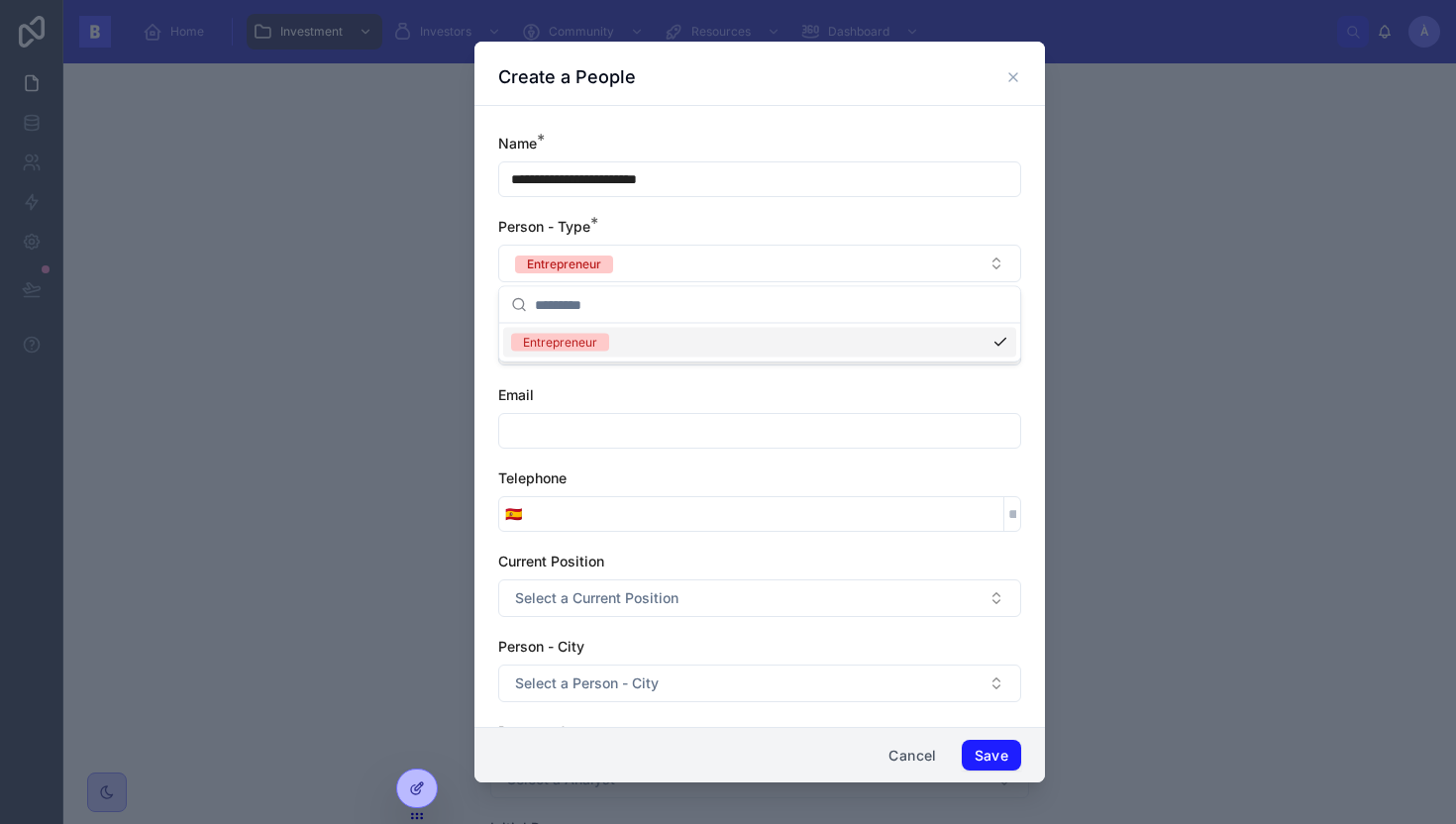 click on "**********" at bounding box center [760, 556] 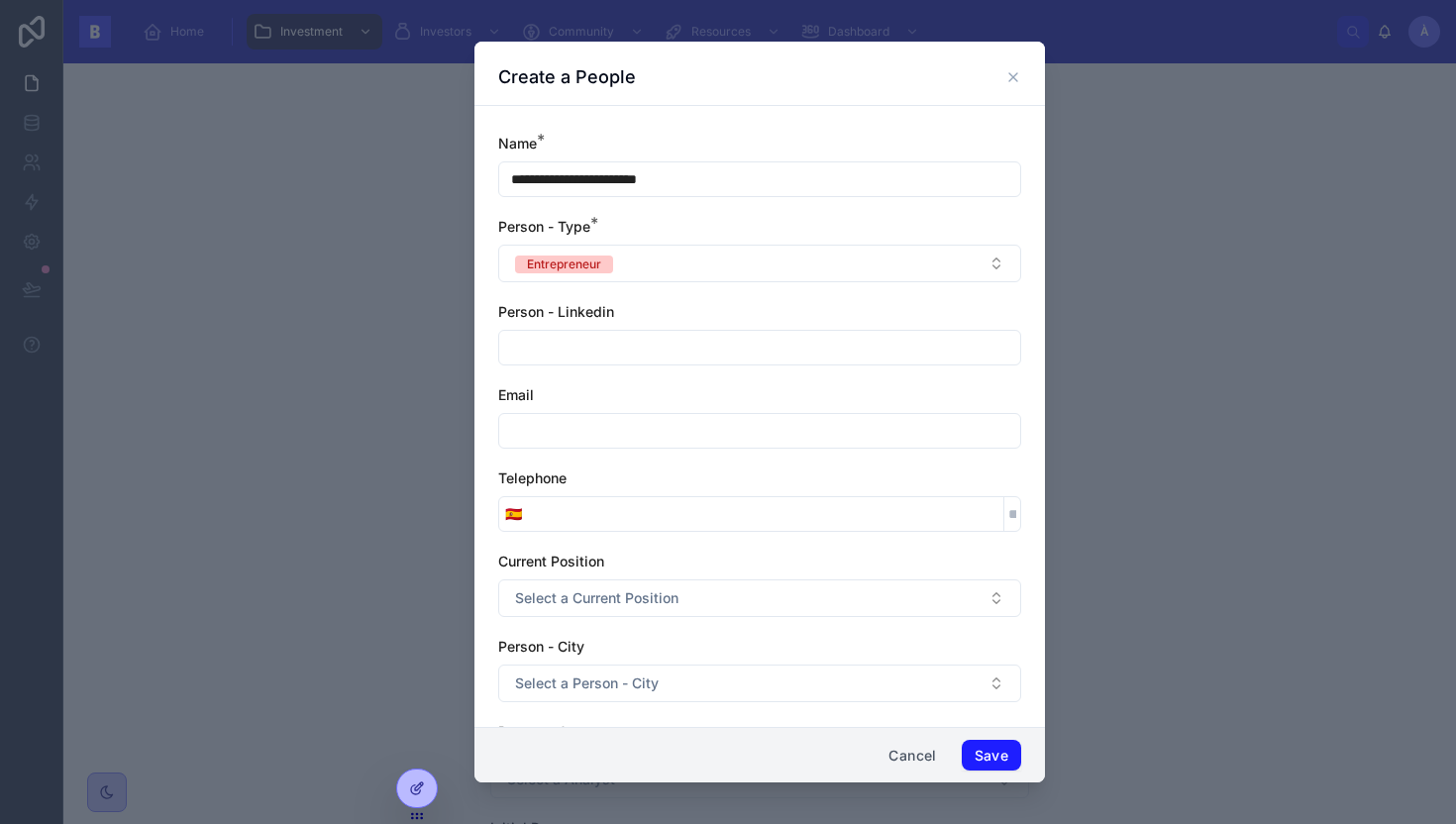 scroll, scrollTop: 265, scrollLeft: 0, axis: vertical 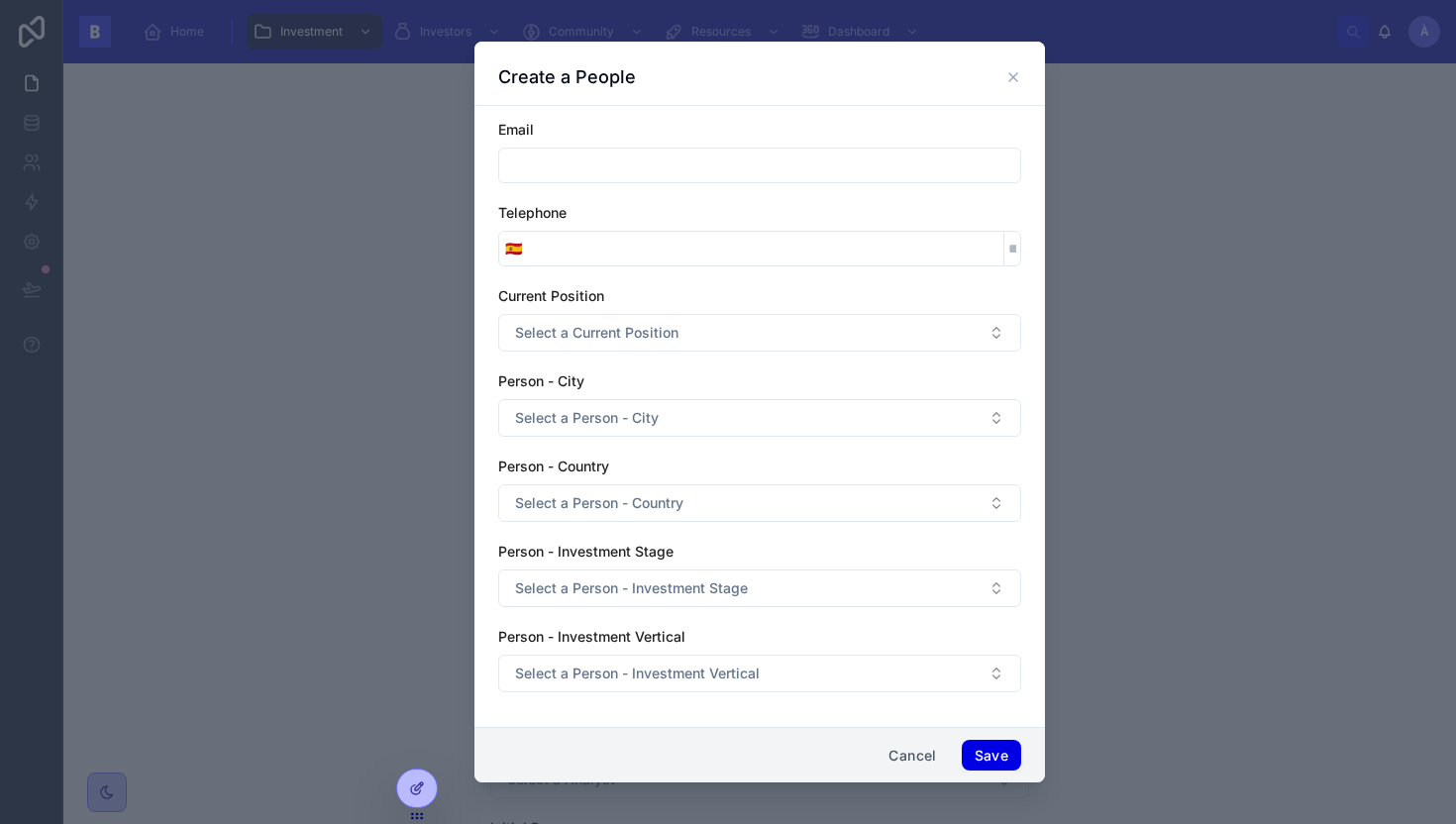 click on "Save" at bounding box center [991, 756] 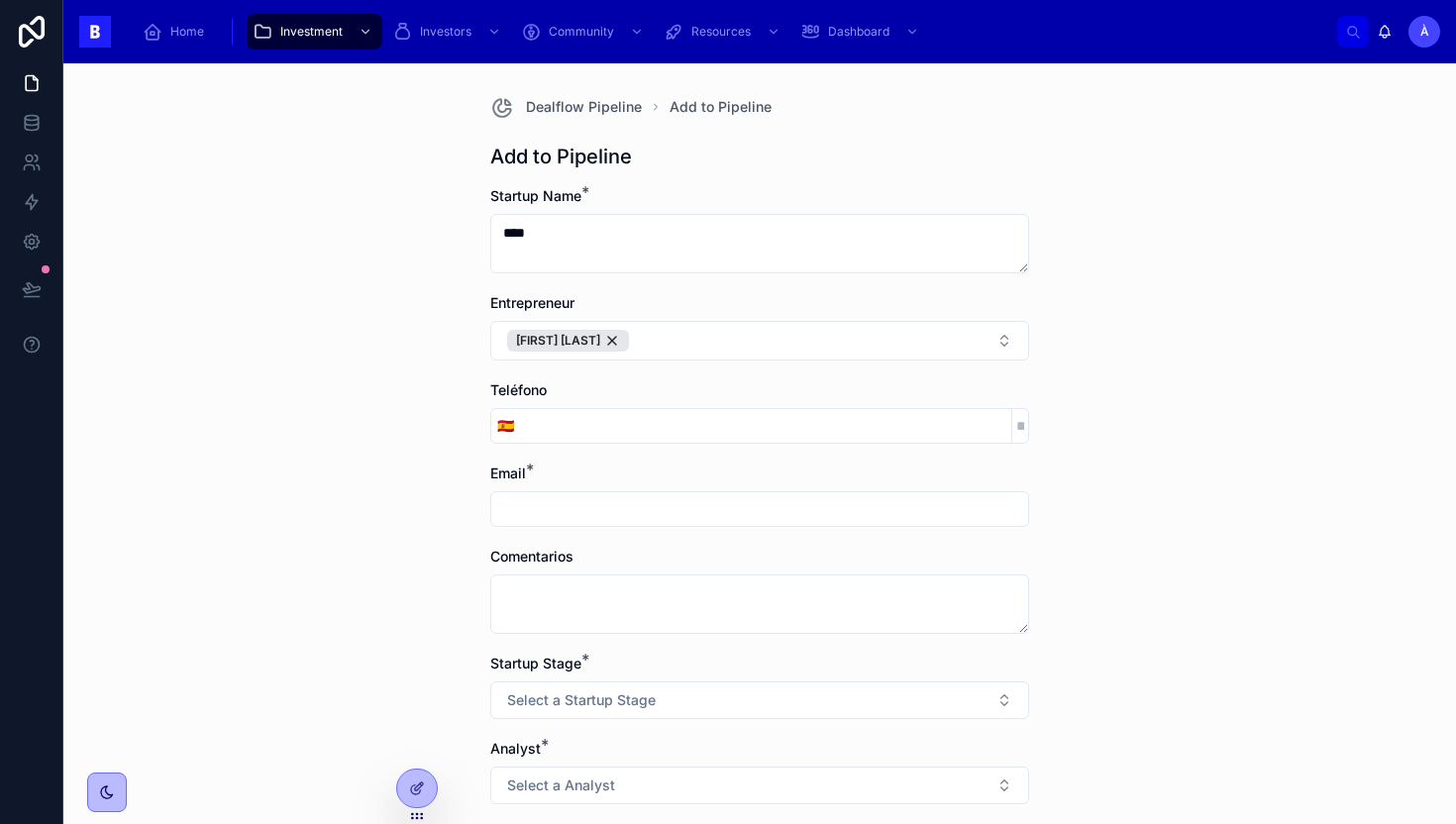 click at bounding box center [760, 509] 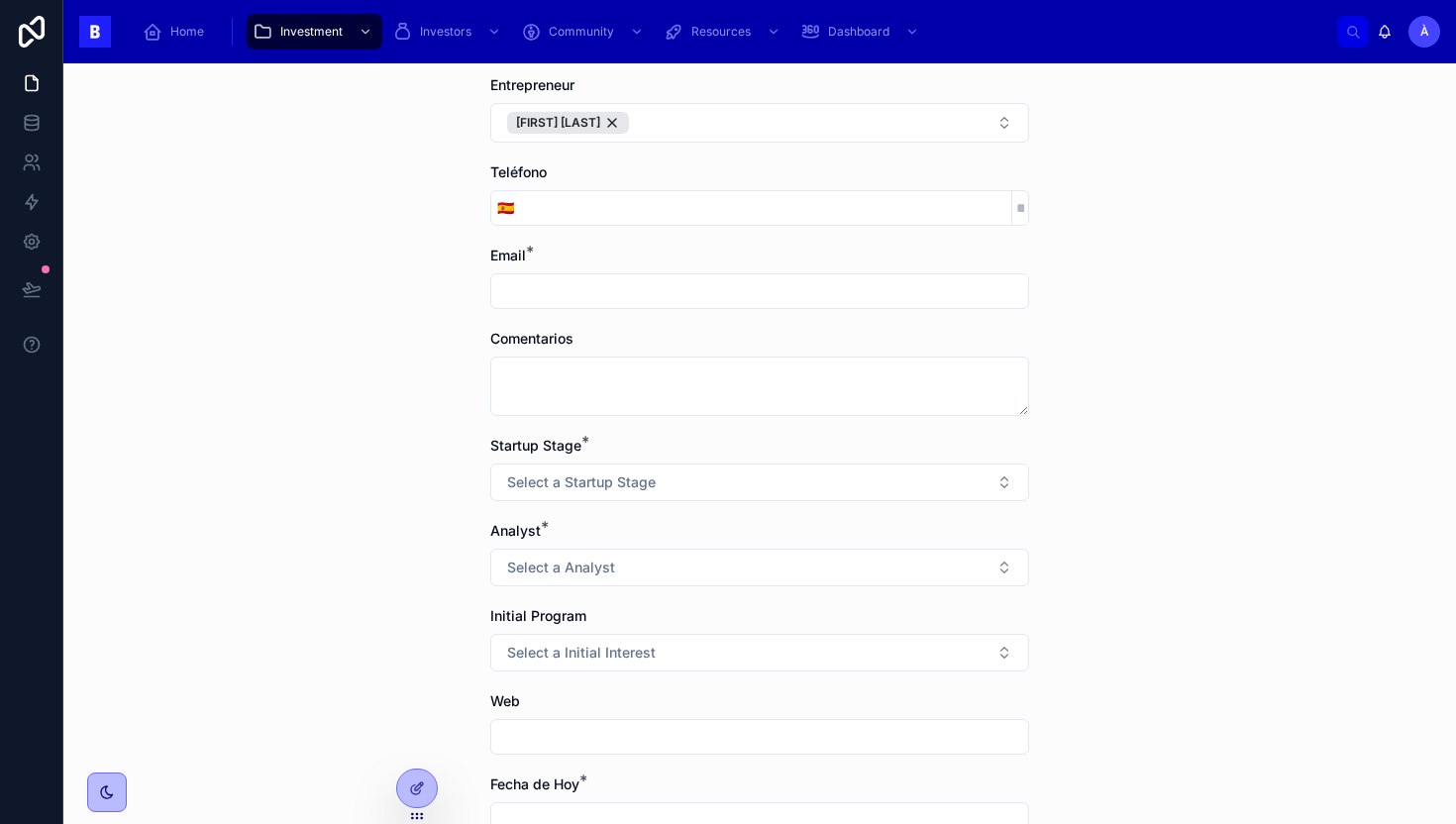 scroll, scrollTop: 614, scrollLeft: 0, axis: vertical 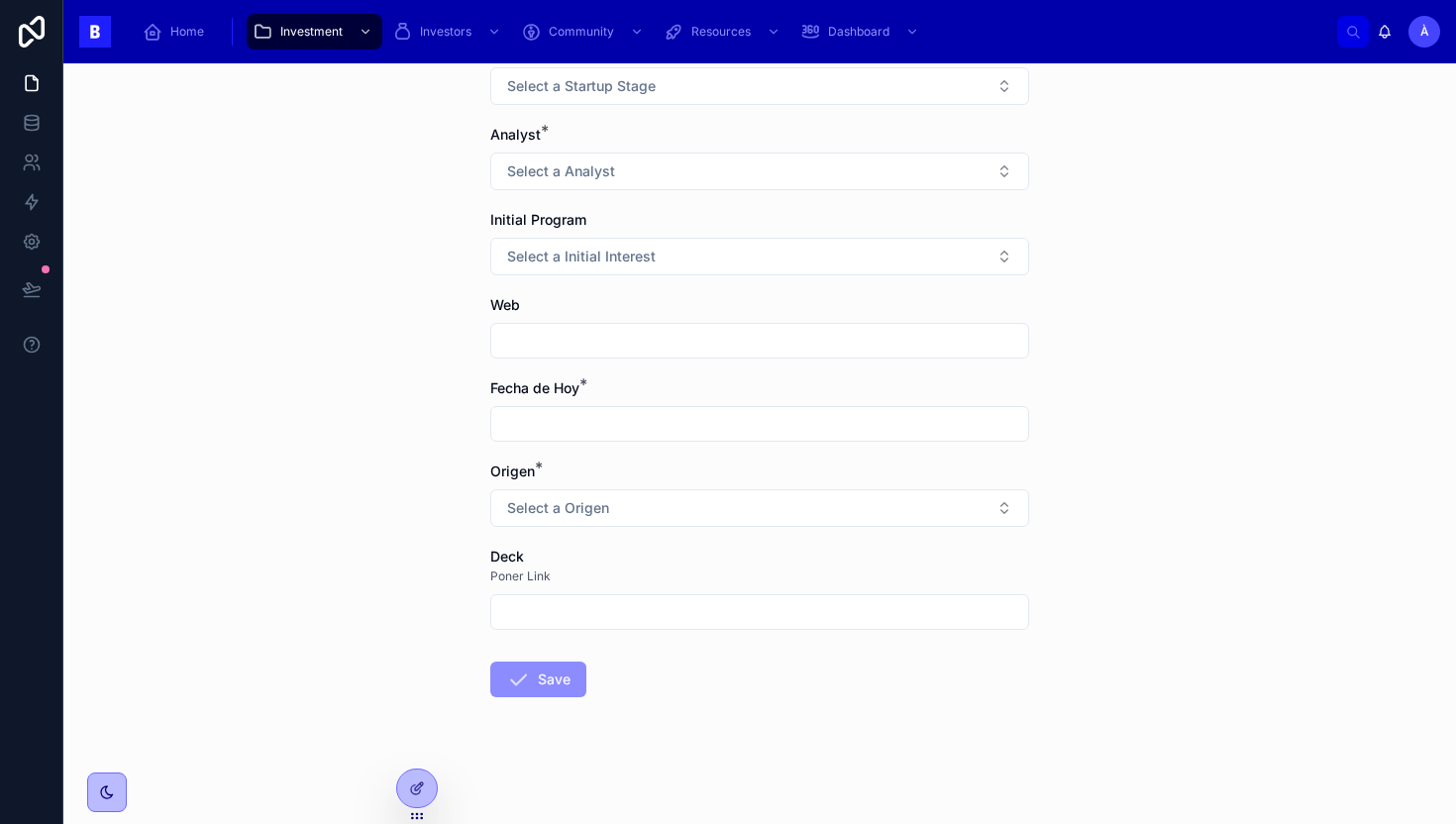 click at bounding box center [760, 612] 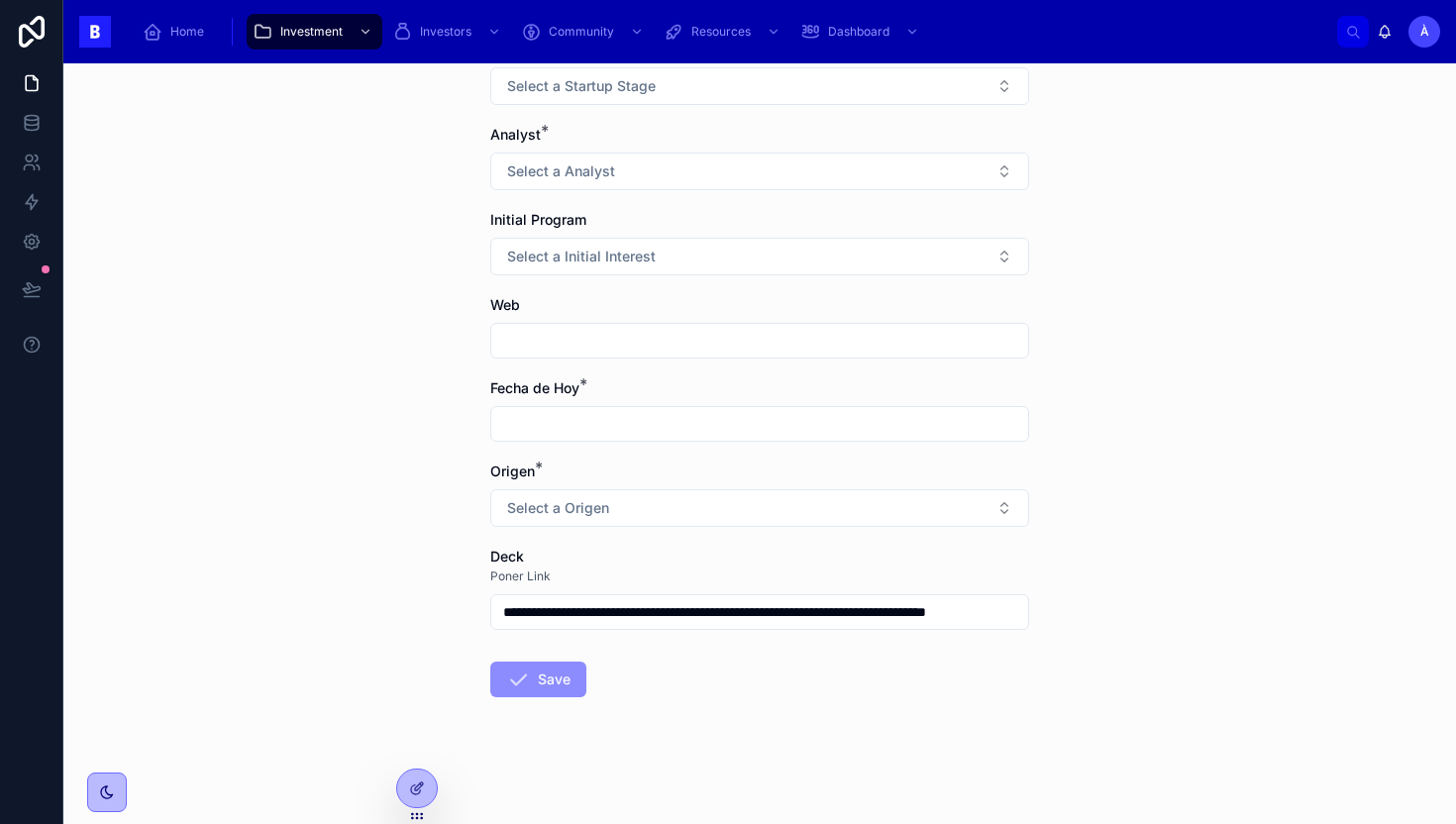 scroll, scrollTop: 0, scrollLeft: 104, axis: horizontal 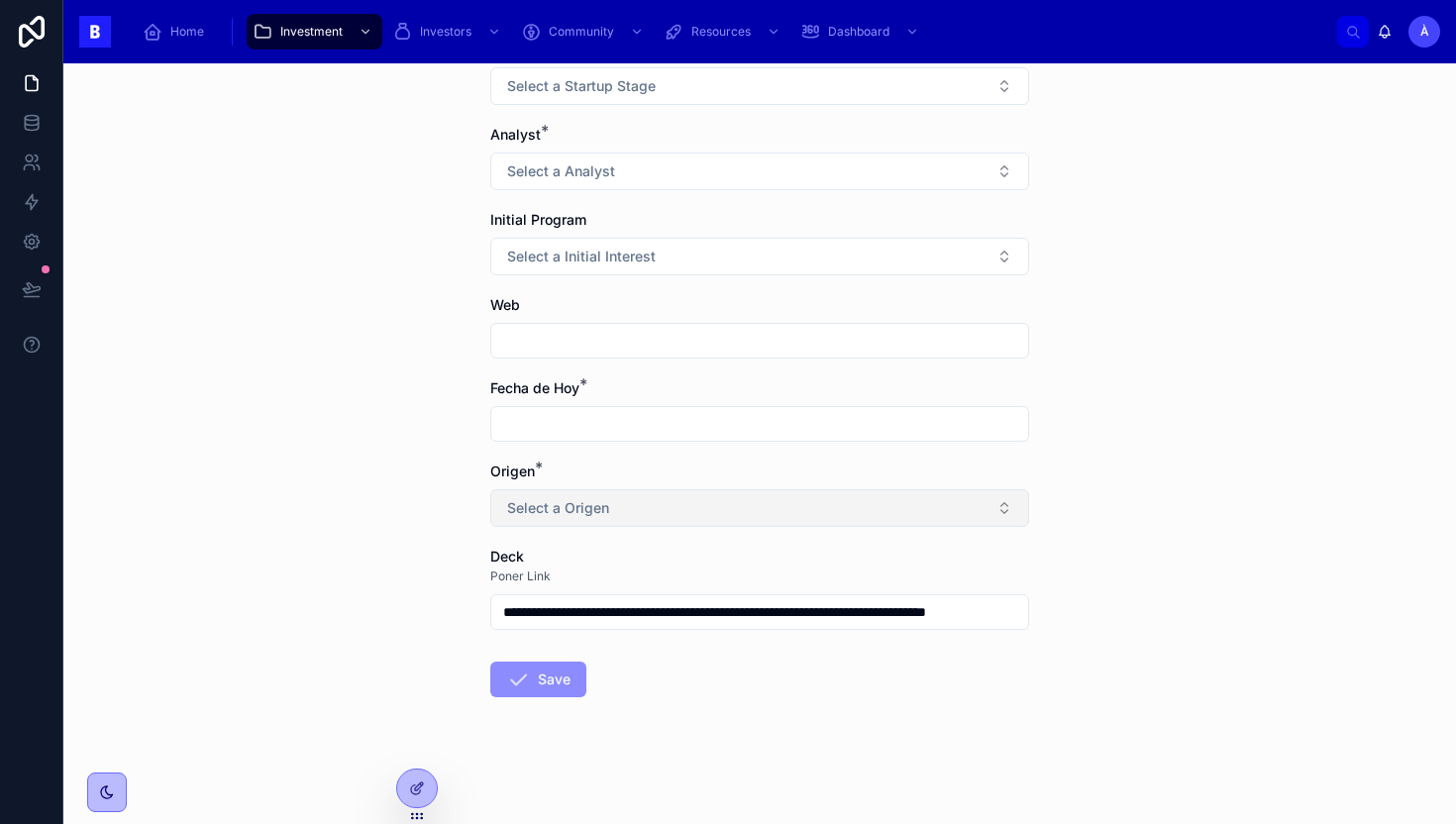type on "**********" 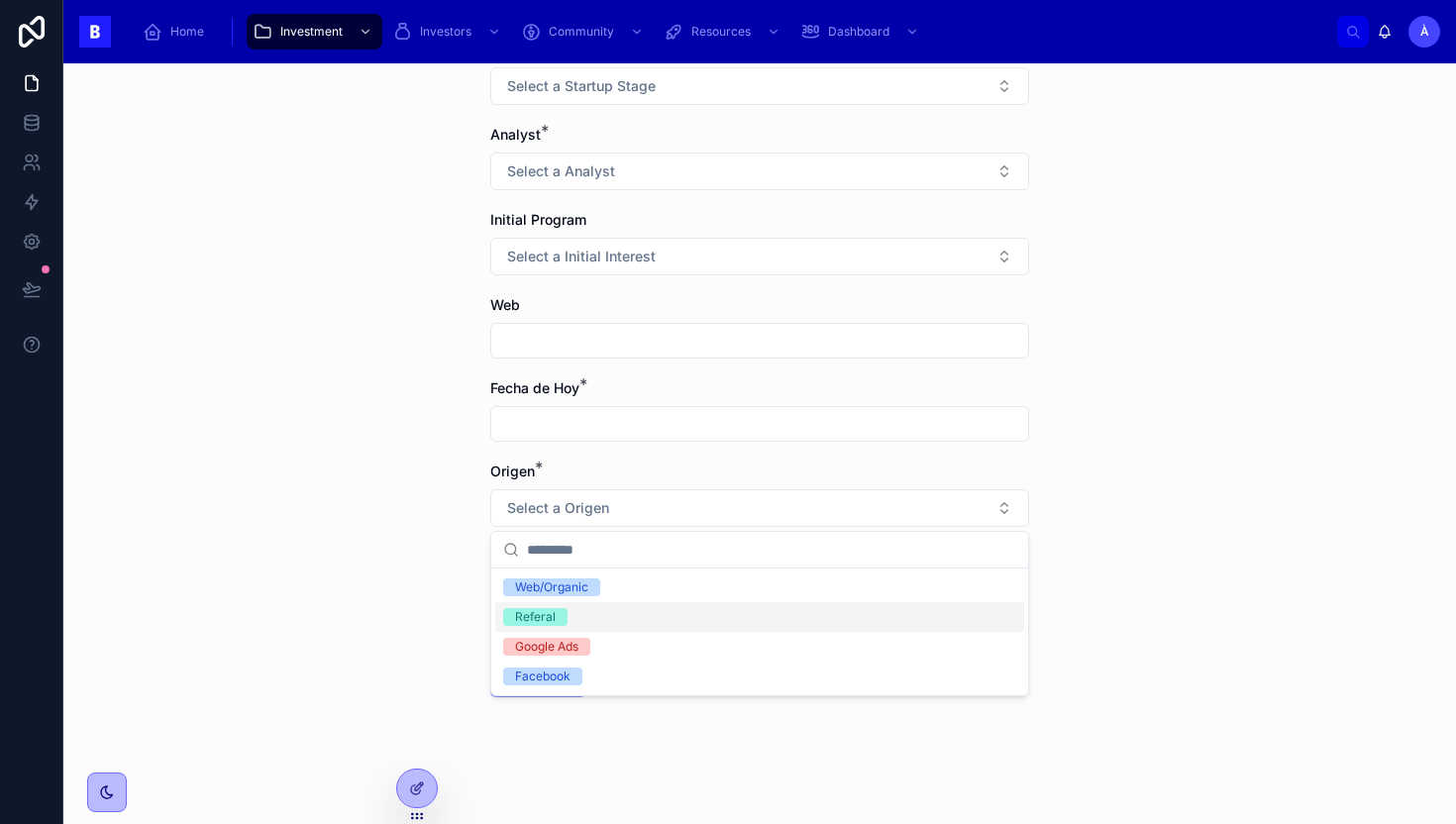 click on "Referal" at bounding box center (535, 617) 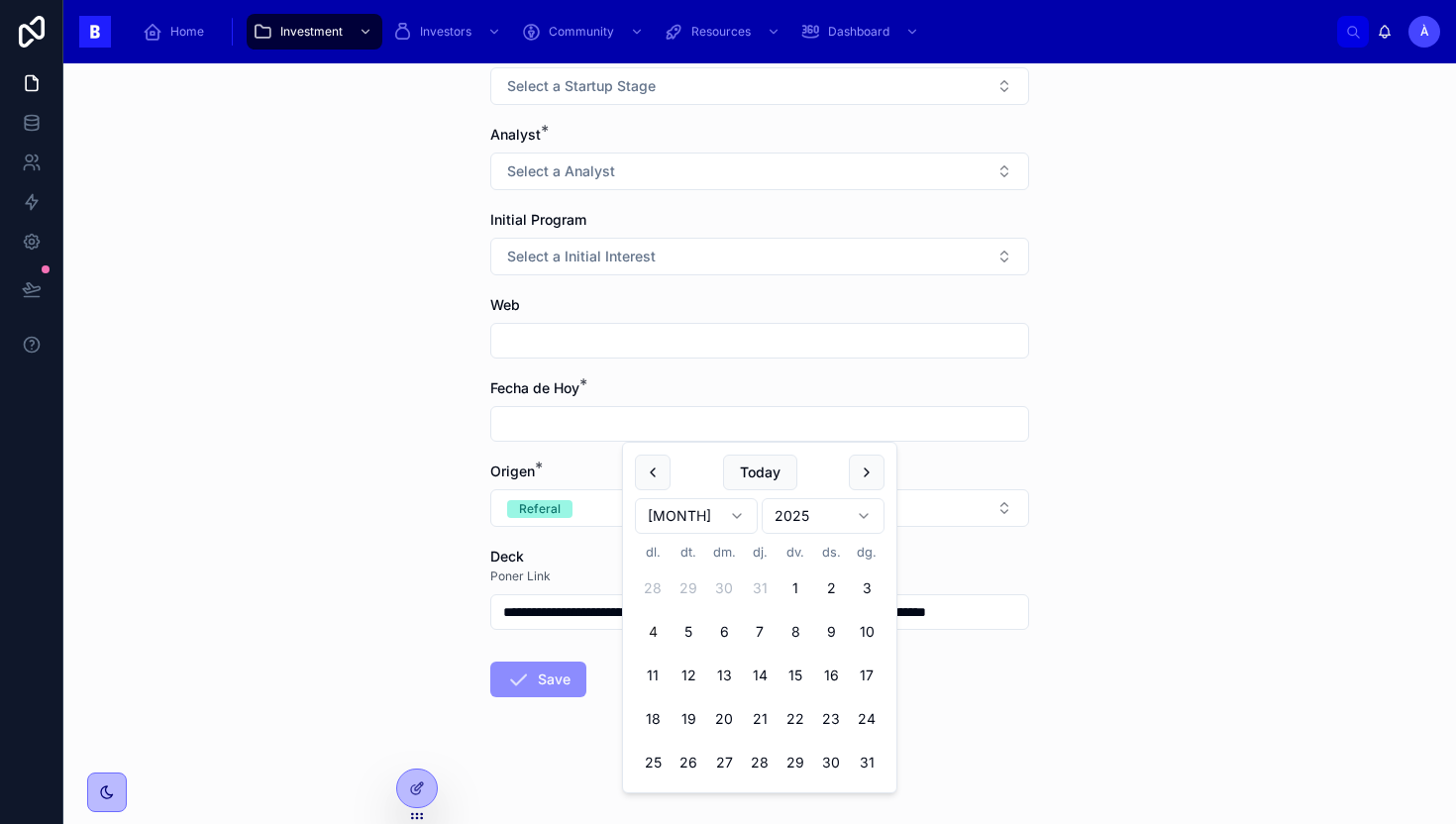 click at bounding box center (760, 424) 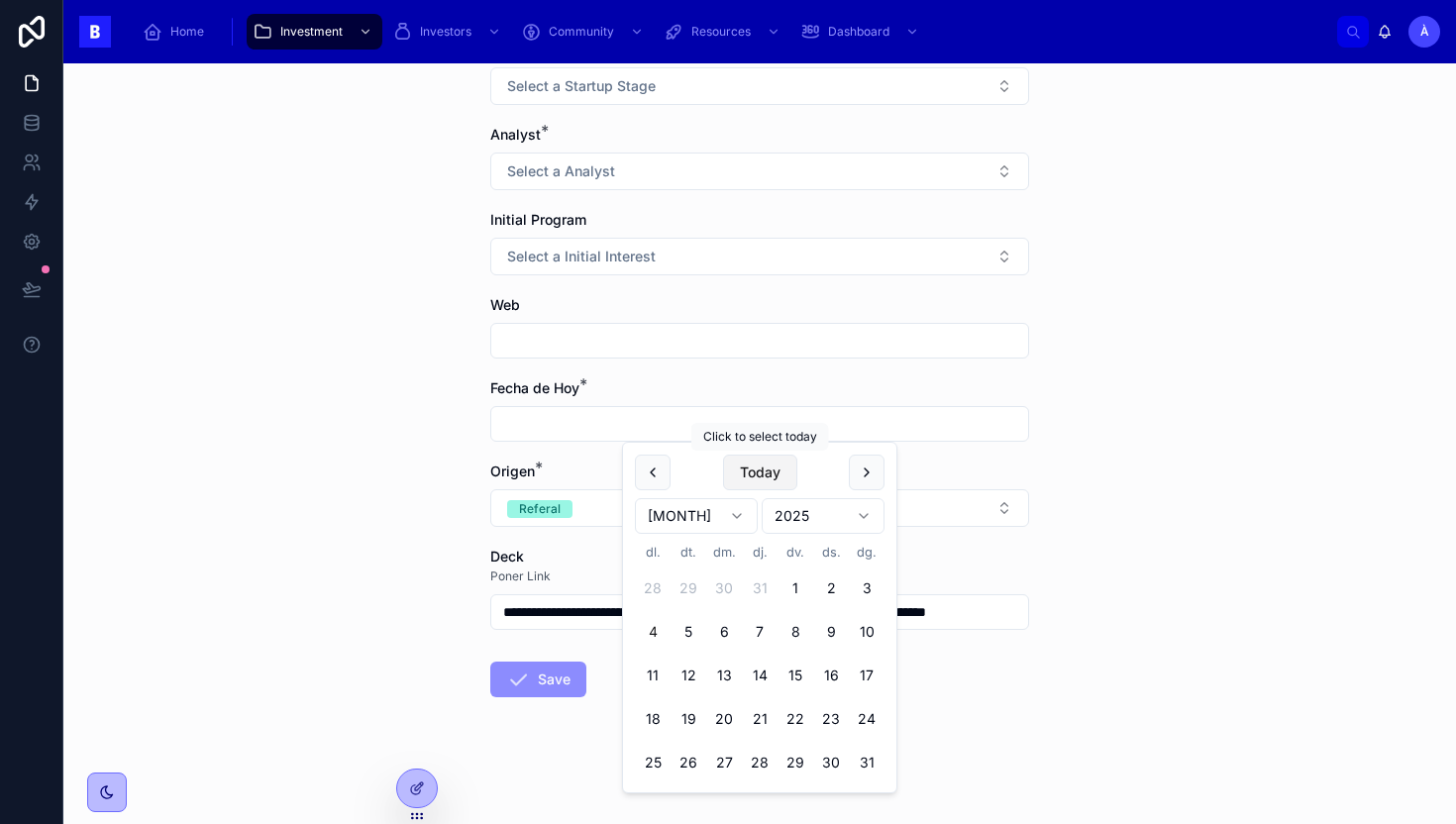 click on "Today" at bounding box center (760, 472) 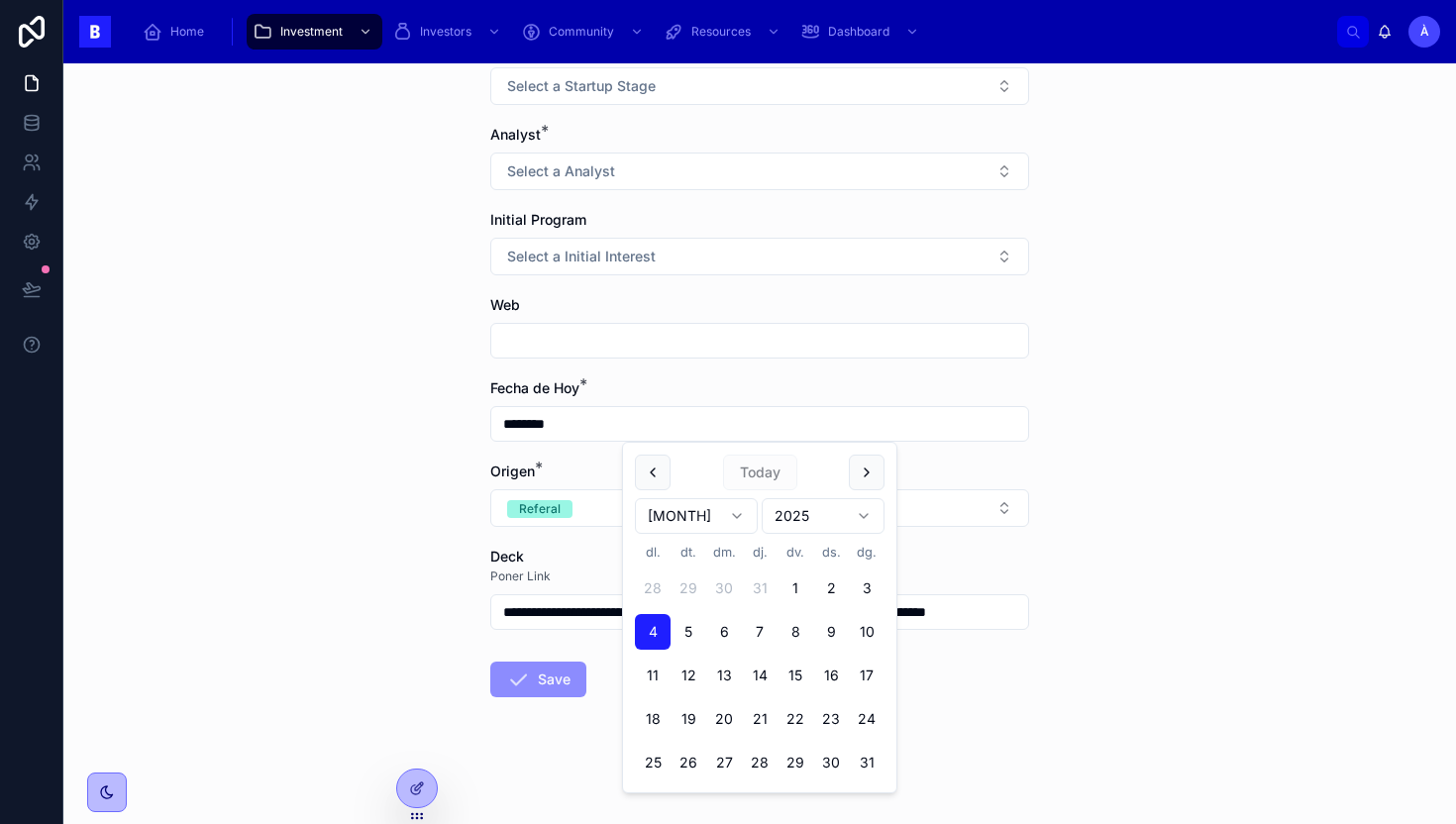click on "**********" at bounding box center (760, 444) 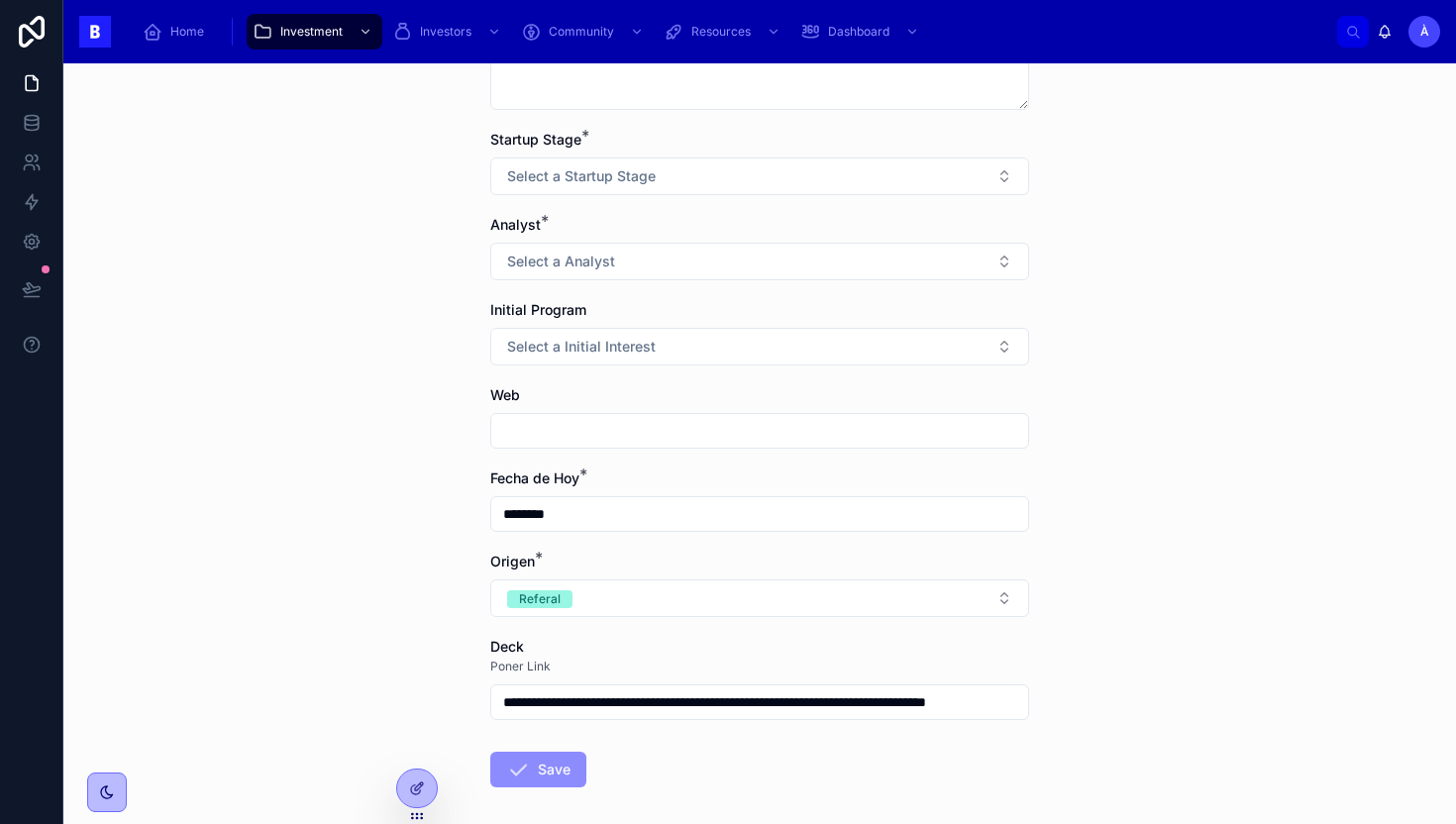 scroll, scrollTop: 480, scrollLeft: 0, axis: vertical 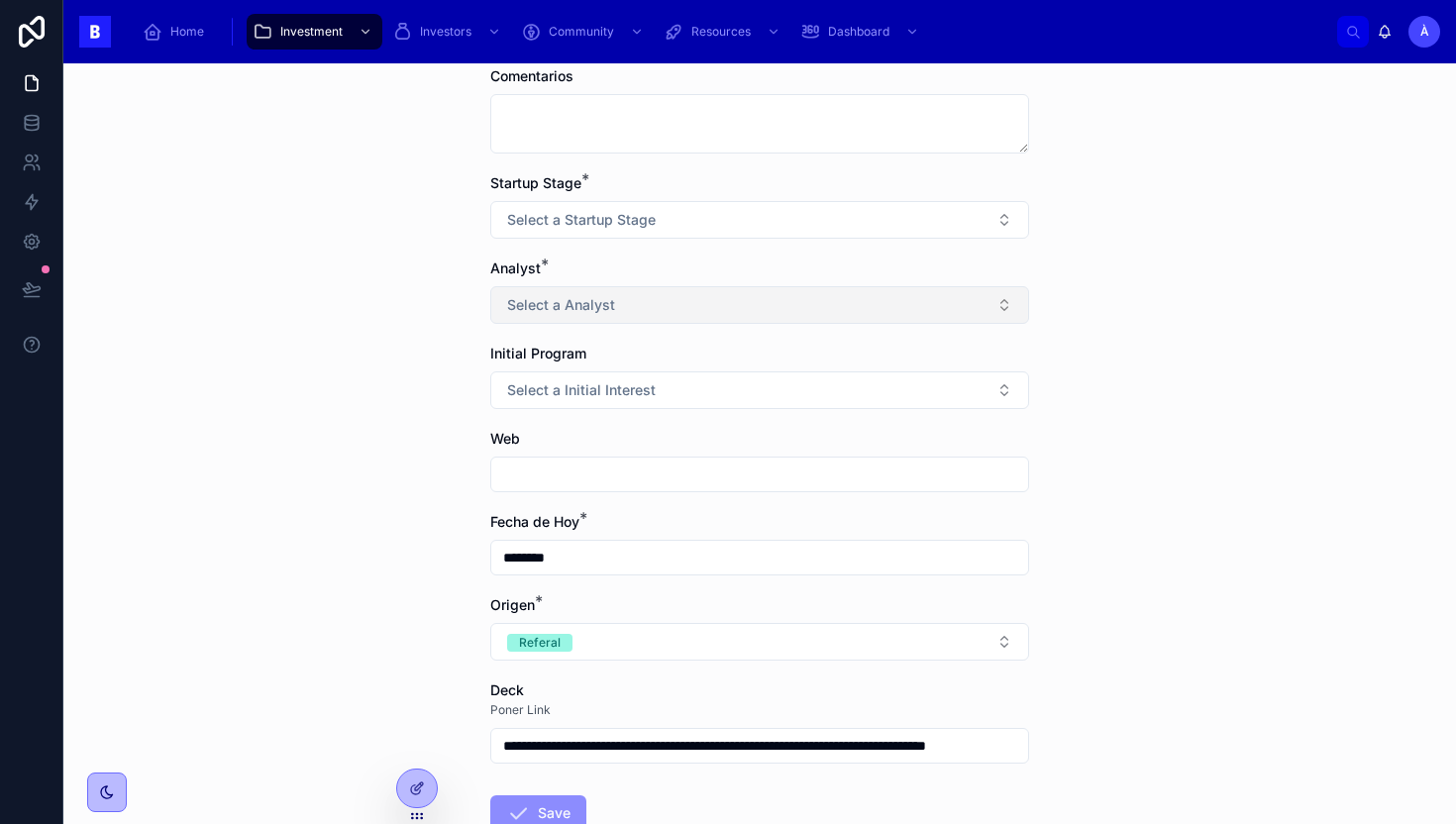 click on "Select a Analyst" at bounding box center (760, 305) 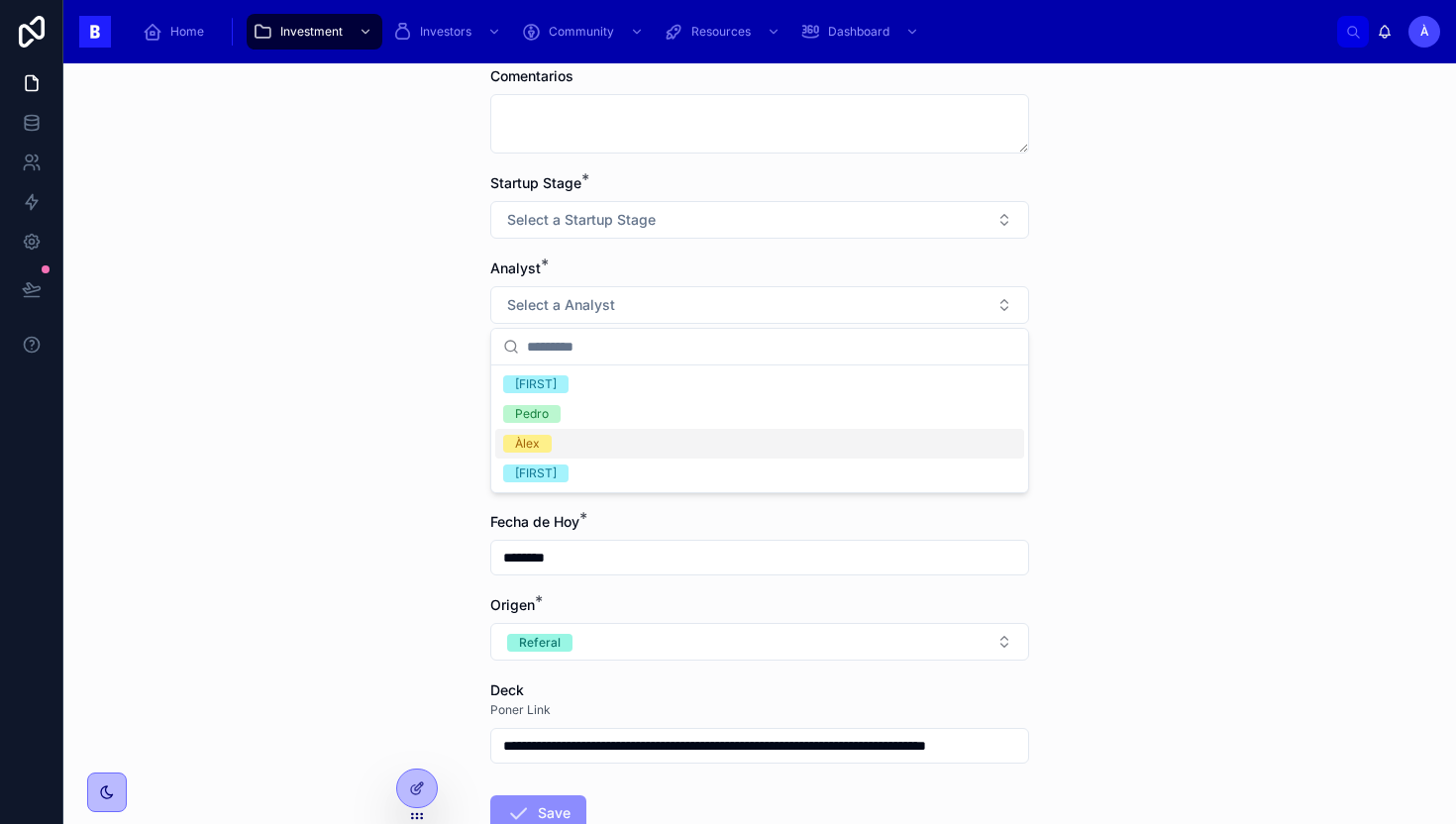 click on "Àlex" at bounding box center [527, 444] 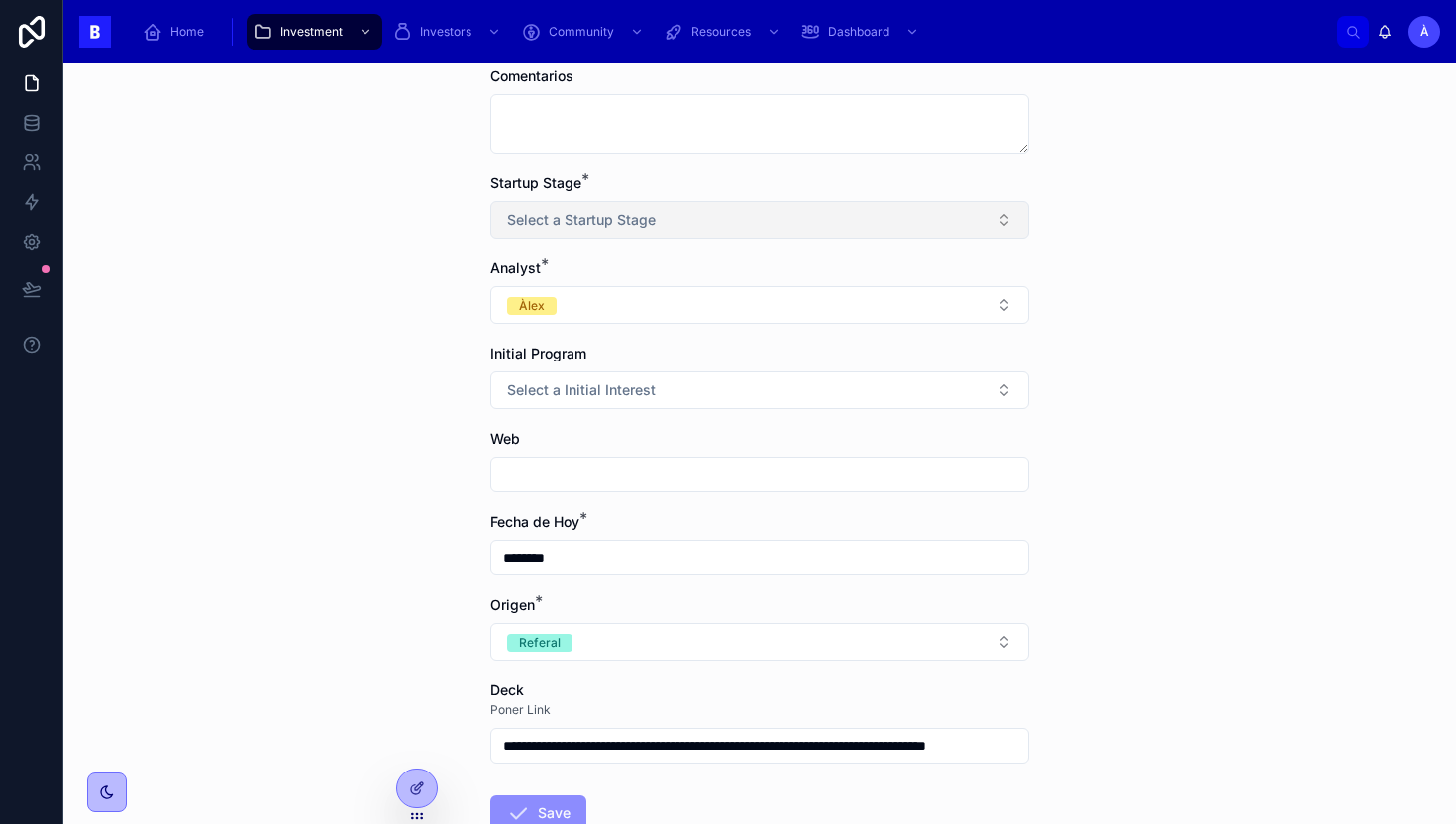click on "Select a Startup Stage" at bounding box center [581, 220] 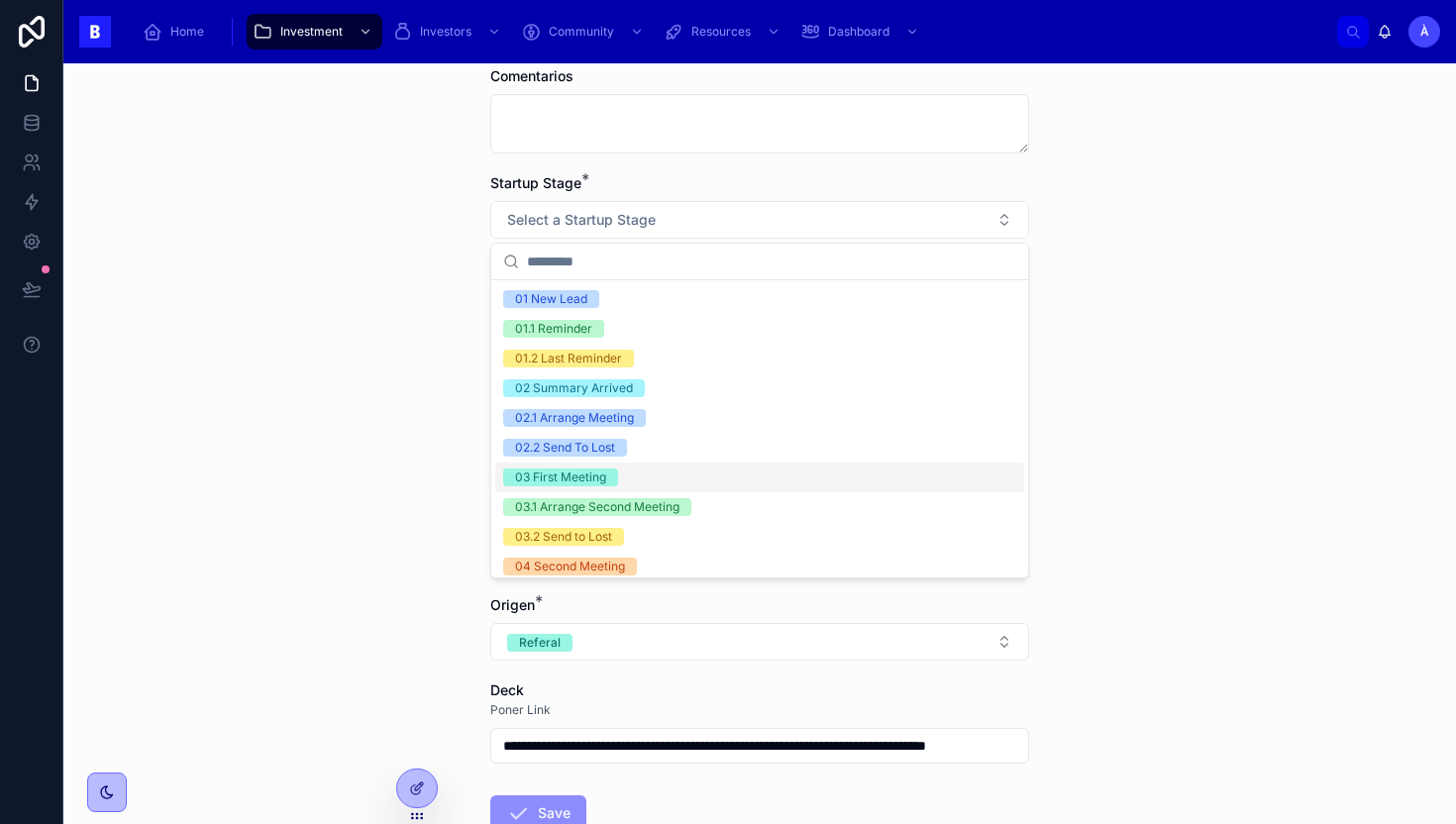 click on "03 First Meeting" at bounding box center [561, 477] 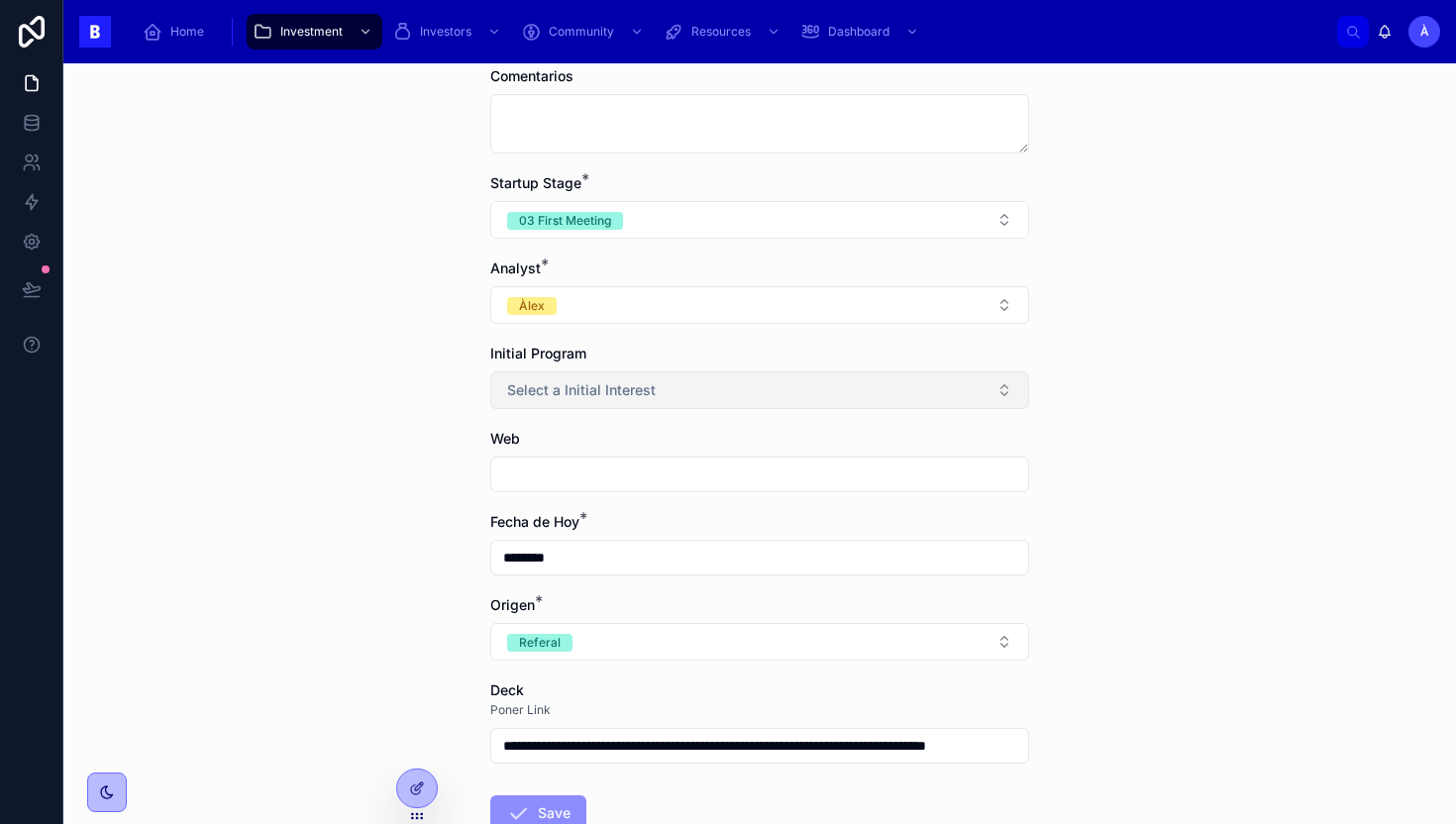 click on "Select a Initial Interest" at bounding box center (760, 390) 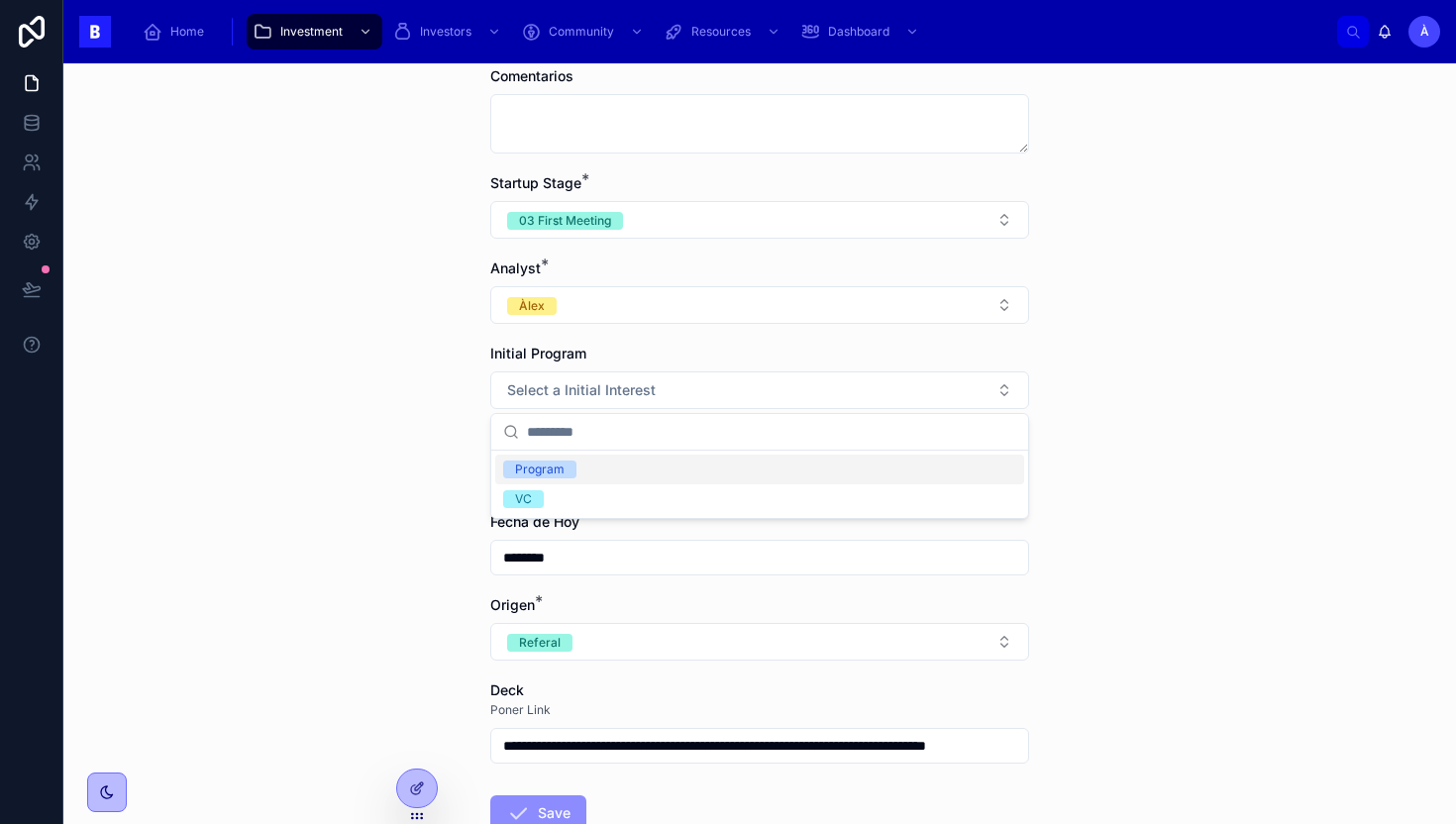 click on "Program" at bounding box center [540, 469] 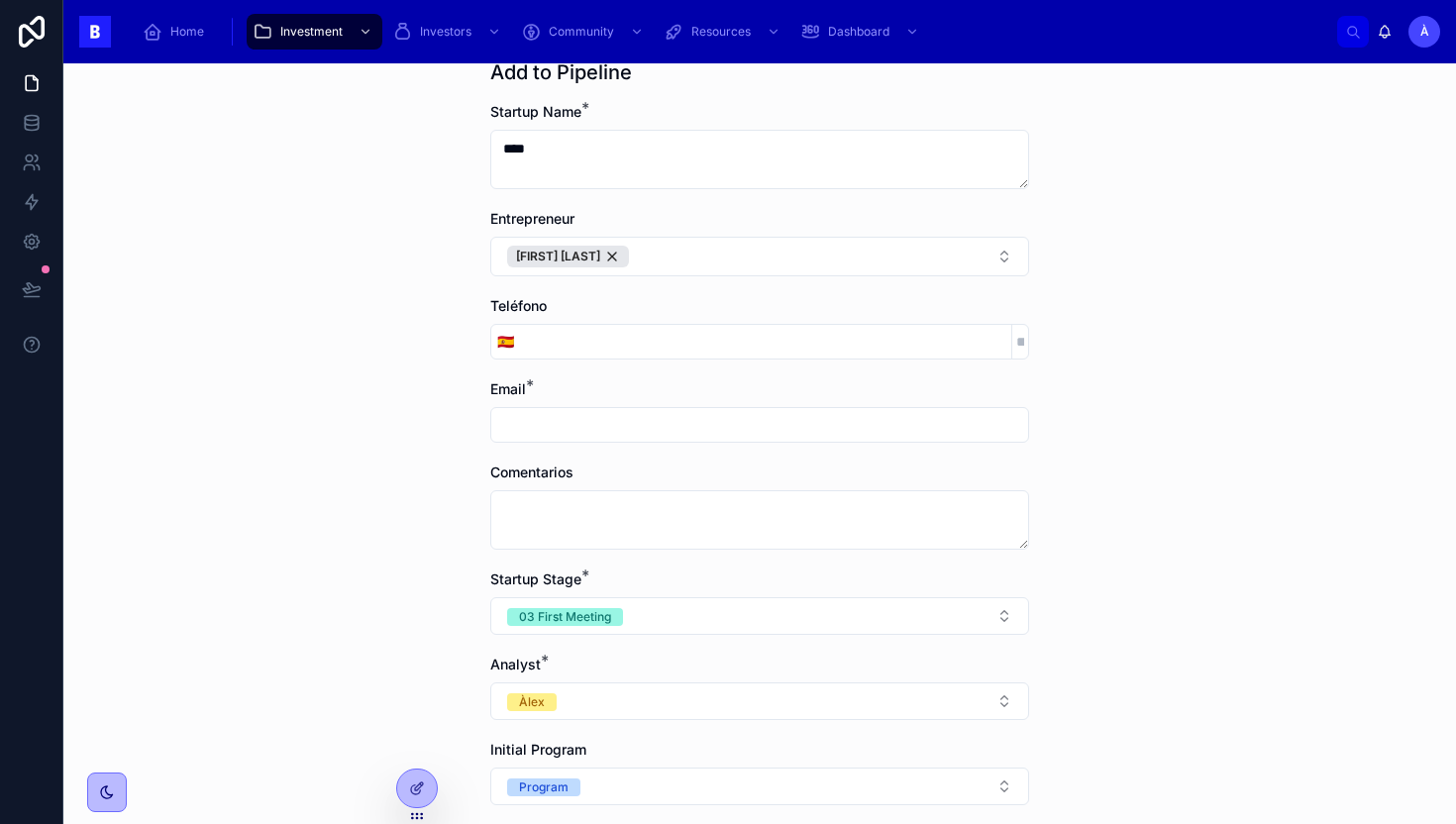 scroll, scrollTop: 74, scrollLeft: 0, axis: vertical 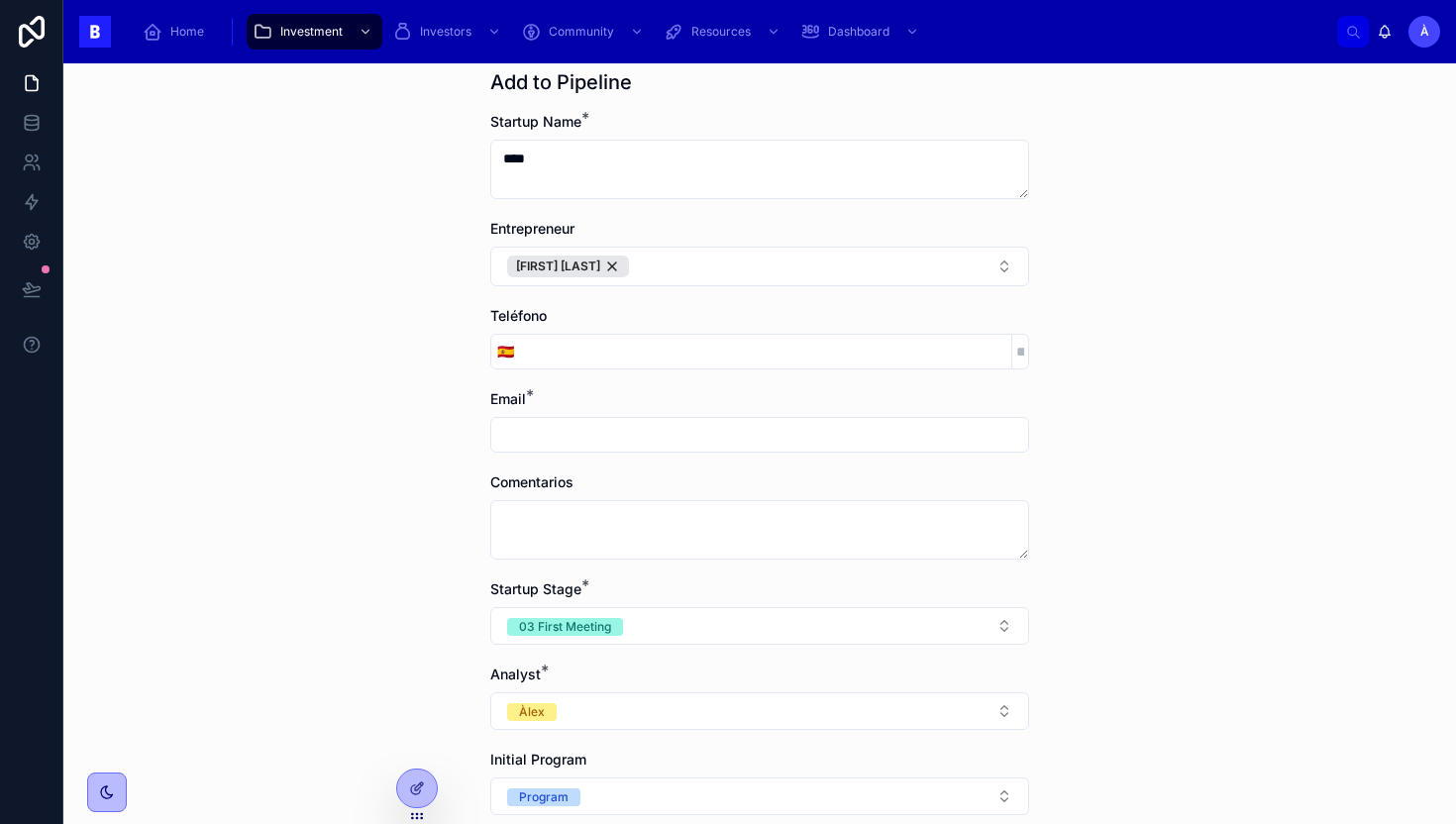 click at bounding box center [760, 435] 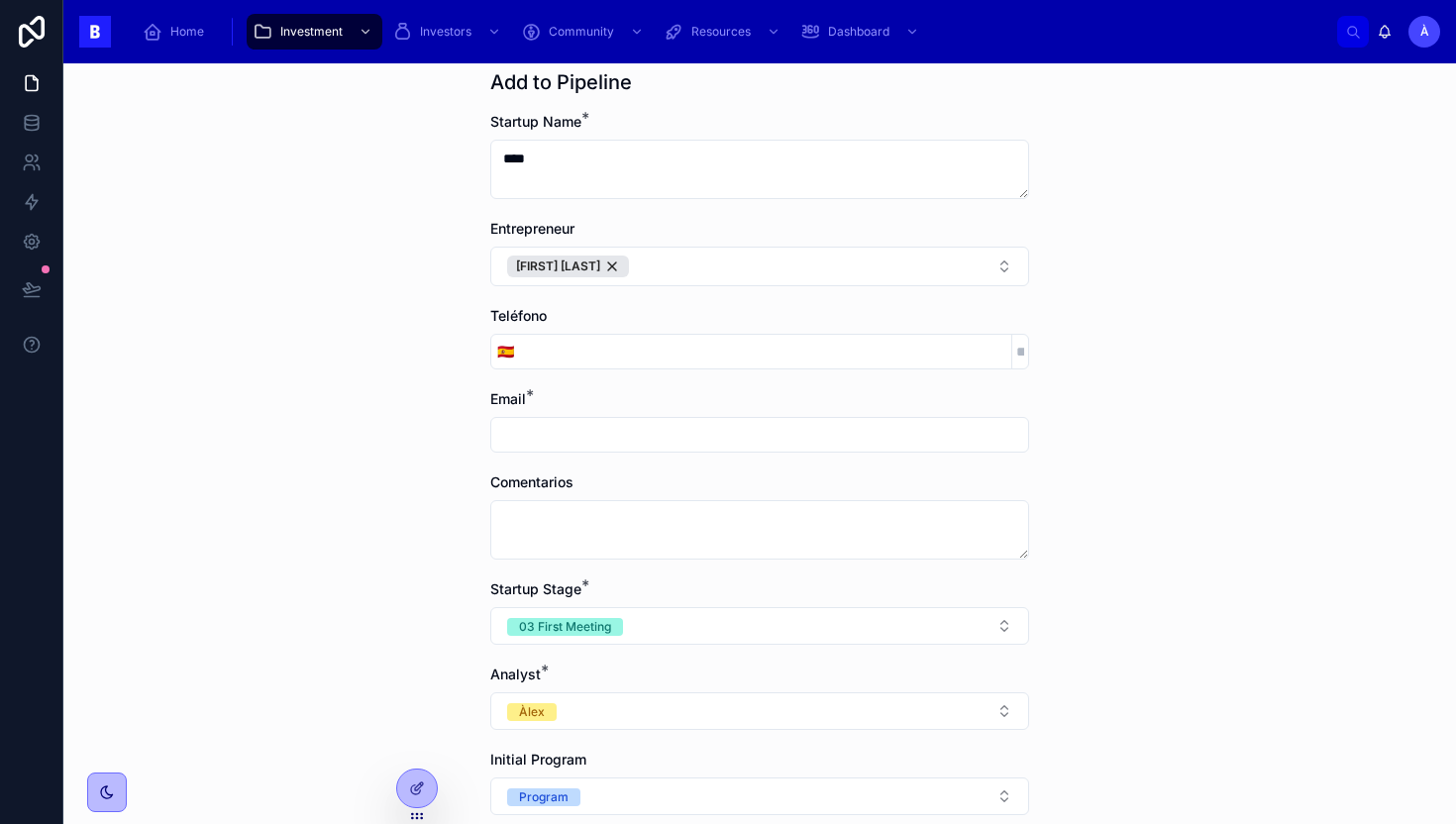 paste on "**********" 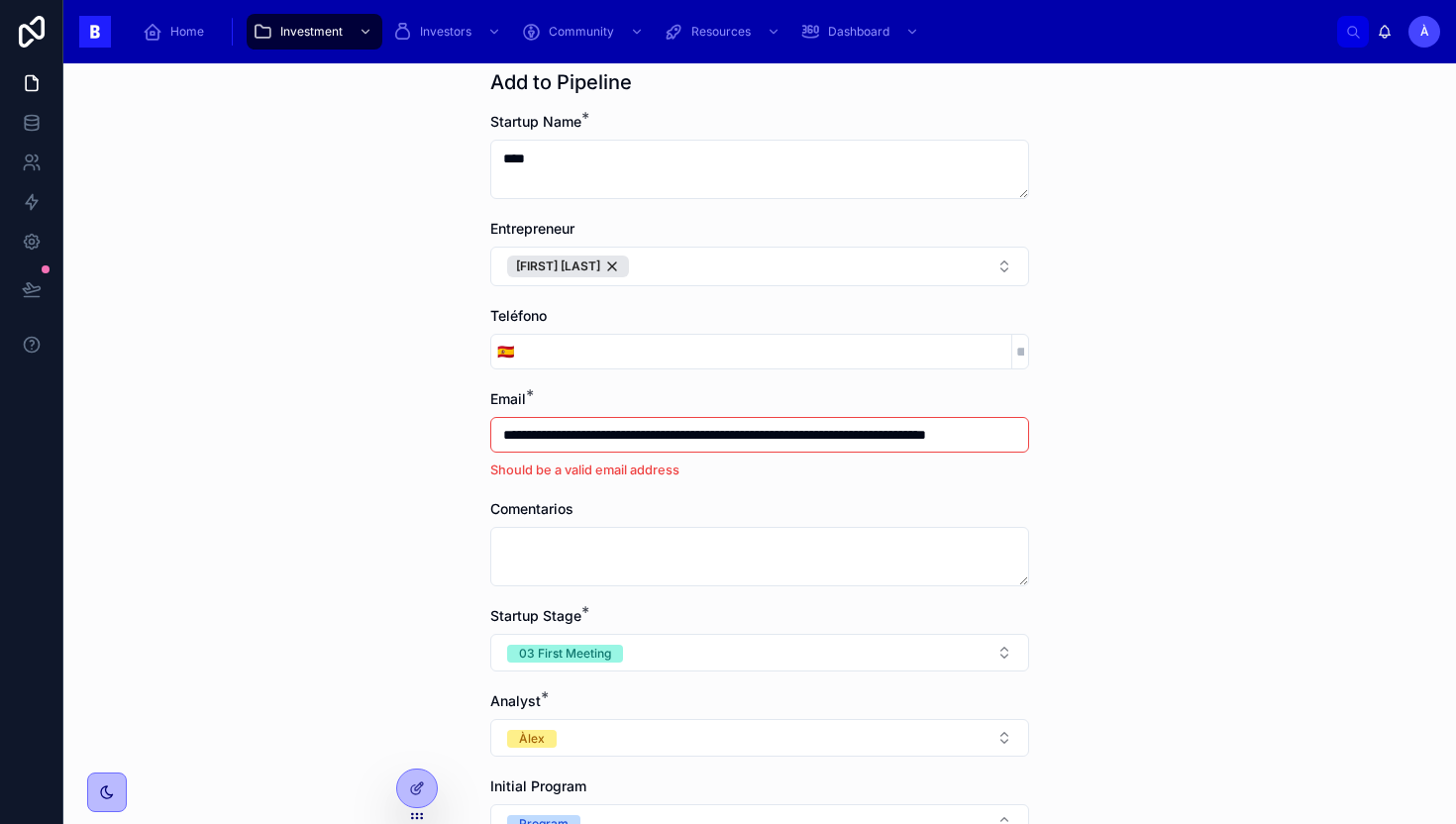 scroll, scrollTop: 0, scrollLeft: 104, axis: horizontal 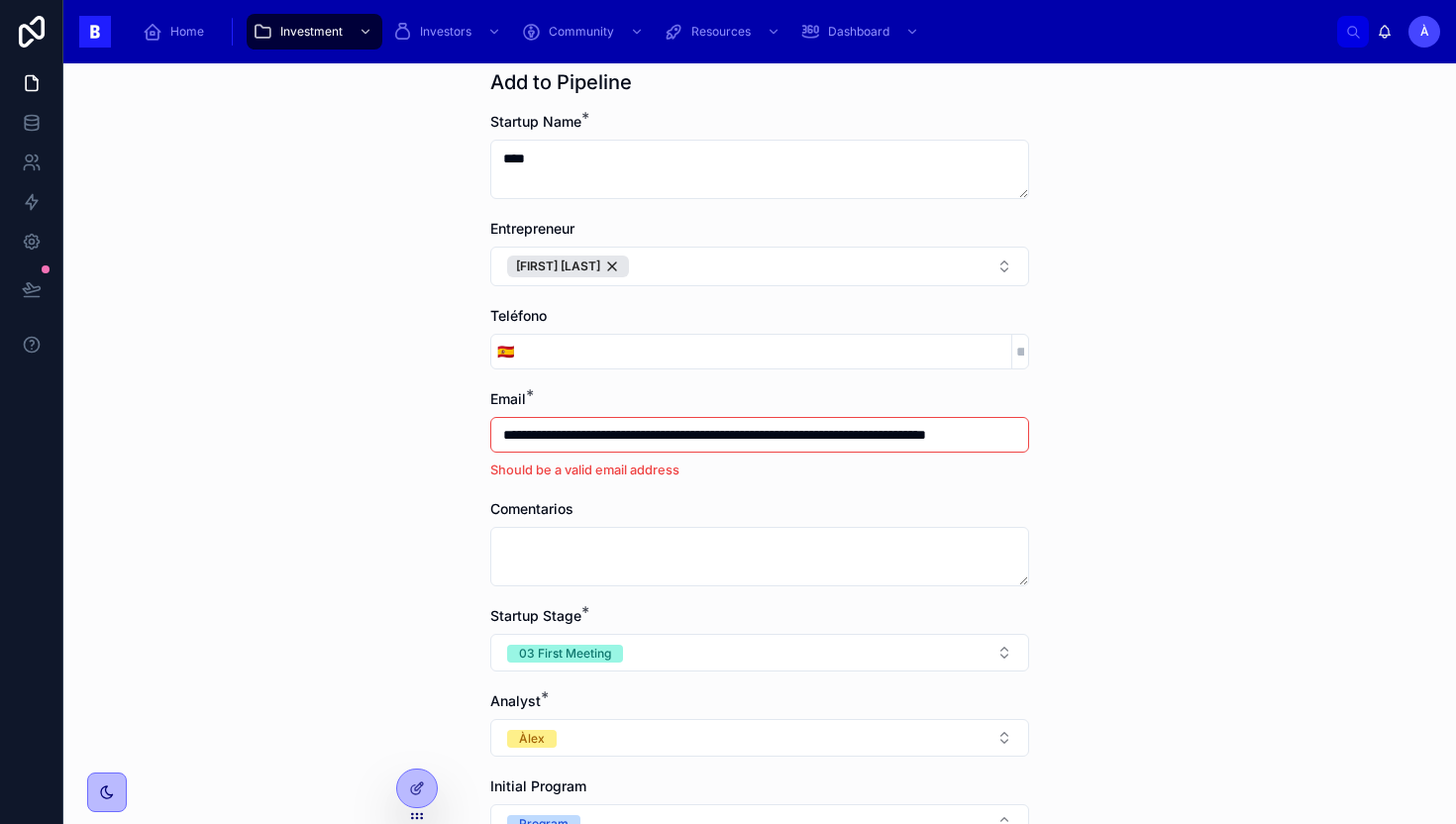 click on "**********" at bounding box center [760, 435] 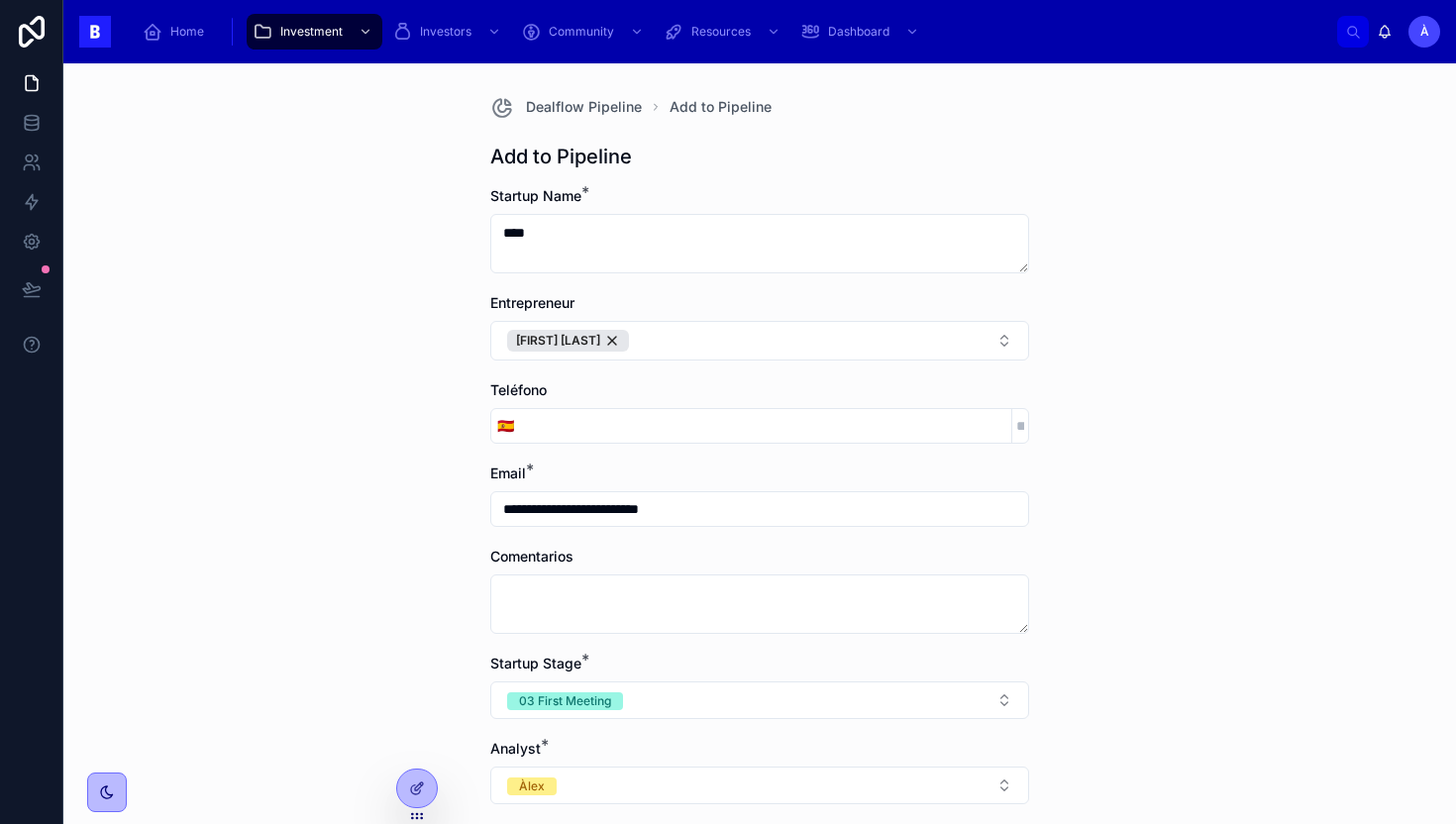 scroll, scrollTop: 614, scrollLeft: 0, axis: vertical 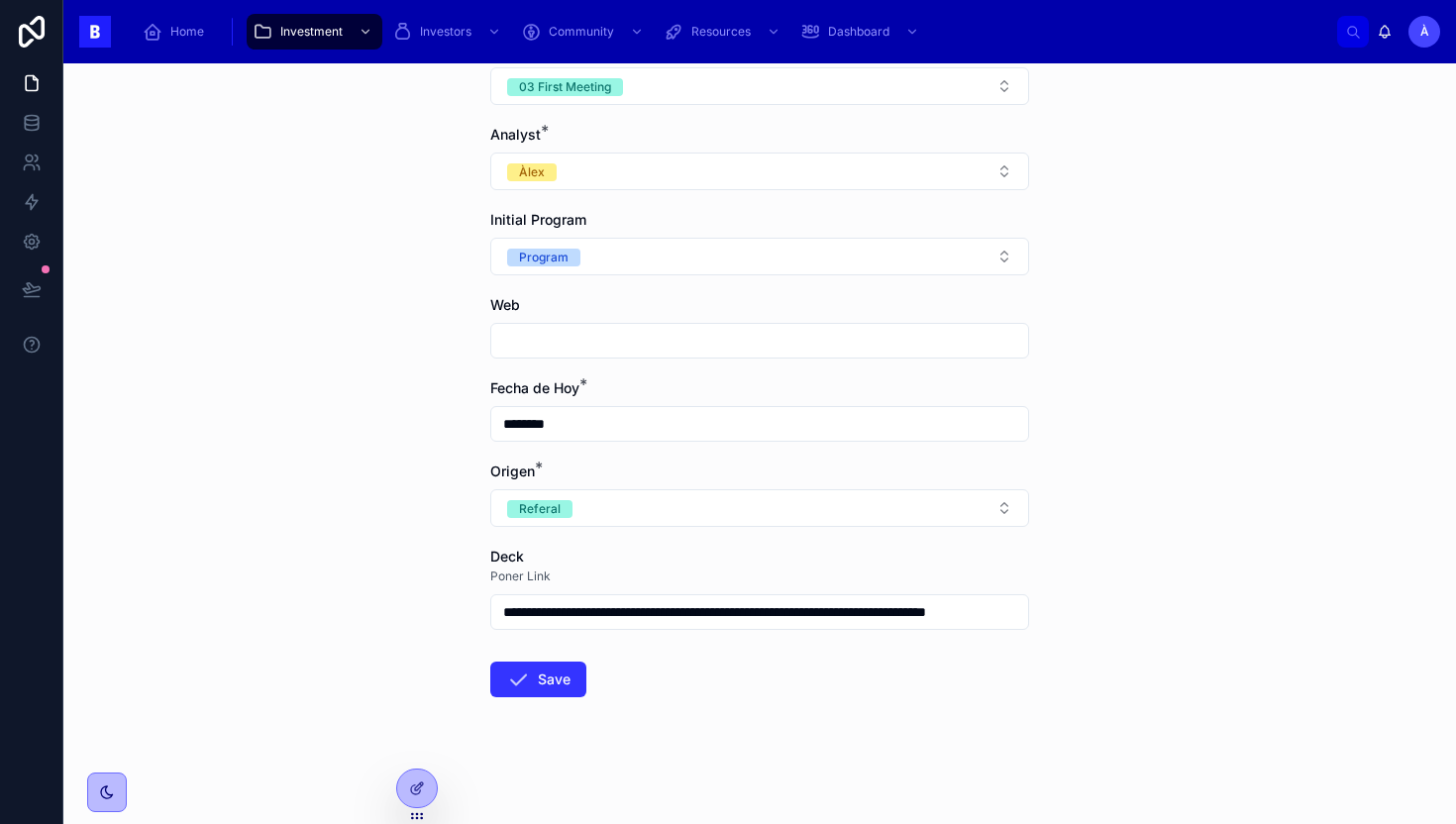 type on "**********" 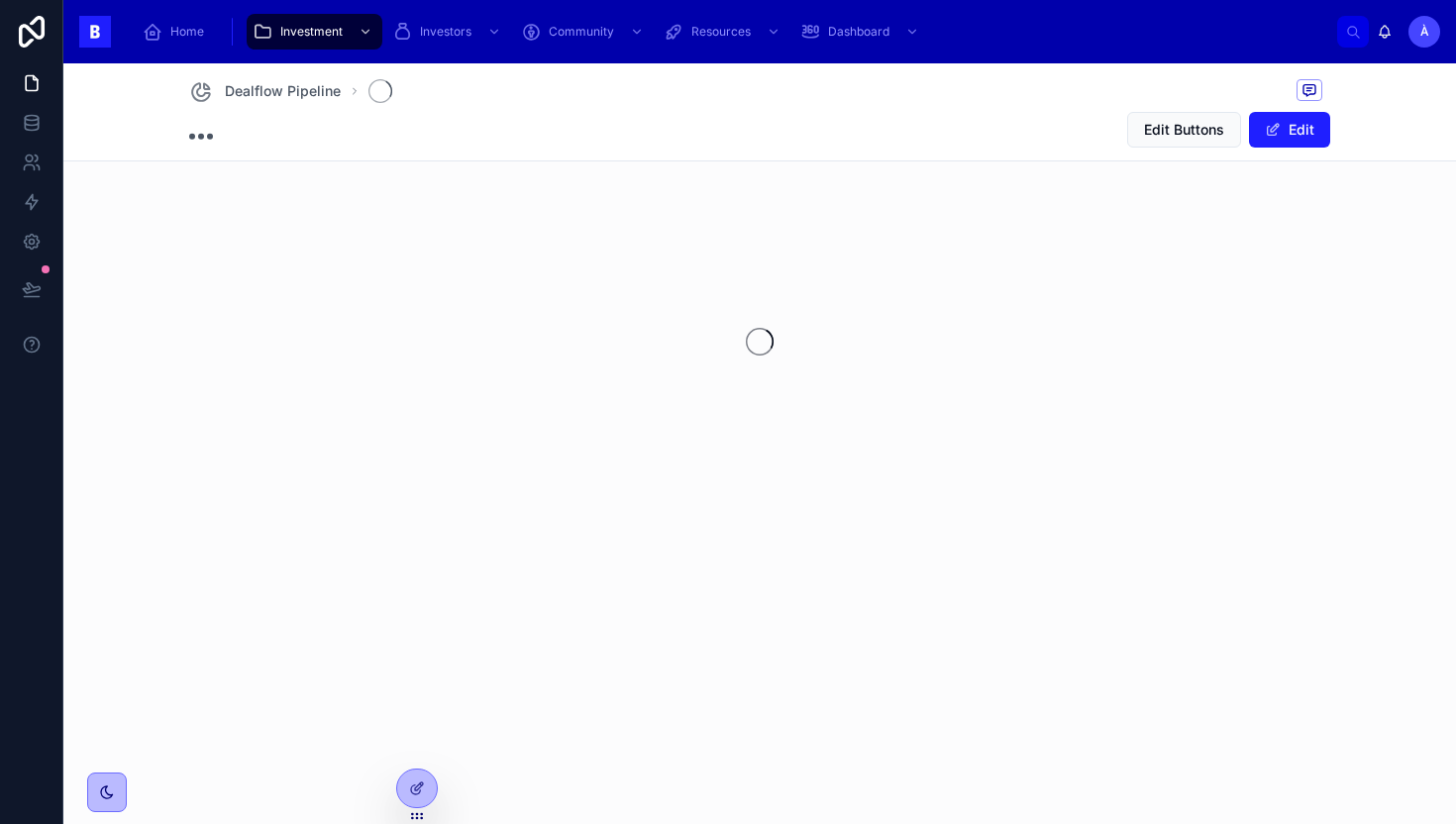 scroll, scrollTop: 0, scrollLeft: 0, axis: both 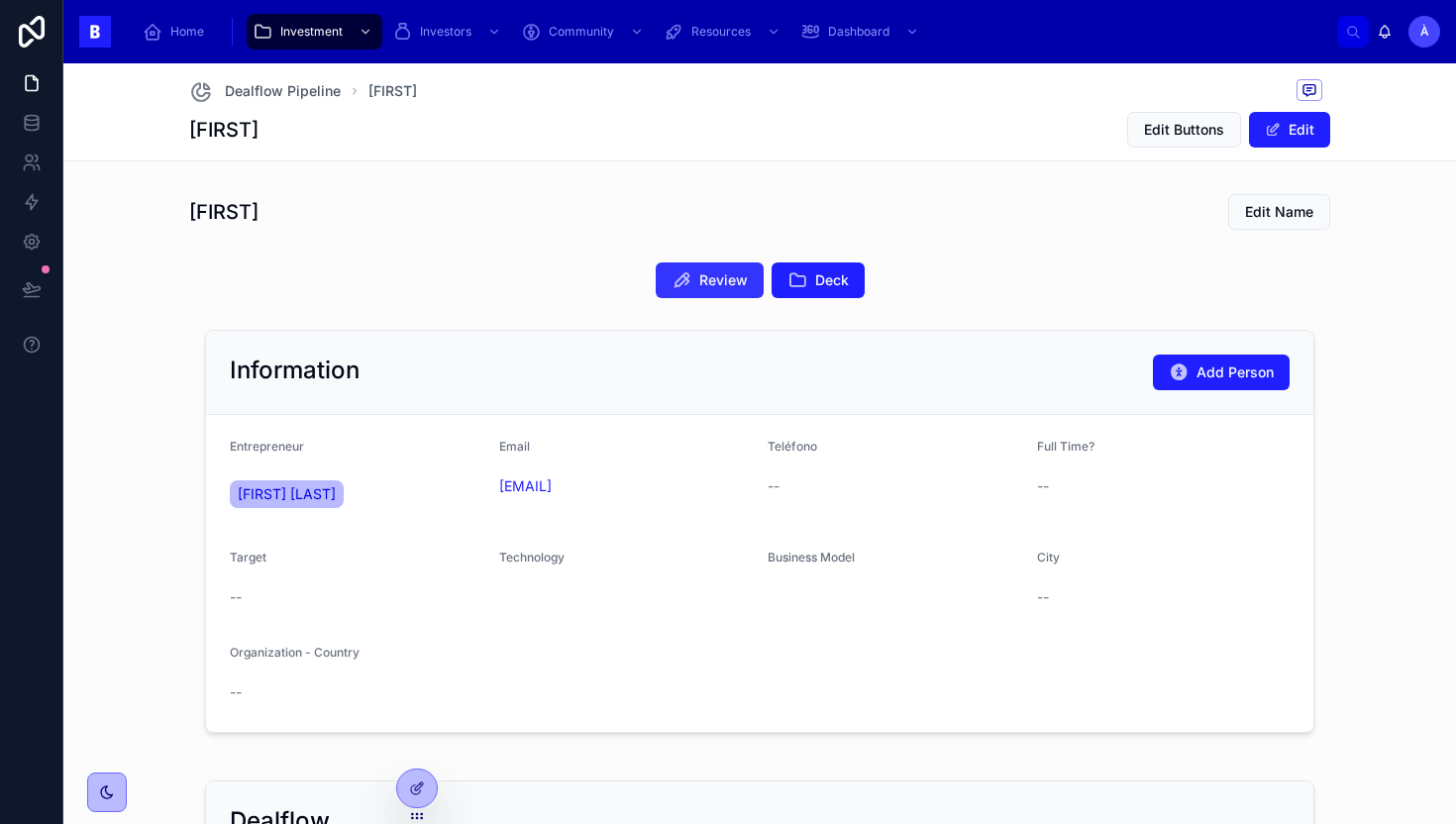 click on "Review" at bounding box center [723, 280] 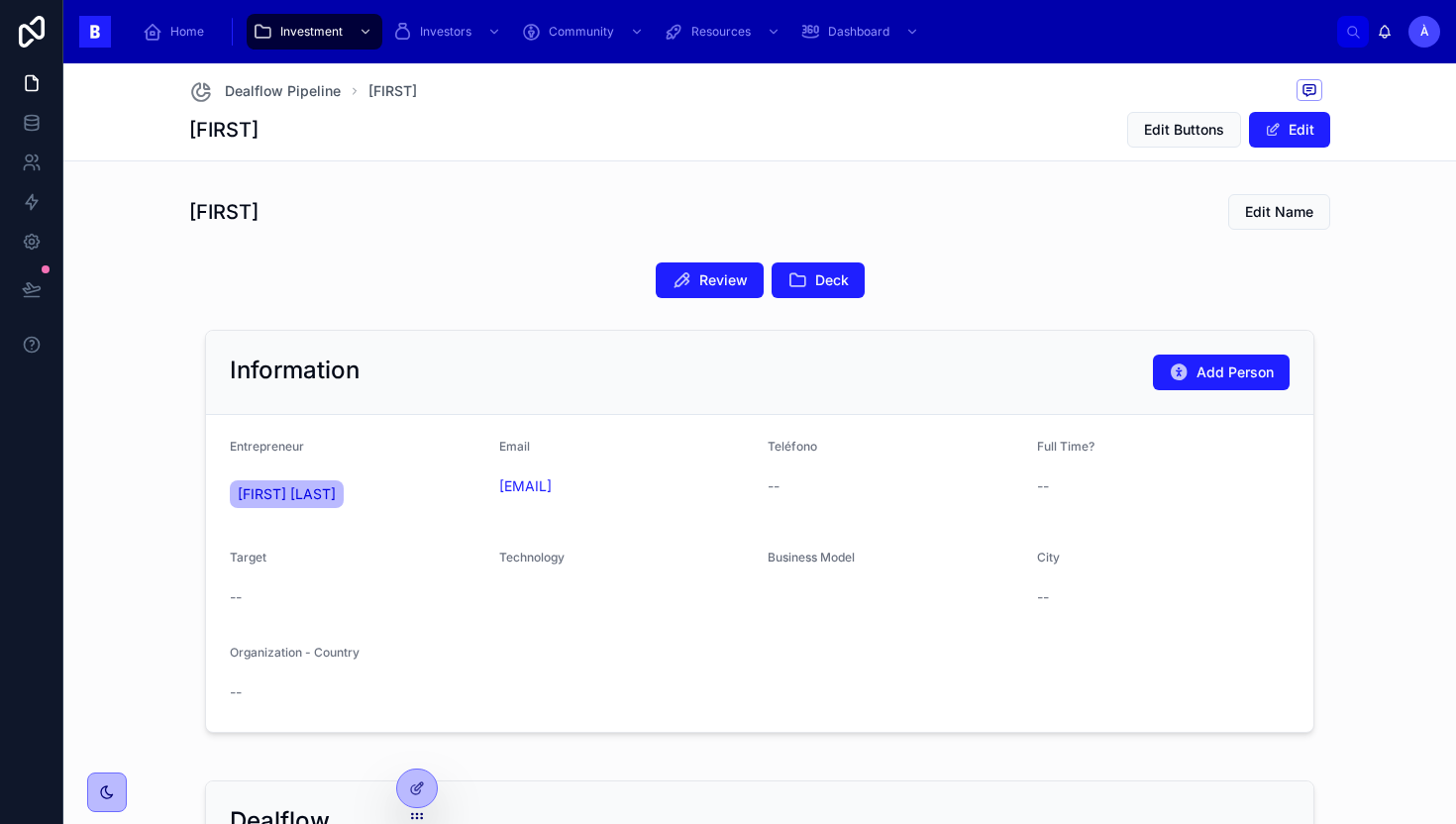 click on "Review" at bounding box center (709, 280) 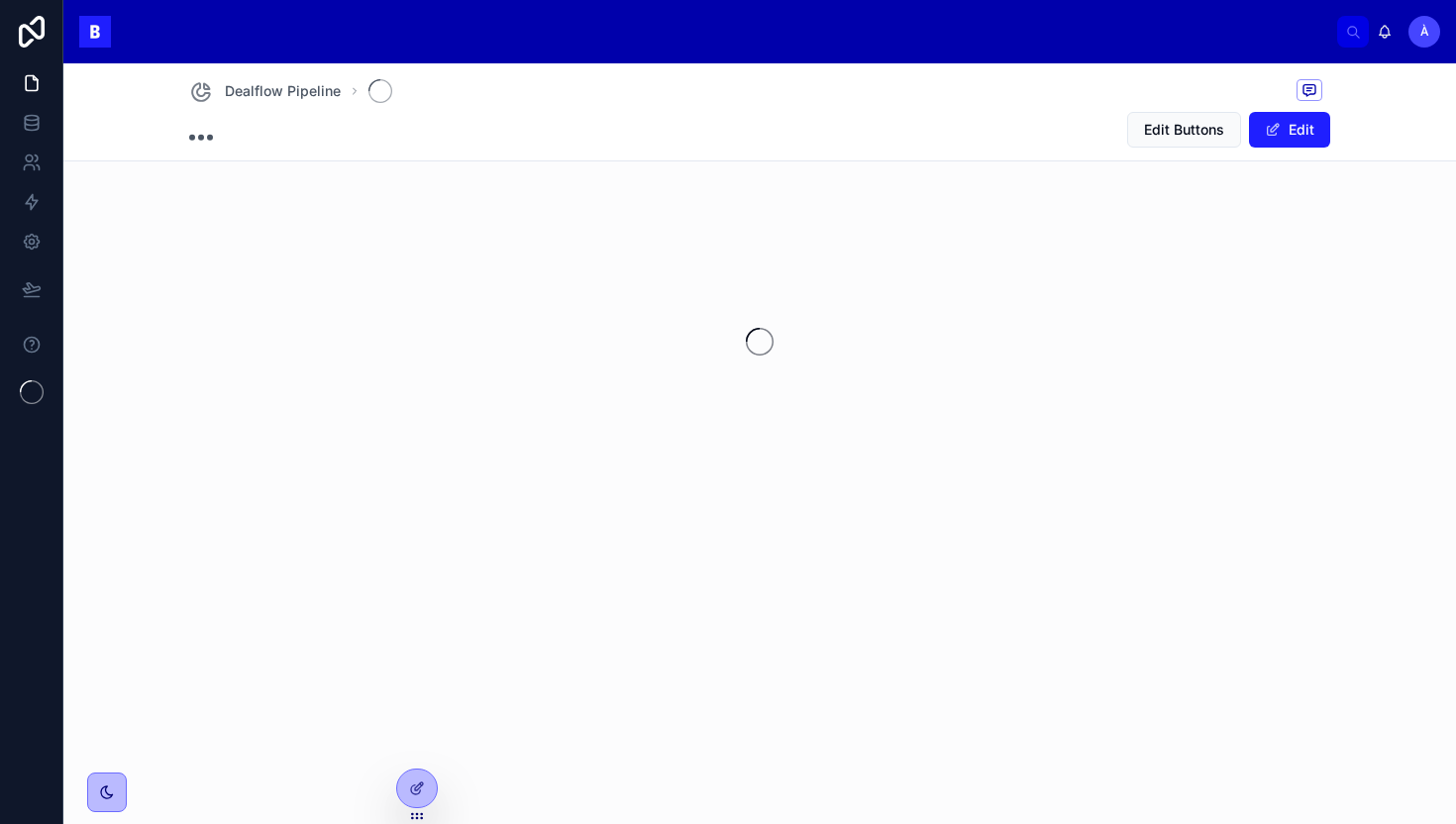scroll, scrollTop: 0, scrollLeft: 0, axis: both 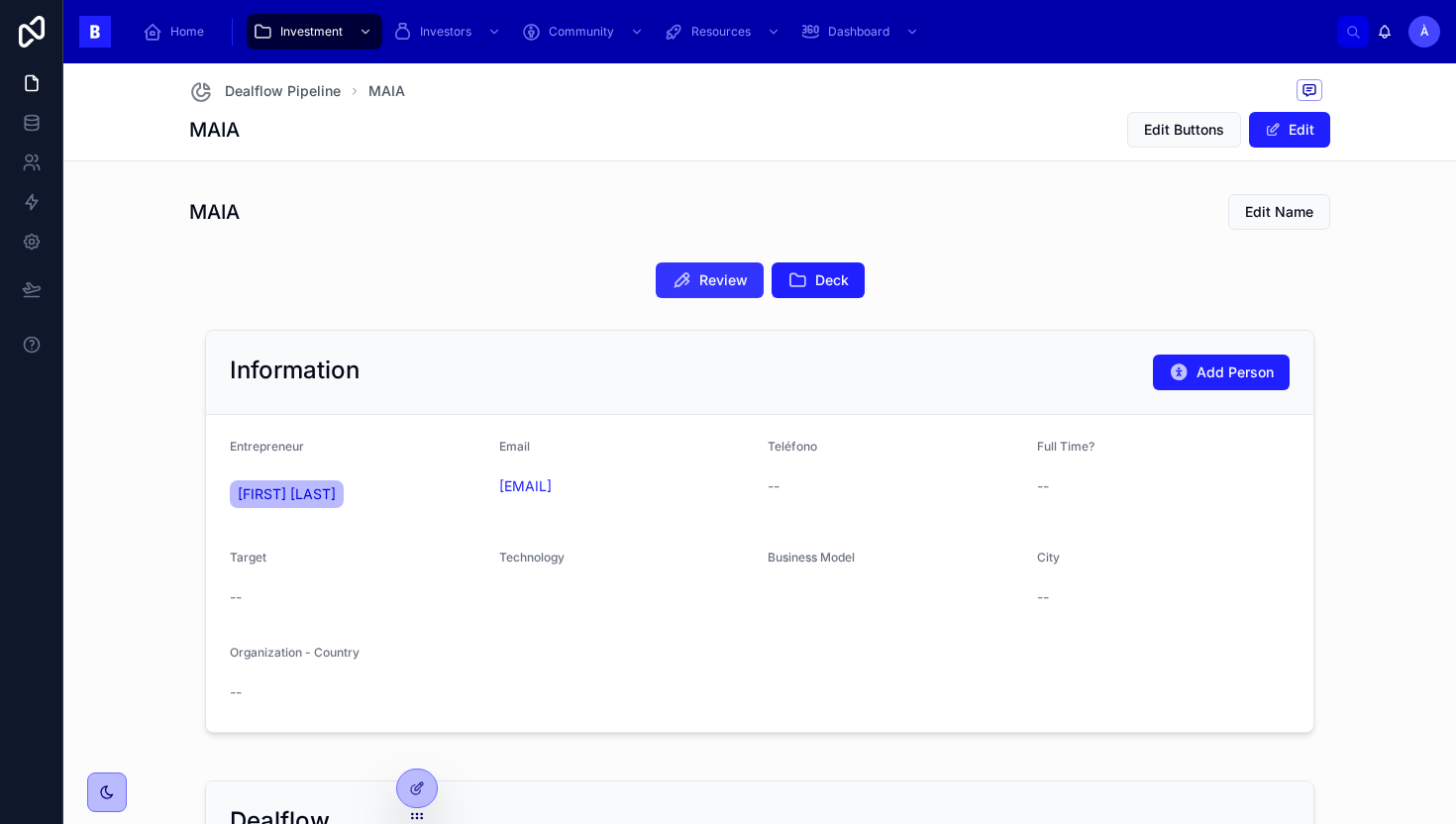 click on "Review" at bounding box center (723, 280) 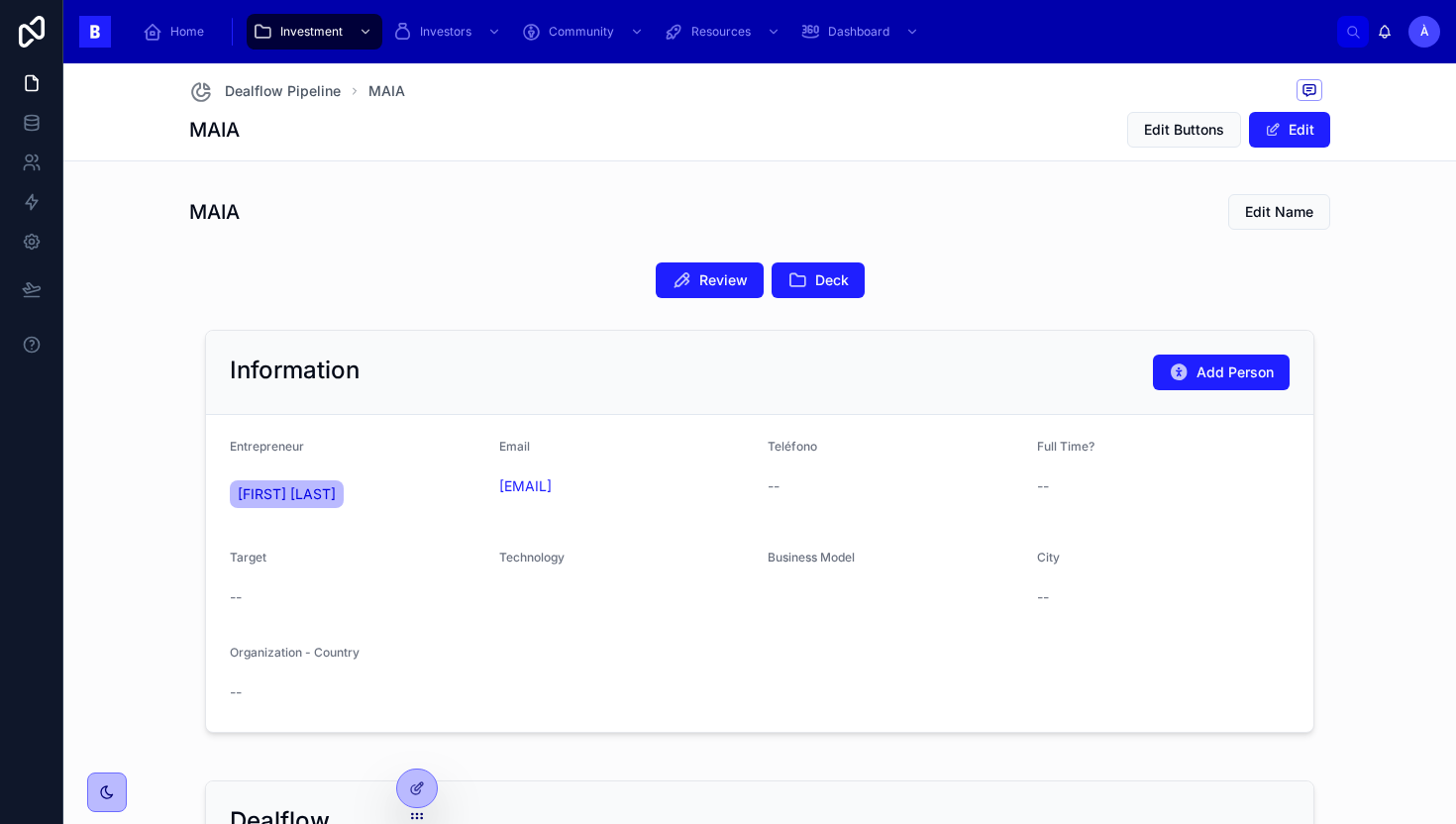 click on "Review" at bounding box center (723, 280) 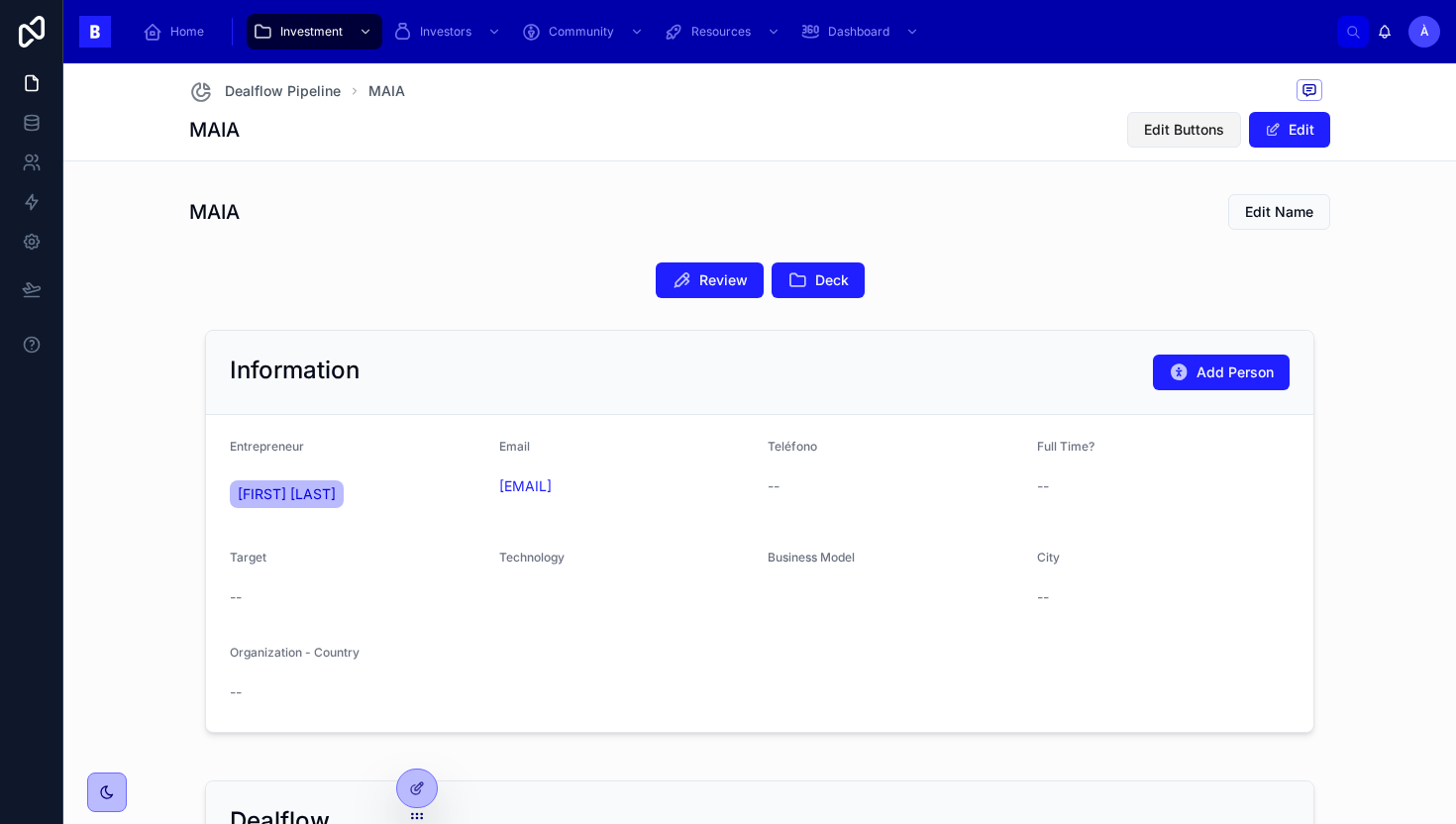 click on "Edit Buttons" at bounding box center (1184, 130) 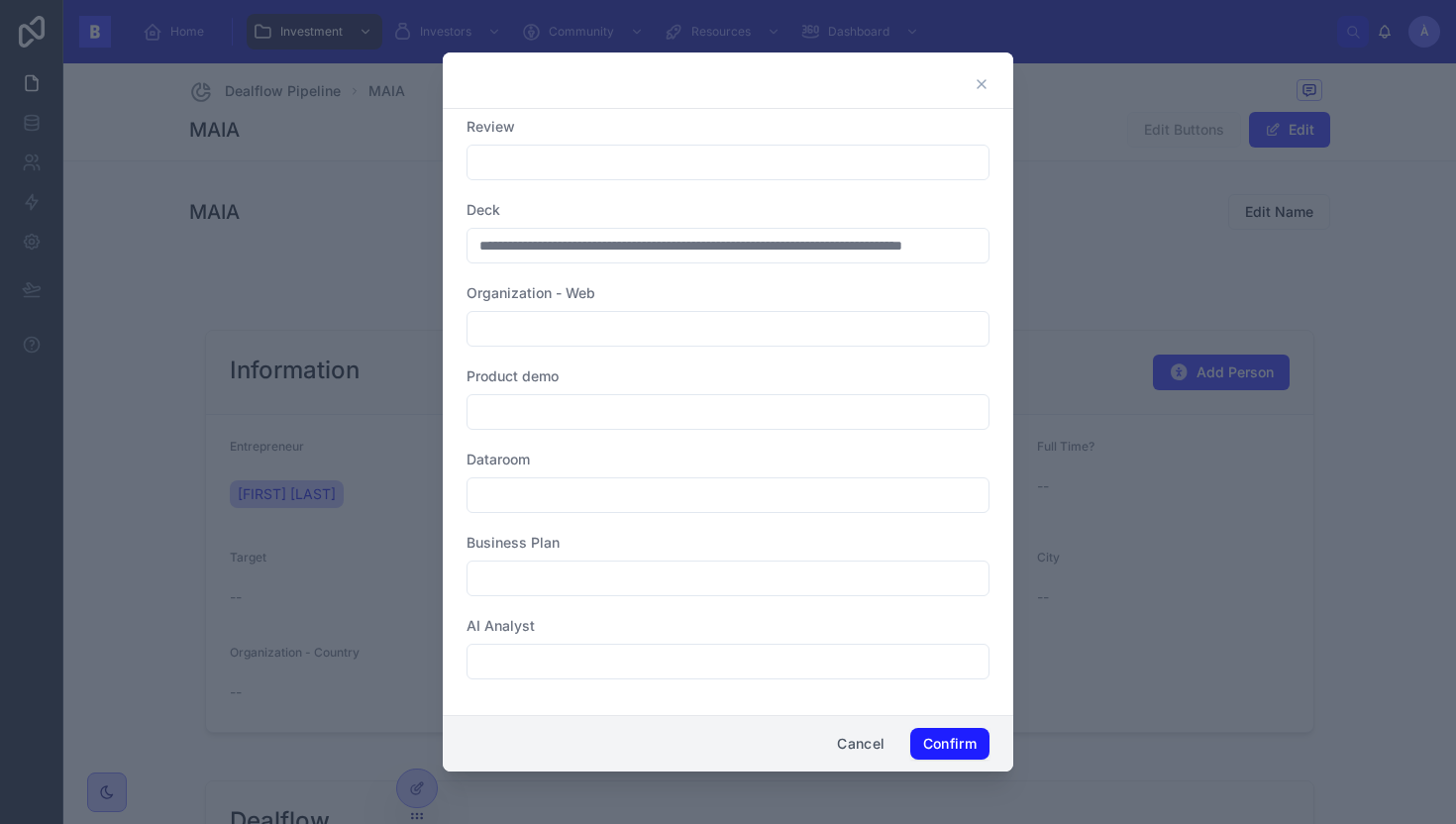 click 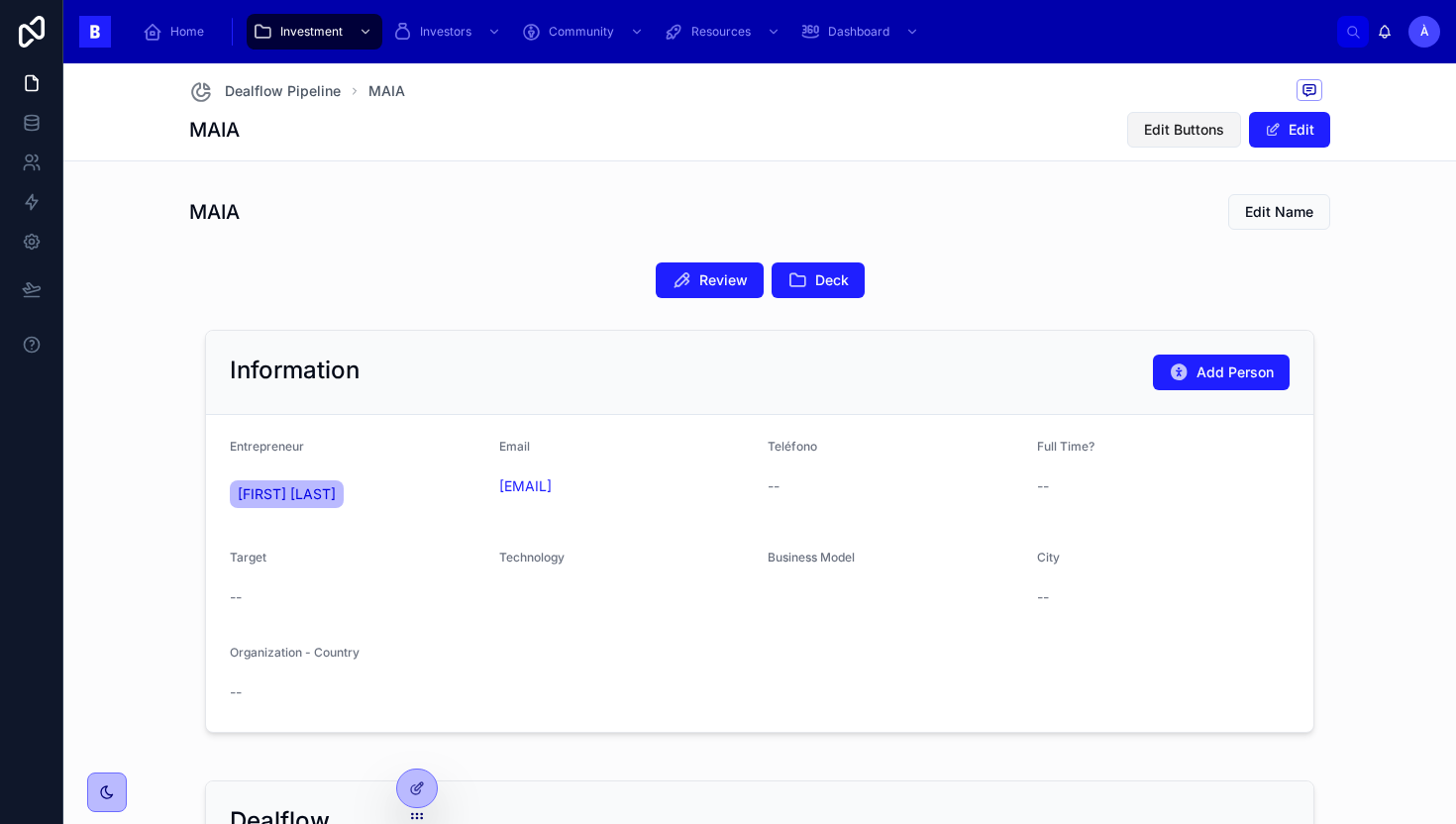 click on "Edit Buttons" at bounding box center (1184, 130) 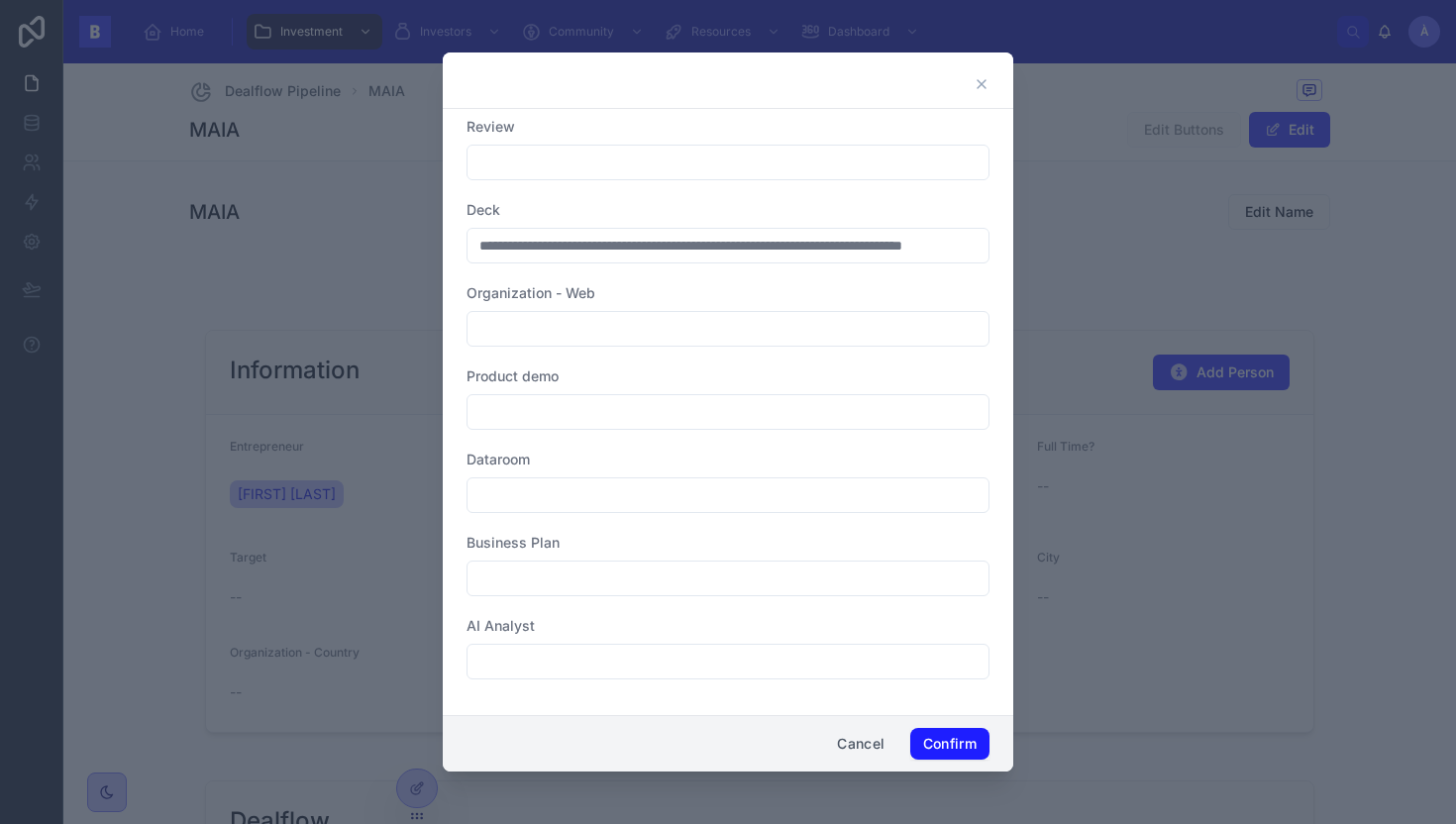 click on "**********" at bounding box center (728, 408) 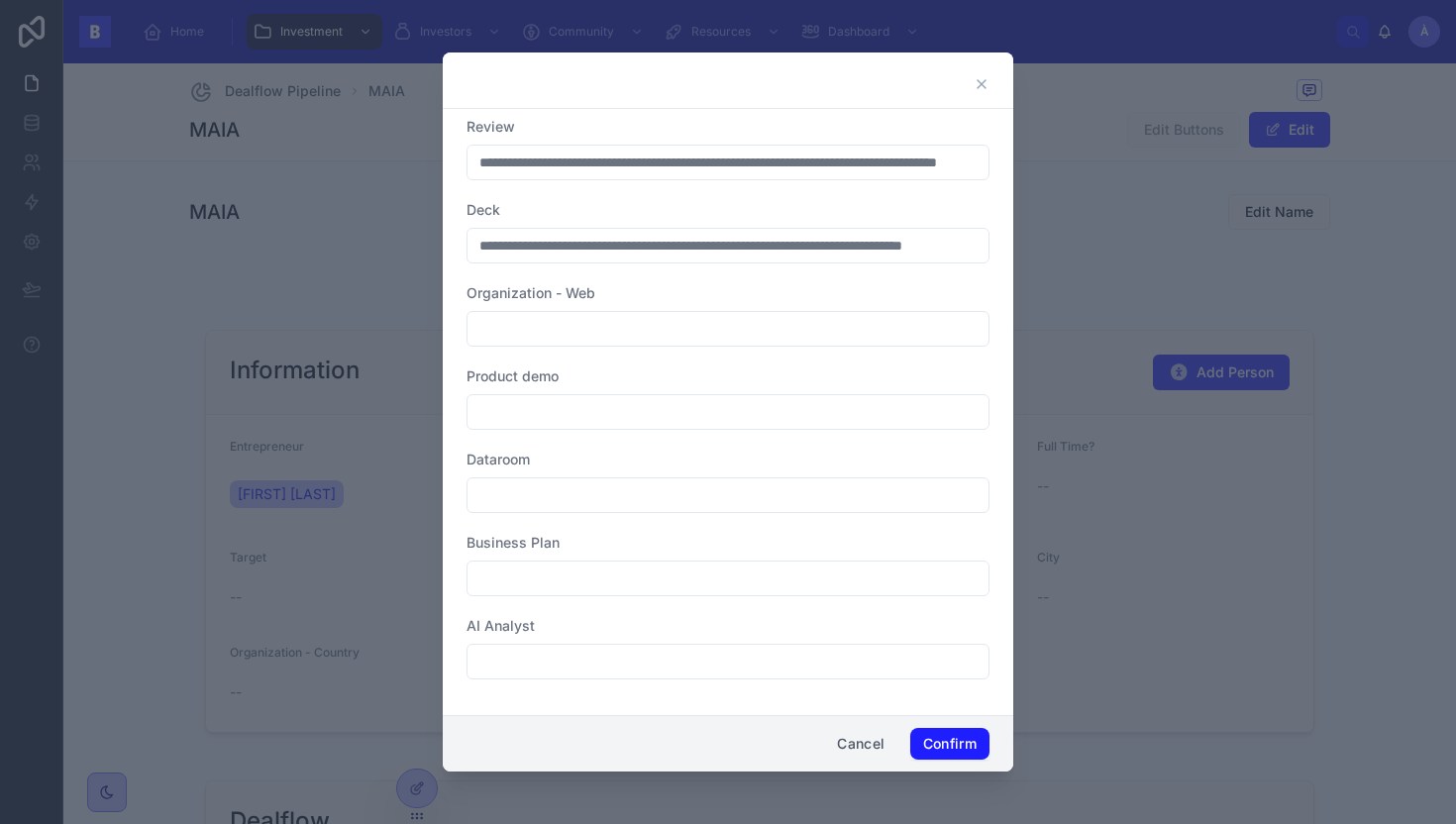 scroll, scrollTop: 0, scrollLeft: 188, axis: horizontal 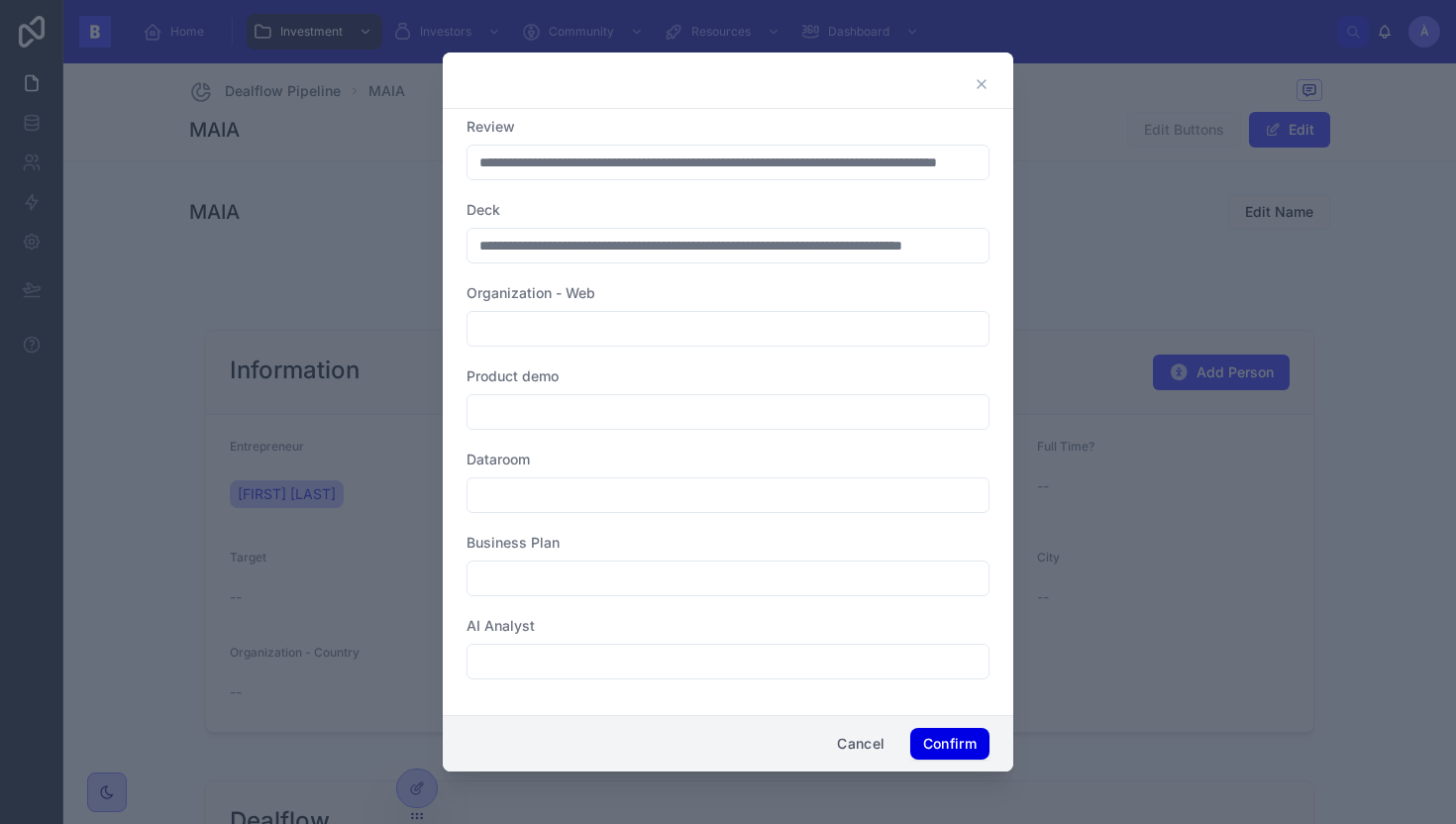 type on "**********" 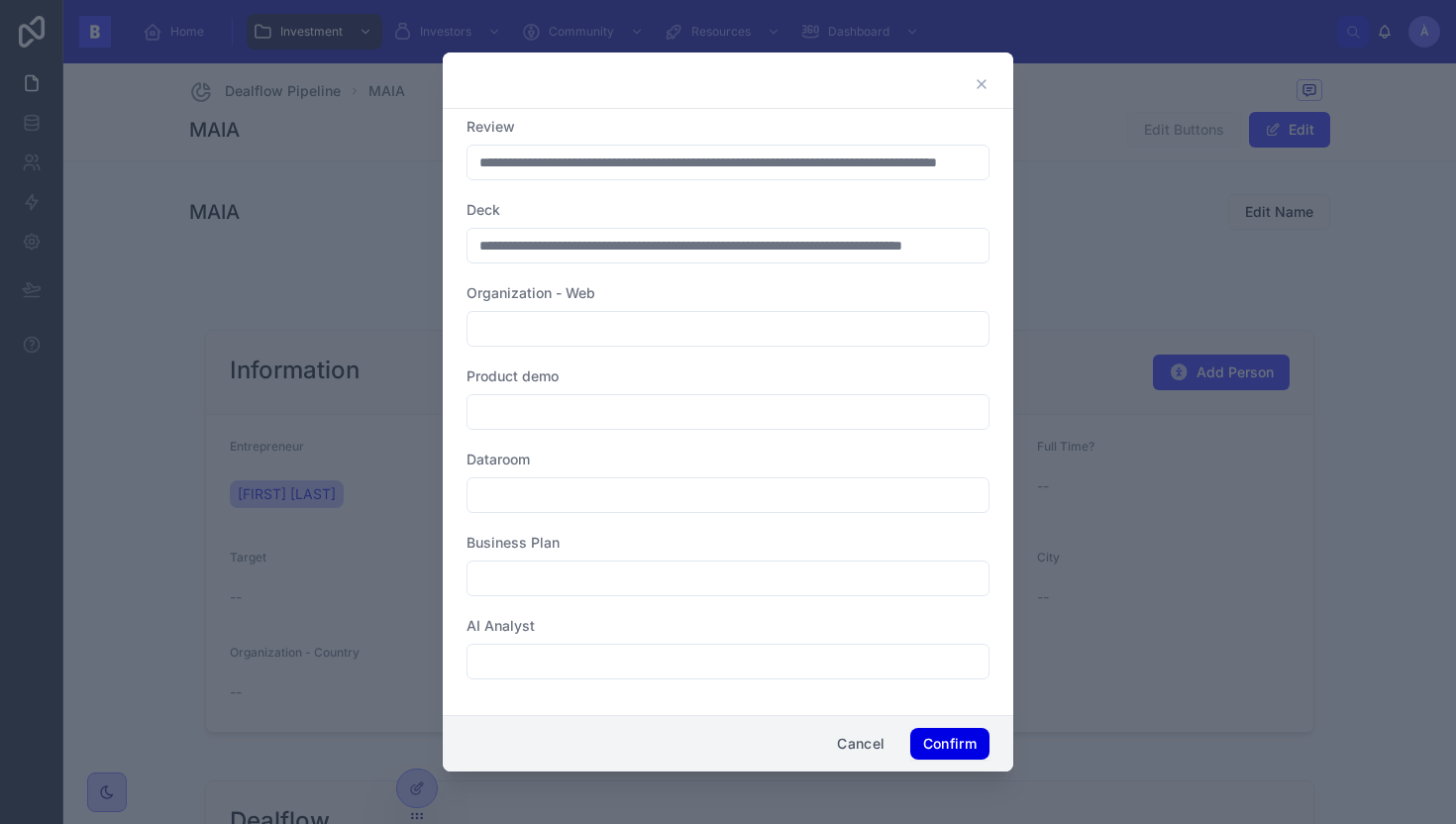 scroll, scrollTop: 0, scrollLeft: 0, axis: both 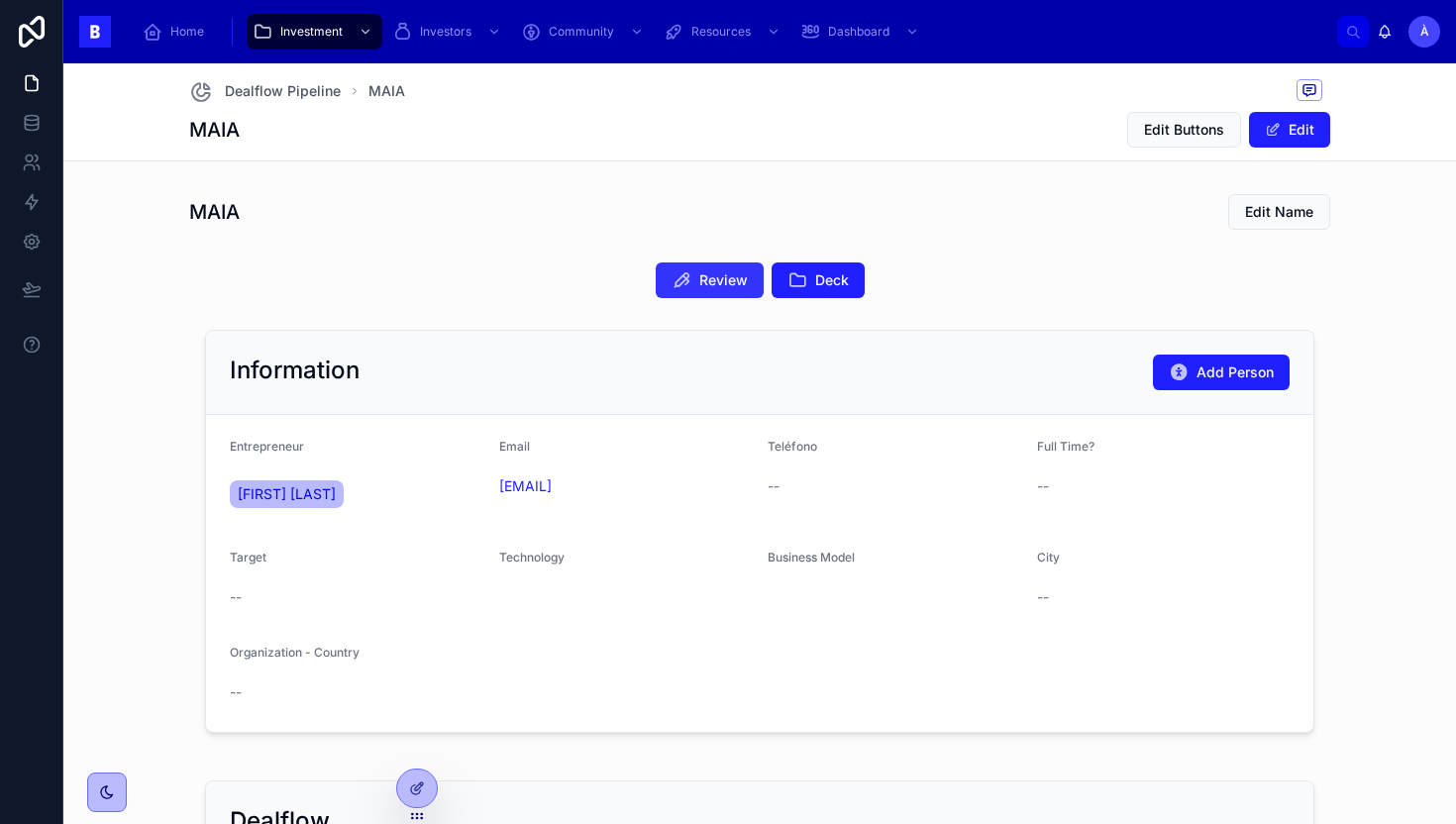 click at bounding box center [681, 280] 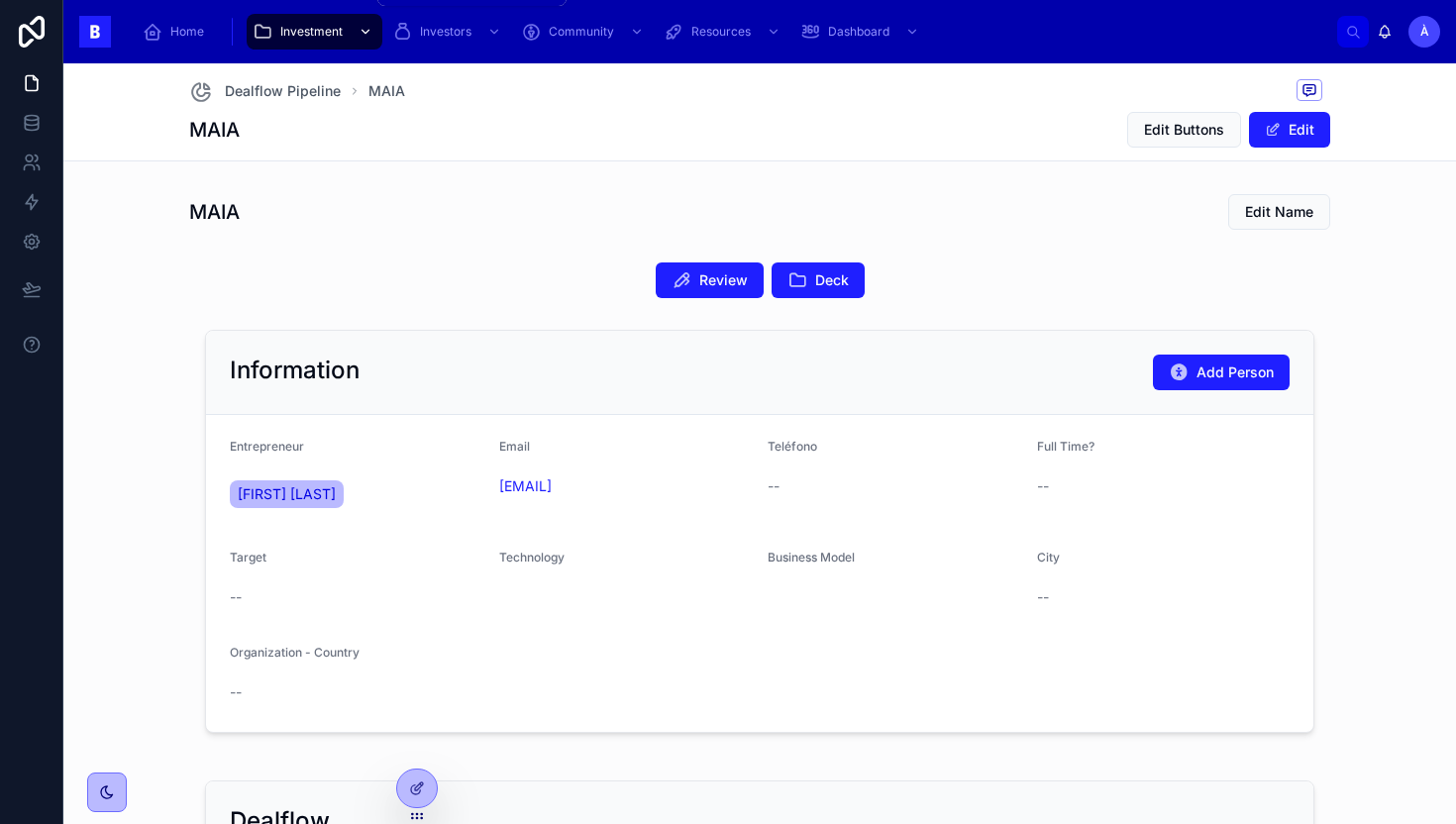 click on "Investment" at bounding box center (314, 32) 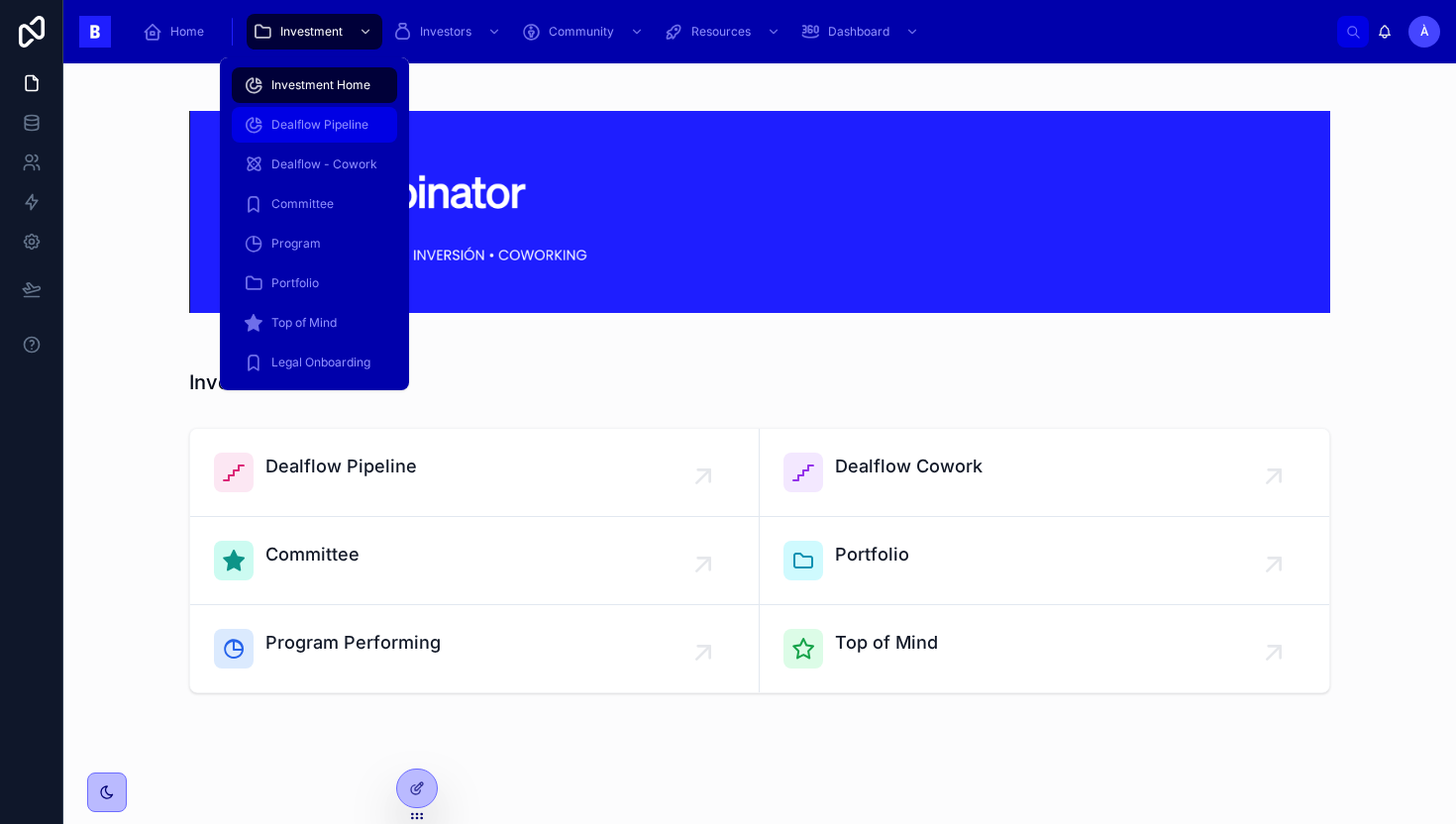 click on "Dealflow Pipeline" at bounding box center [314, 125] 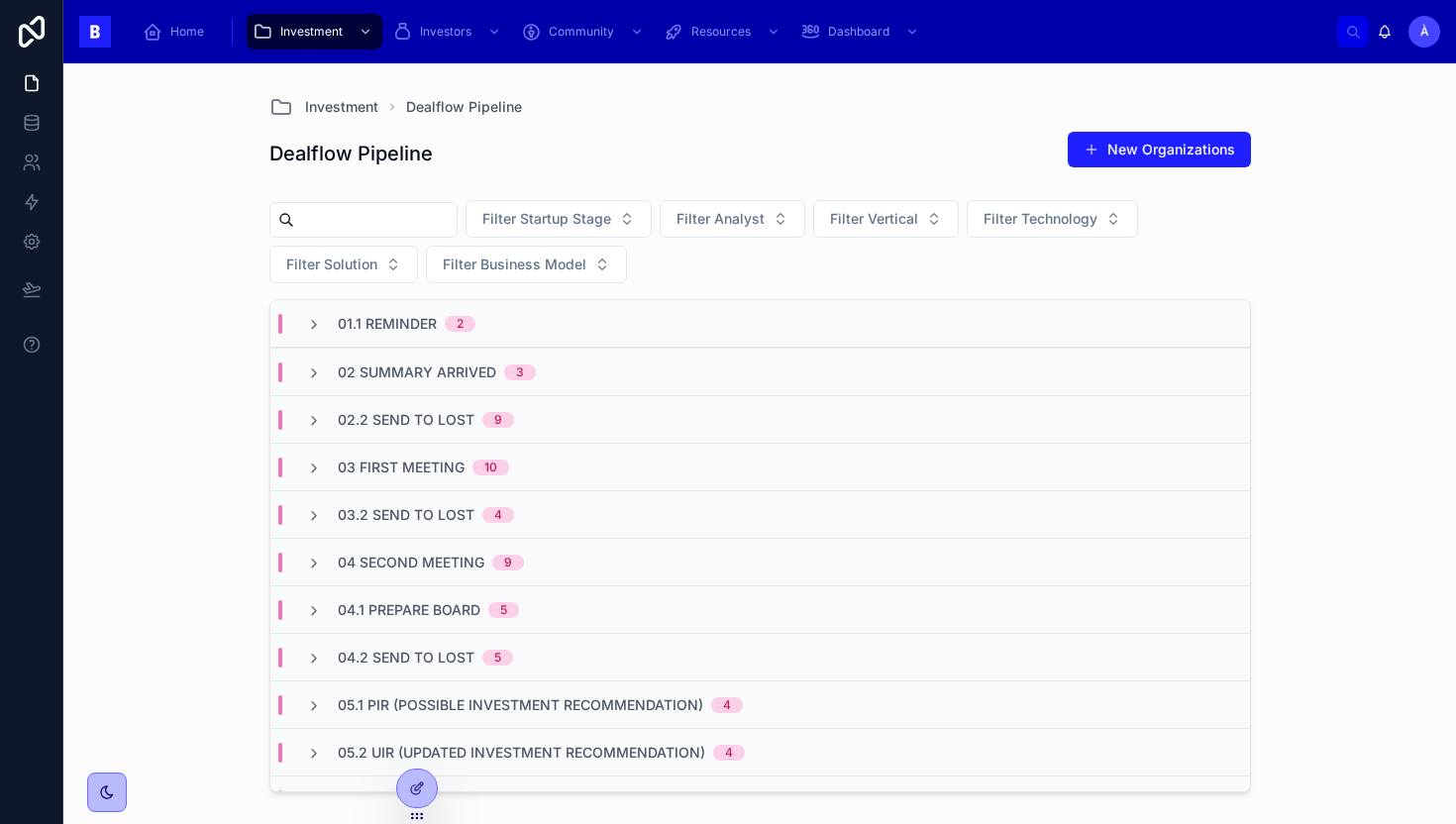 click on "04 Second Meeting 9" at bounding box center (760, 562) 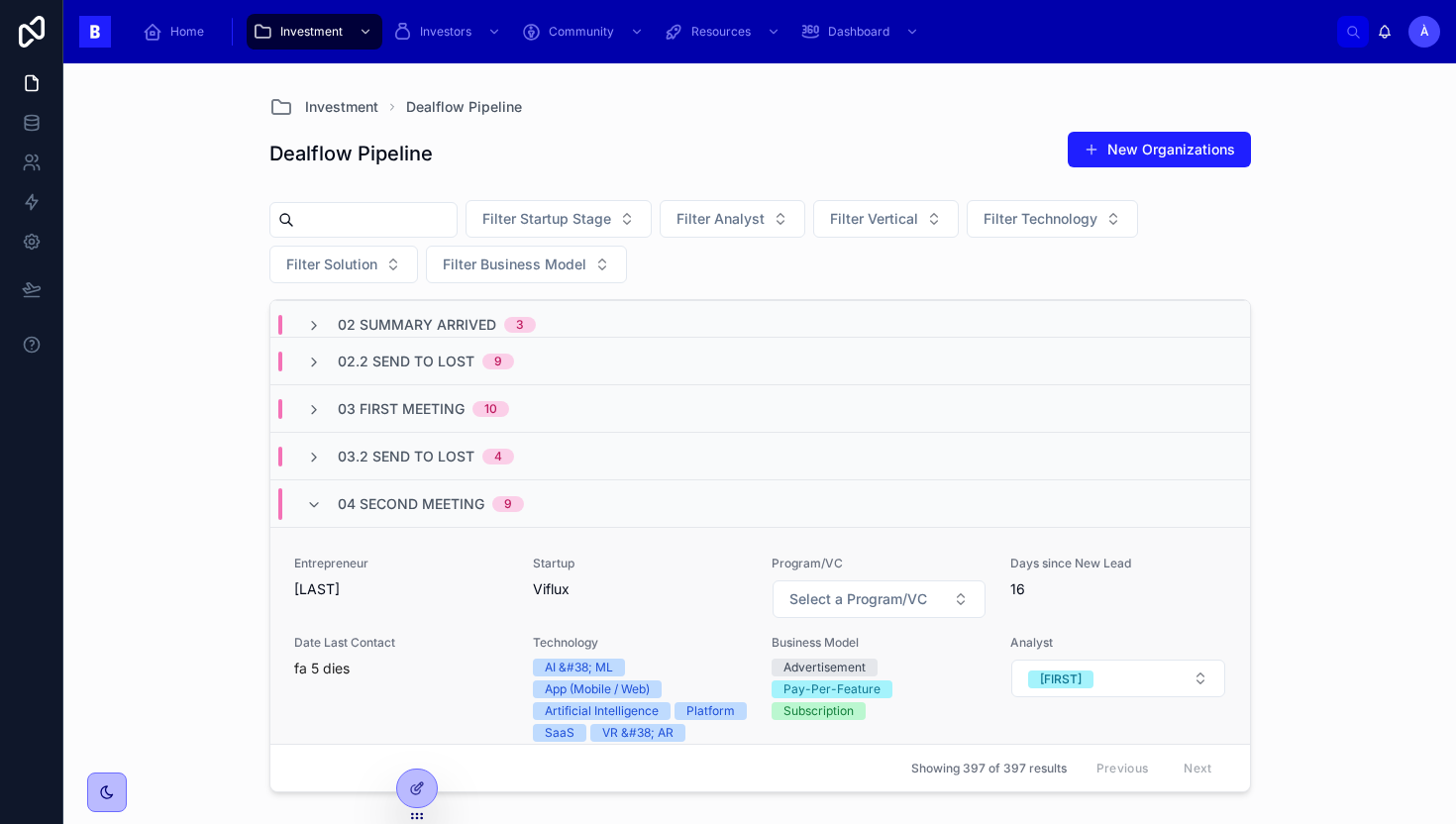 scroll, scrollTop: 93, scrollLeft: 0, axis: vertical 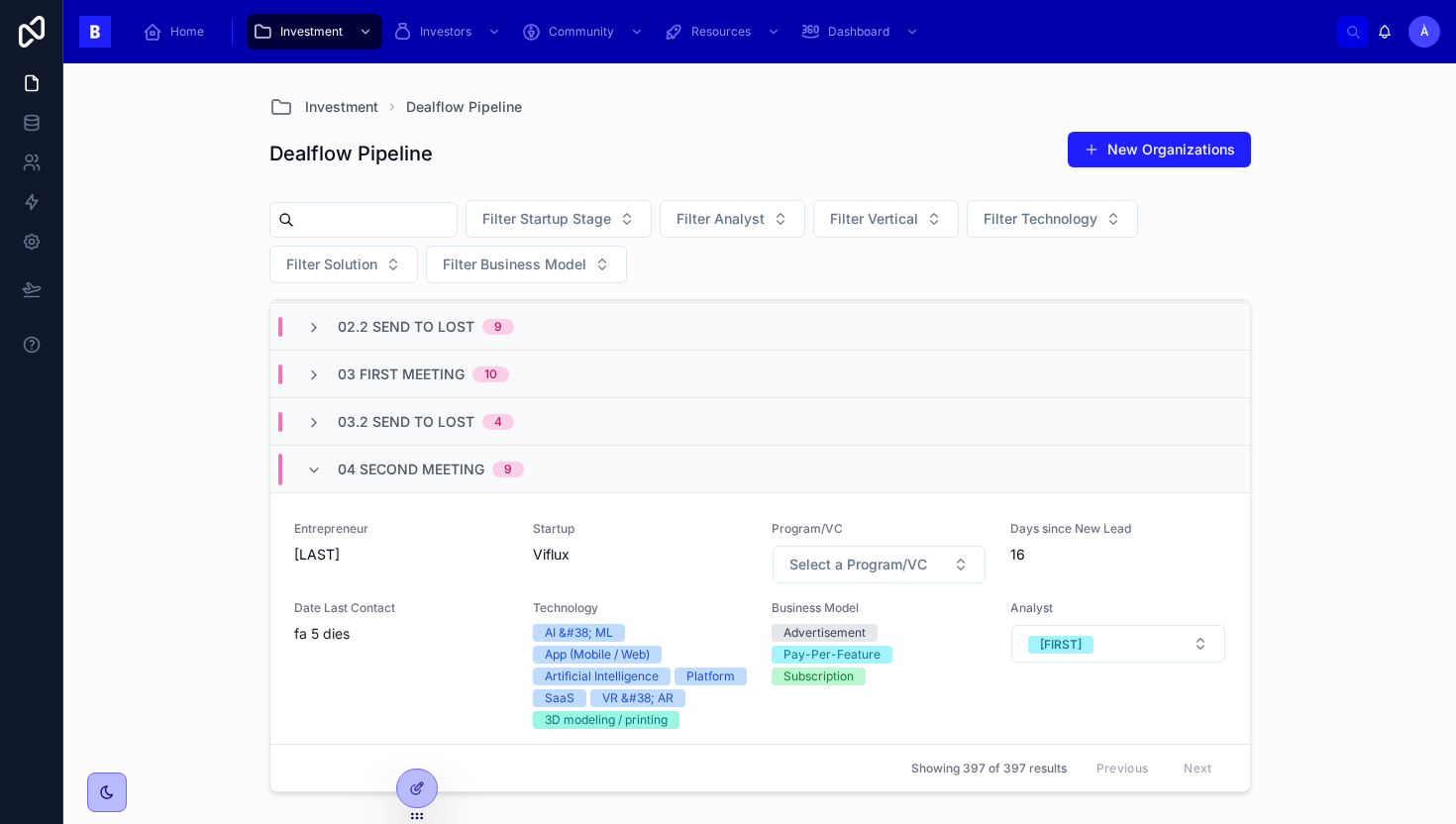 click on "03 First Meeting" at bounding box center [401, 374] 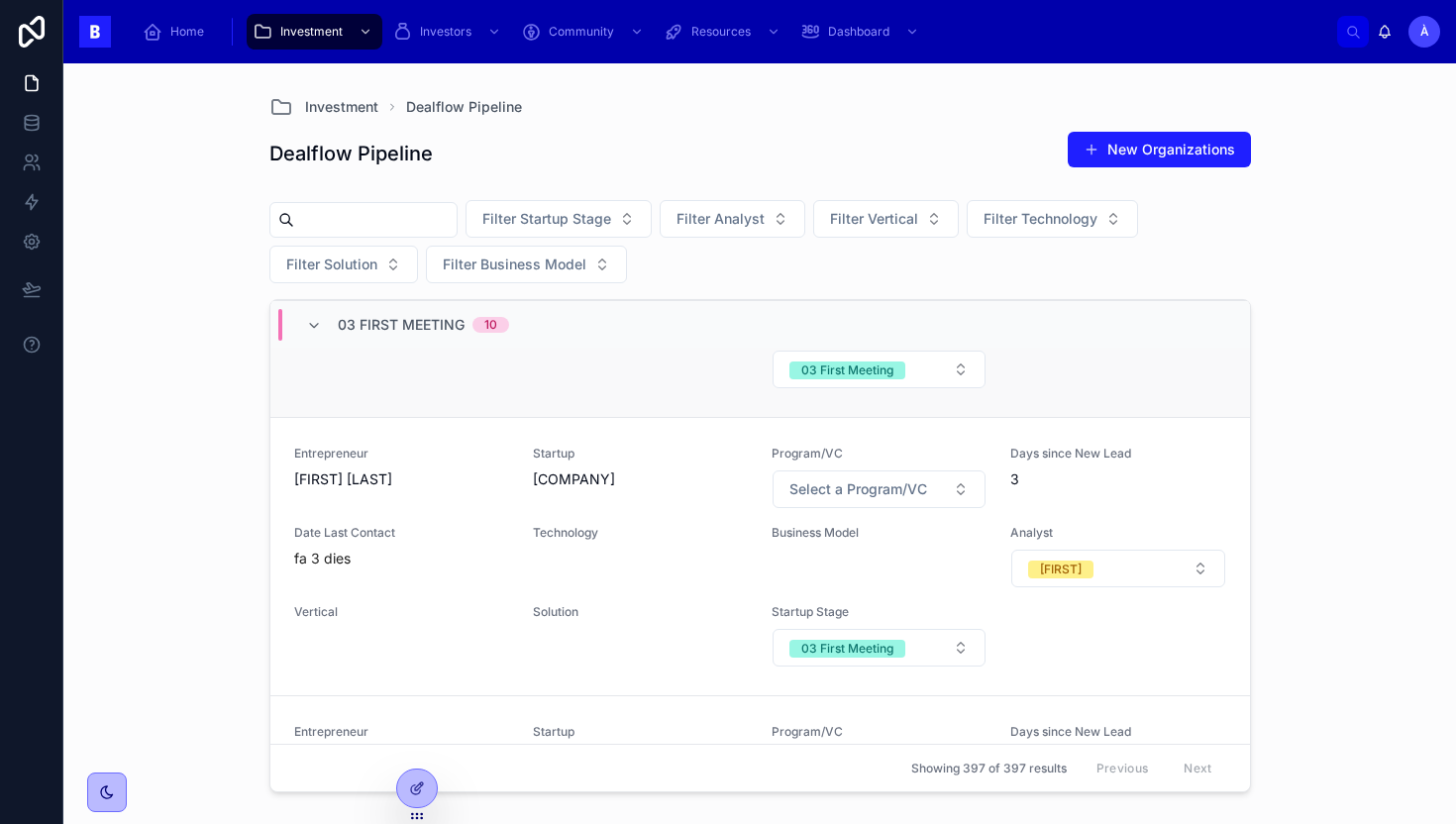 scroll, scrollTop: 362, scrollLeft: 0, axis: vertical 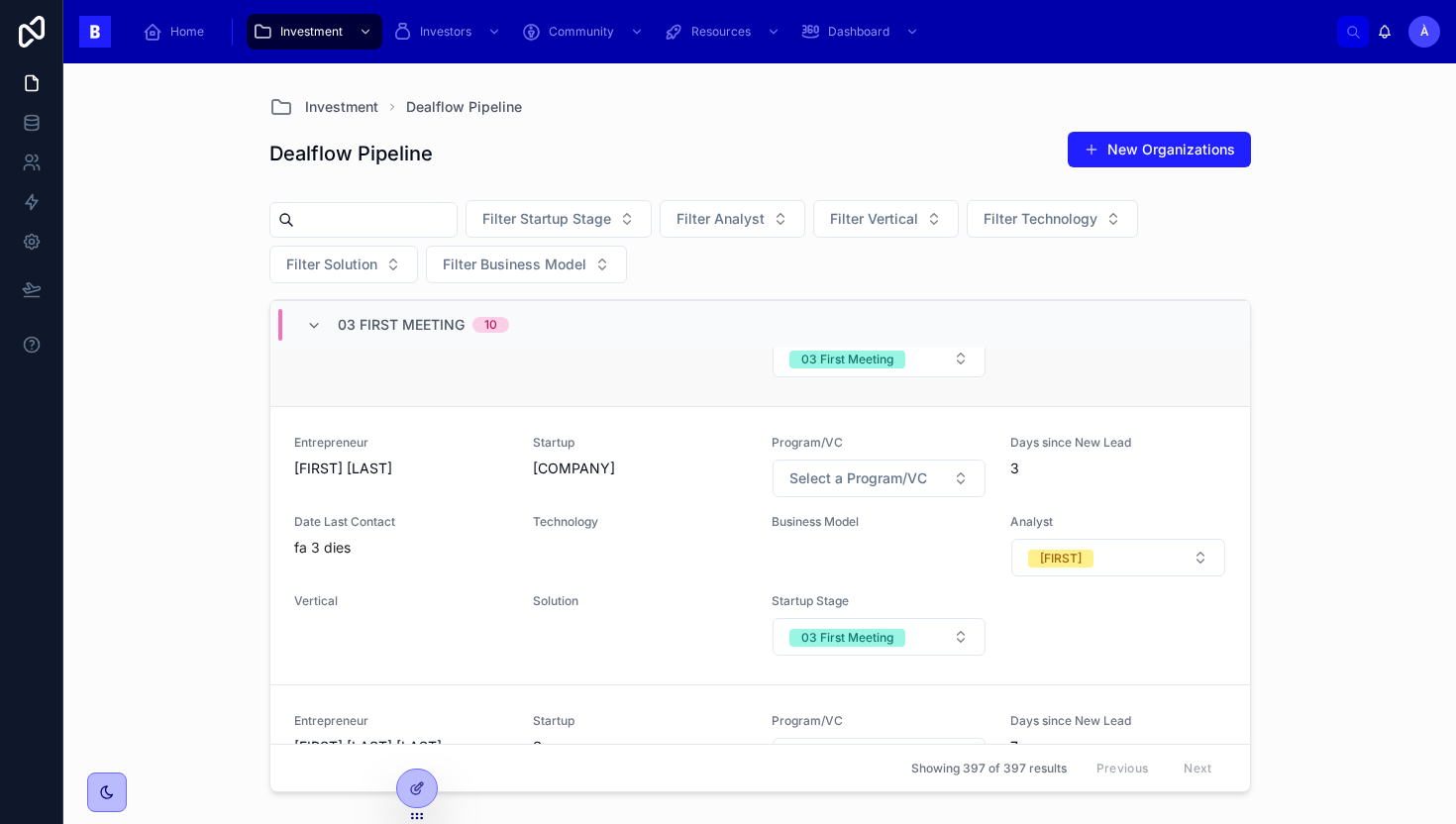 click on "Entrepreneur Maica Amador Startup Sparkling Technologies Program/VC Select a Program/VC Days since New Lead 3 Date Last Contact fa 3 dies Technology Business Model Analyst Àlex Vertical Solution Startup Stage 03 First Meeting" at bounding box center [760, 546] 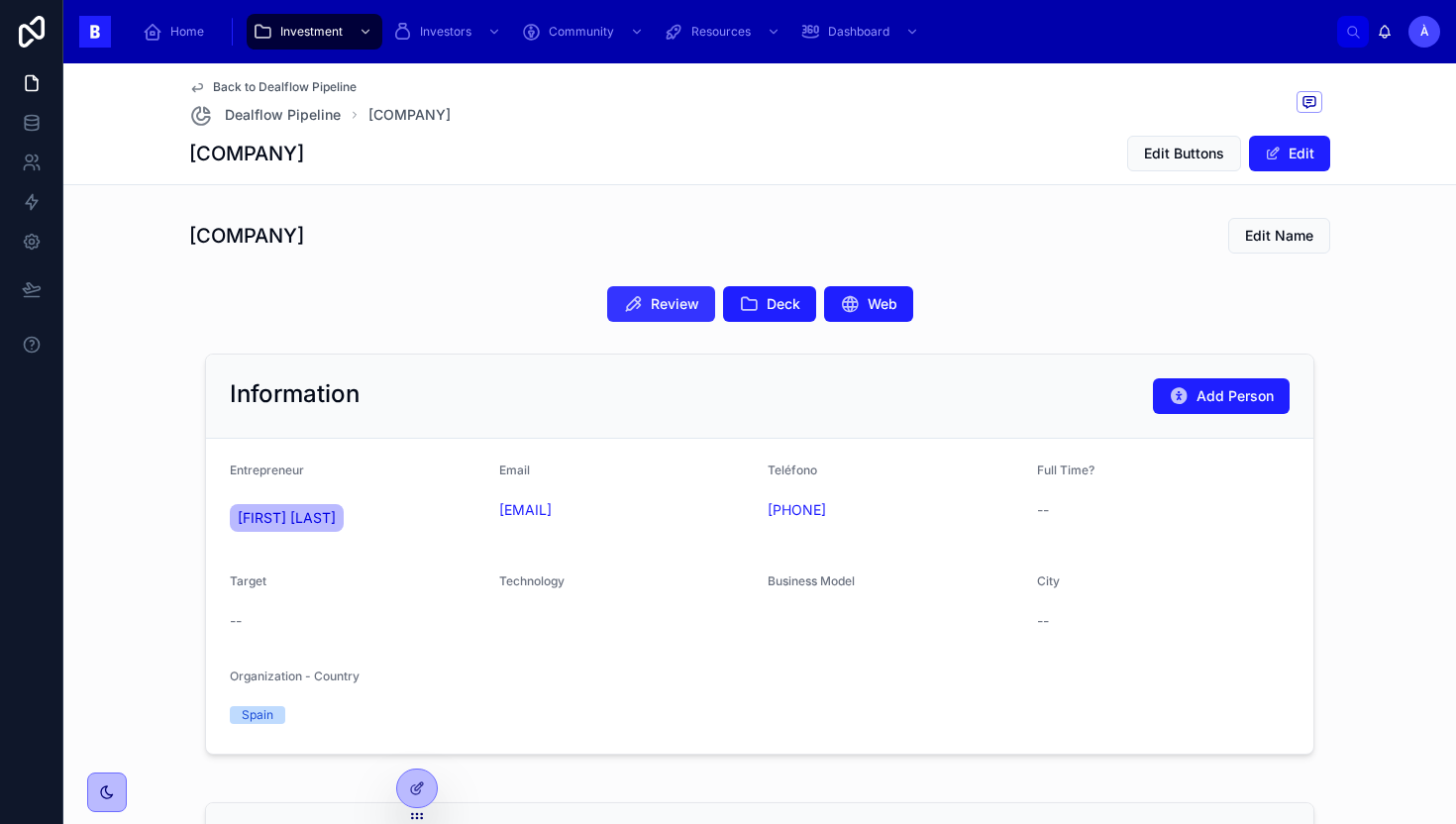 click on "Review" at bounding box center [661, 304] 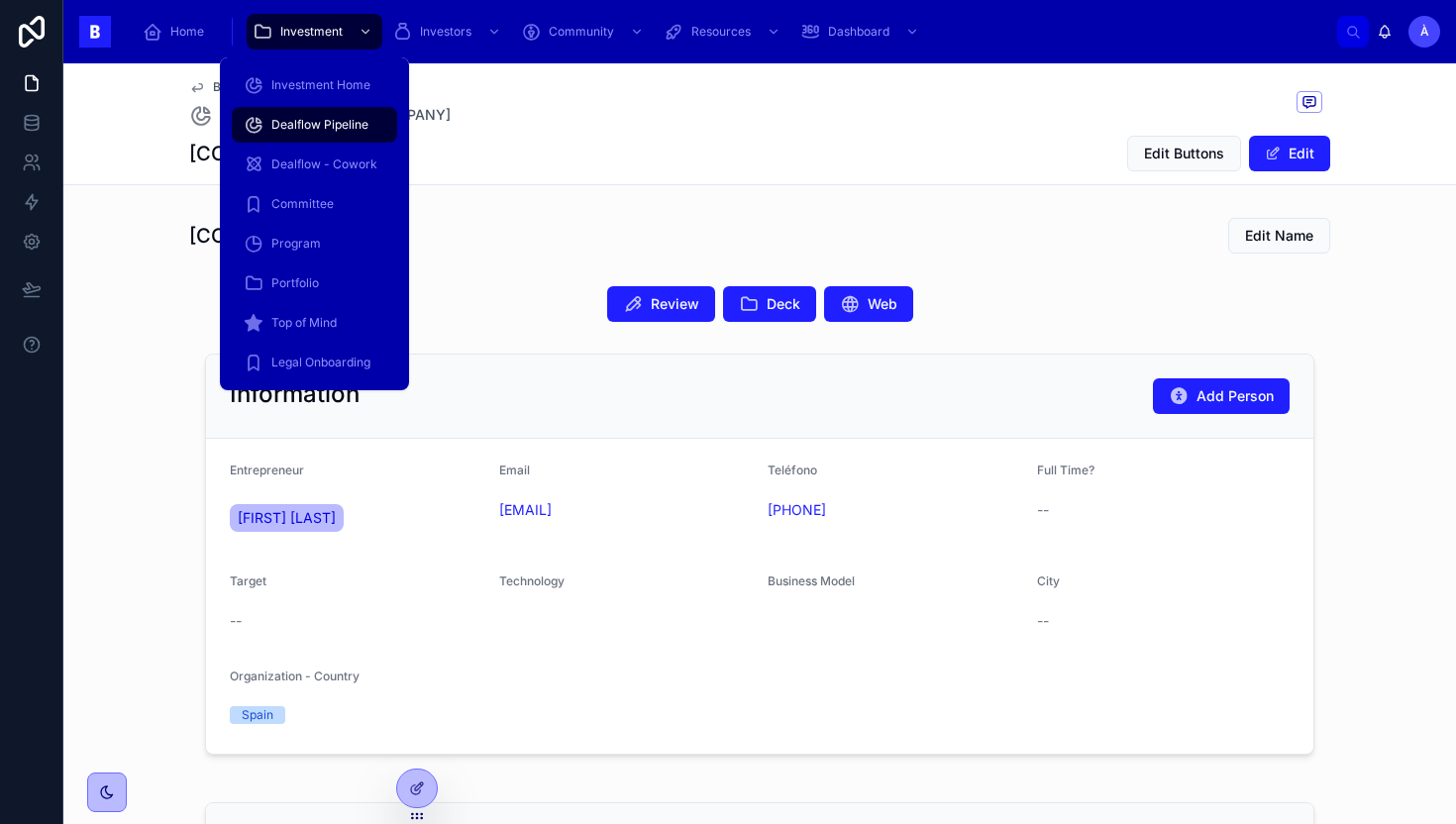 click on "Dealflow Pipeline" at bounding box center [320, 125] 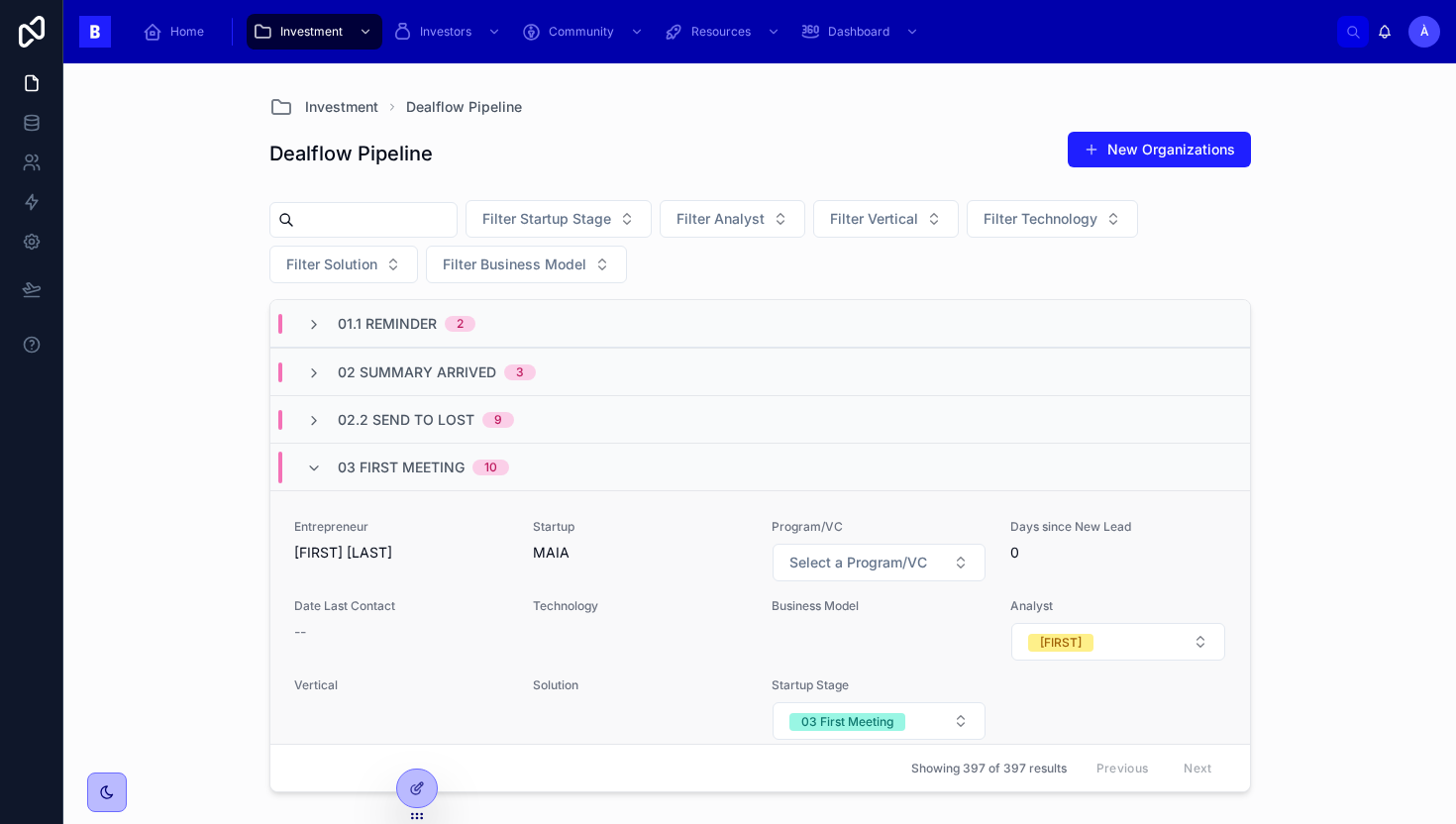 click on "Entrepreneur Francisco Javier González Startup MAIA Program/VC Select a Program/VC Days since New Lead 0 Date Last Contact -- Technology Business Model Analyst Àlex Vertical Solution Startup Stage 03 First Meeting" at bounding box center [760, 629] 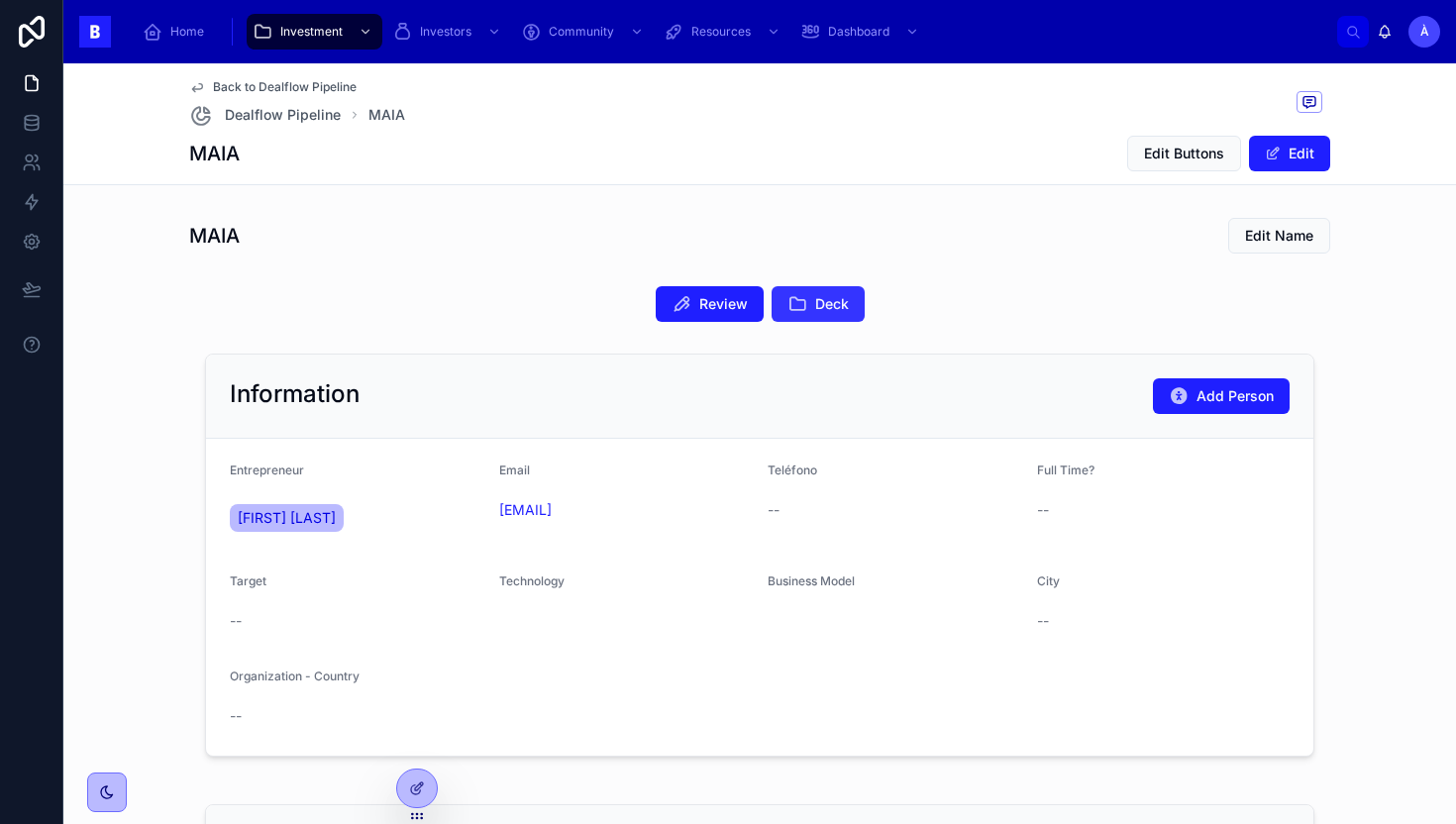 click on "Deck" at bounding box center [818, 304] 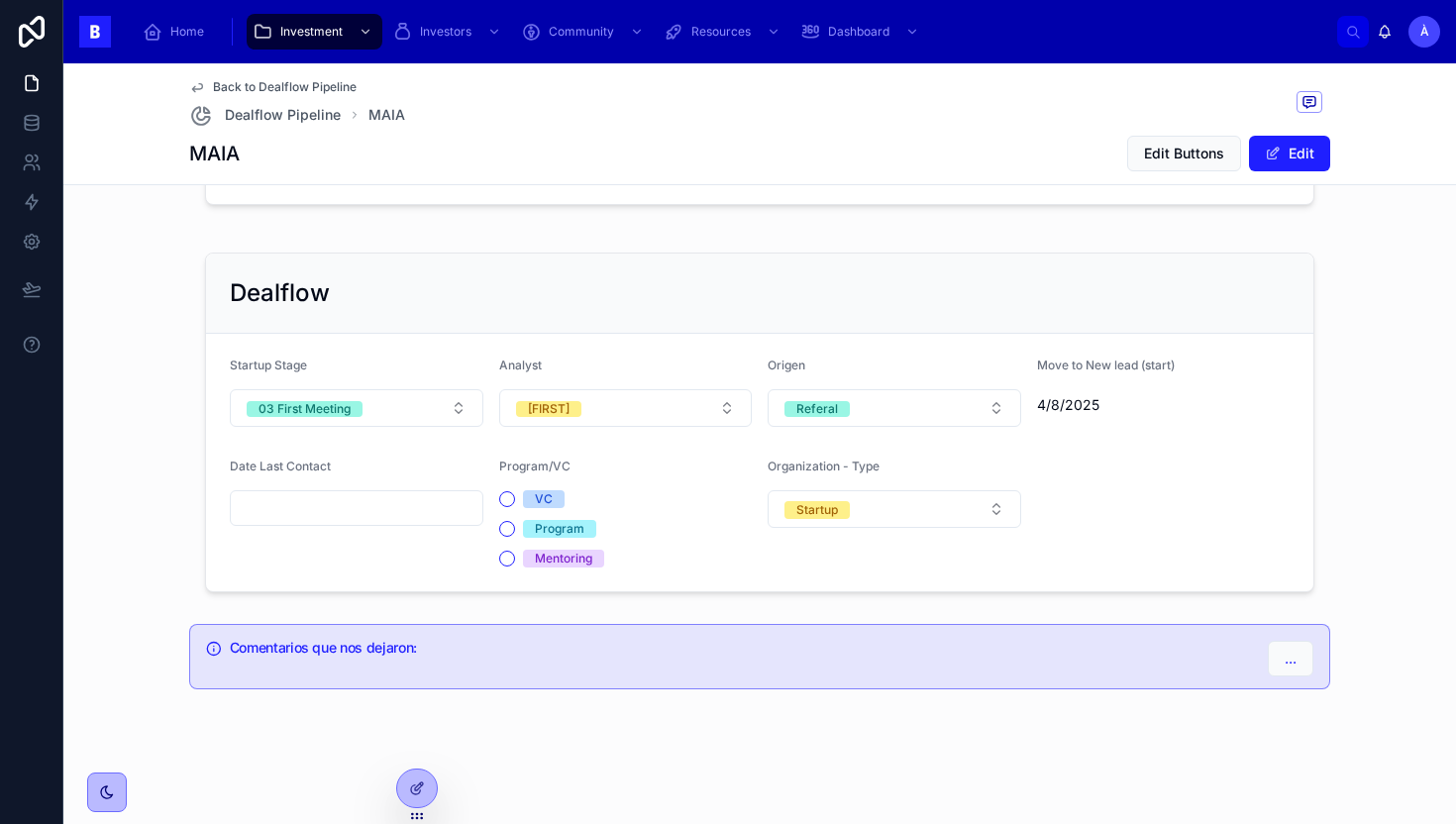 scroll, scrollTop: 0, scrollLeft: 0, axis: both 